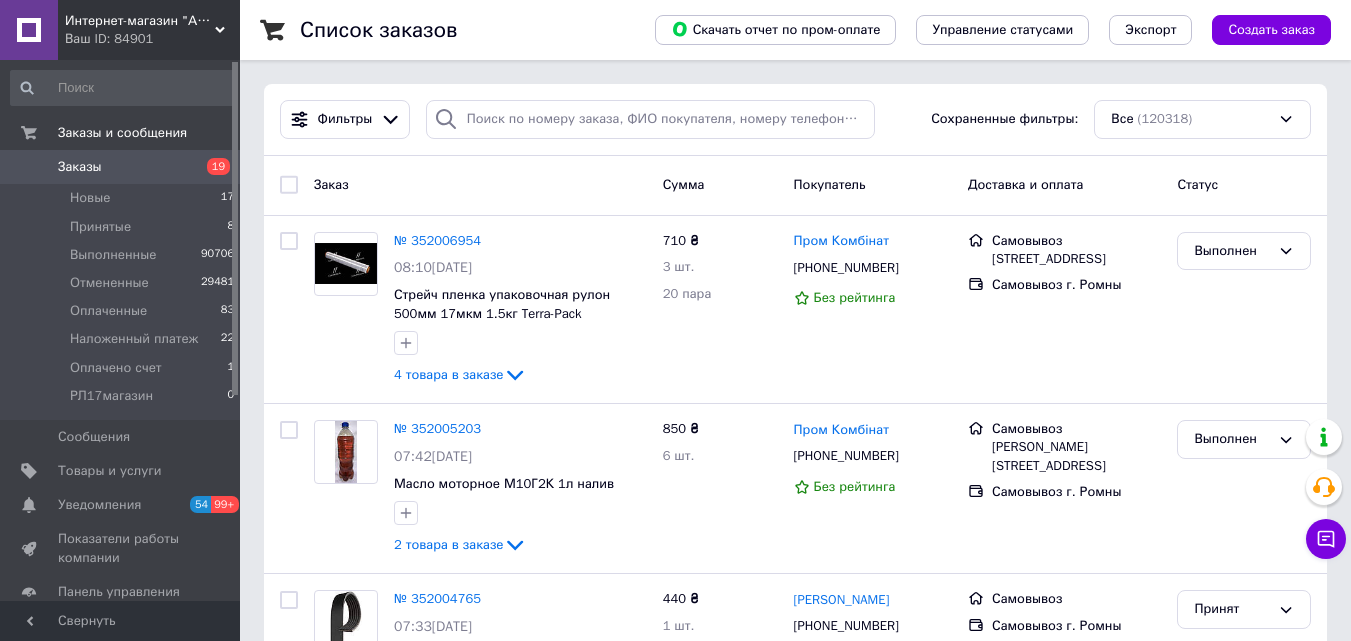 scroll, scrollTop: 0, scrollLeft: 0, axis: both 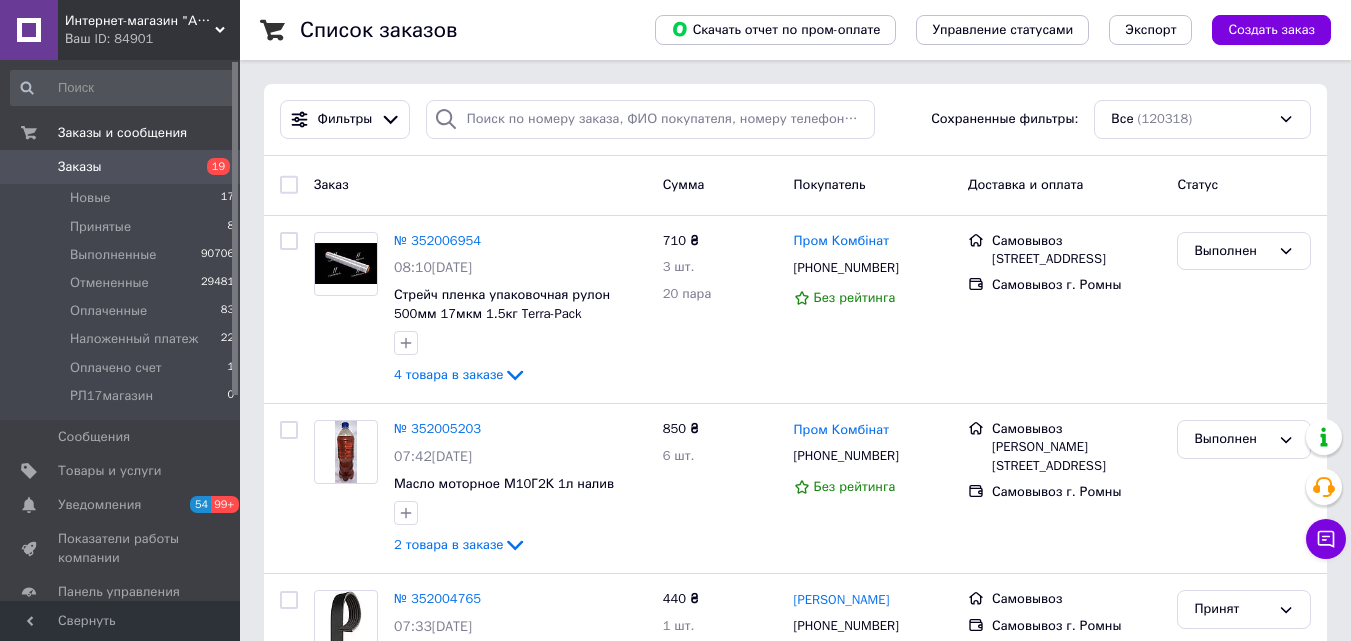 click on "Заказы 19" at bounding box center (123, 167) 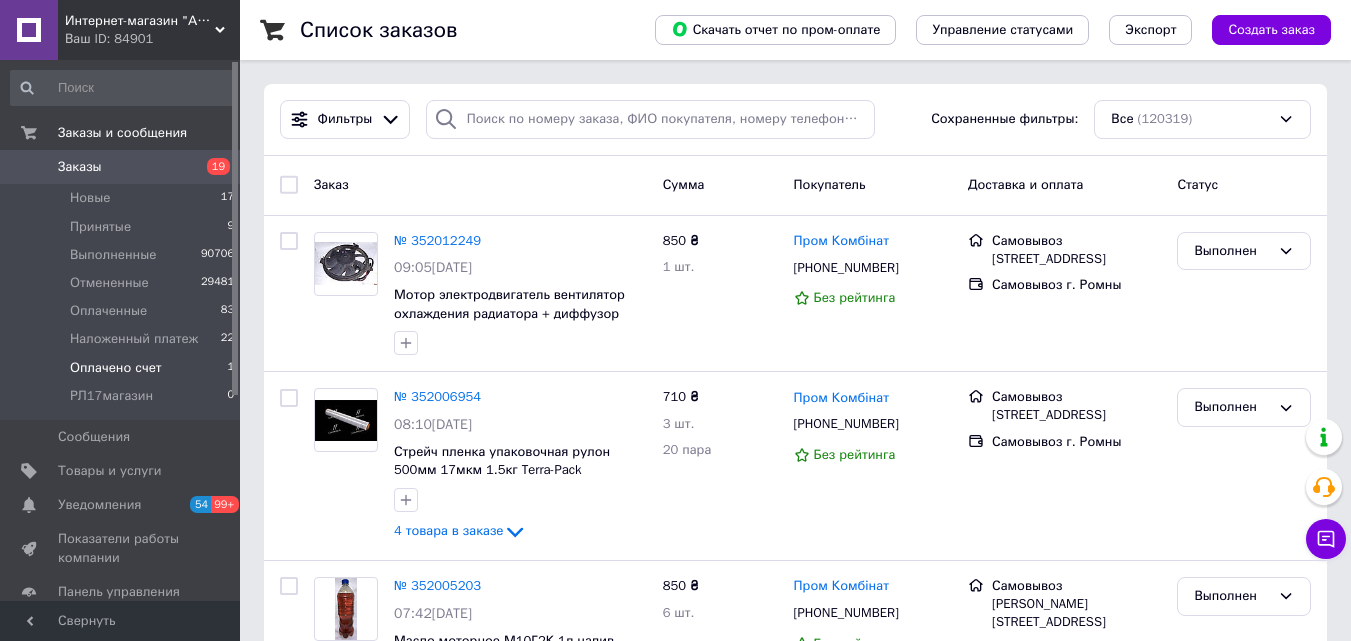click on "Оплачено счет" at bounding box center (116, 368) 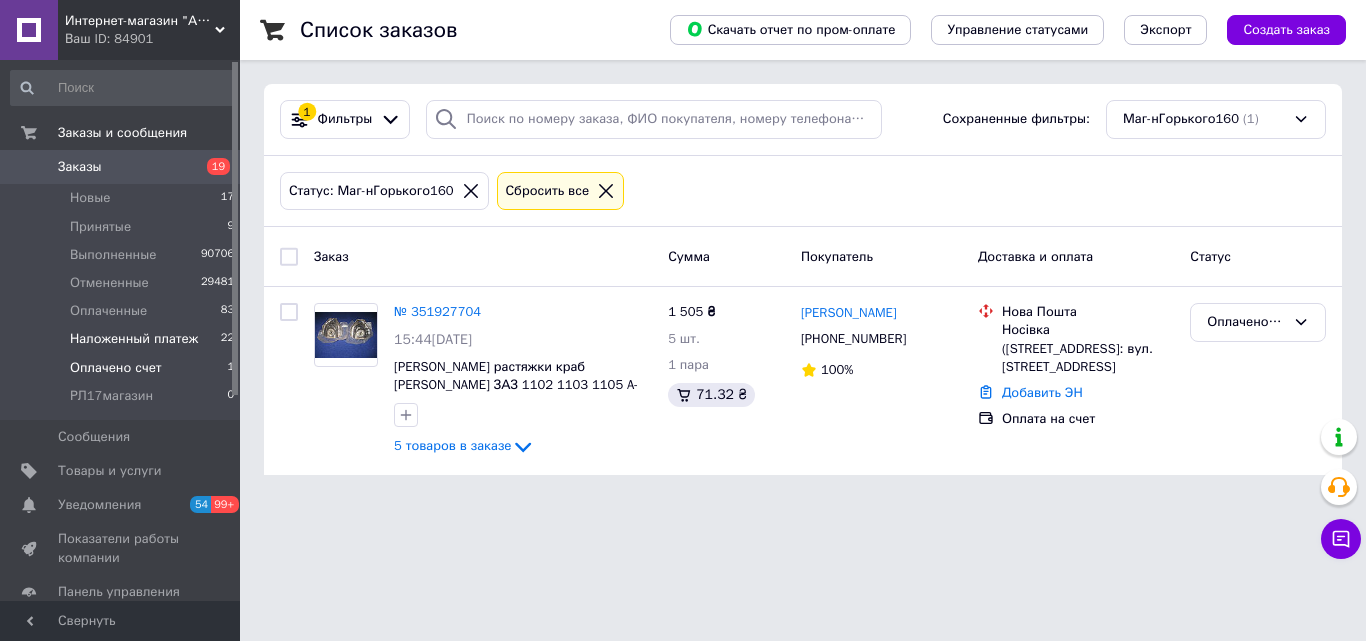 click on "Наложенный платеж" at bounding box center [134, 339] 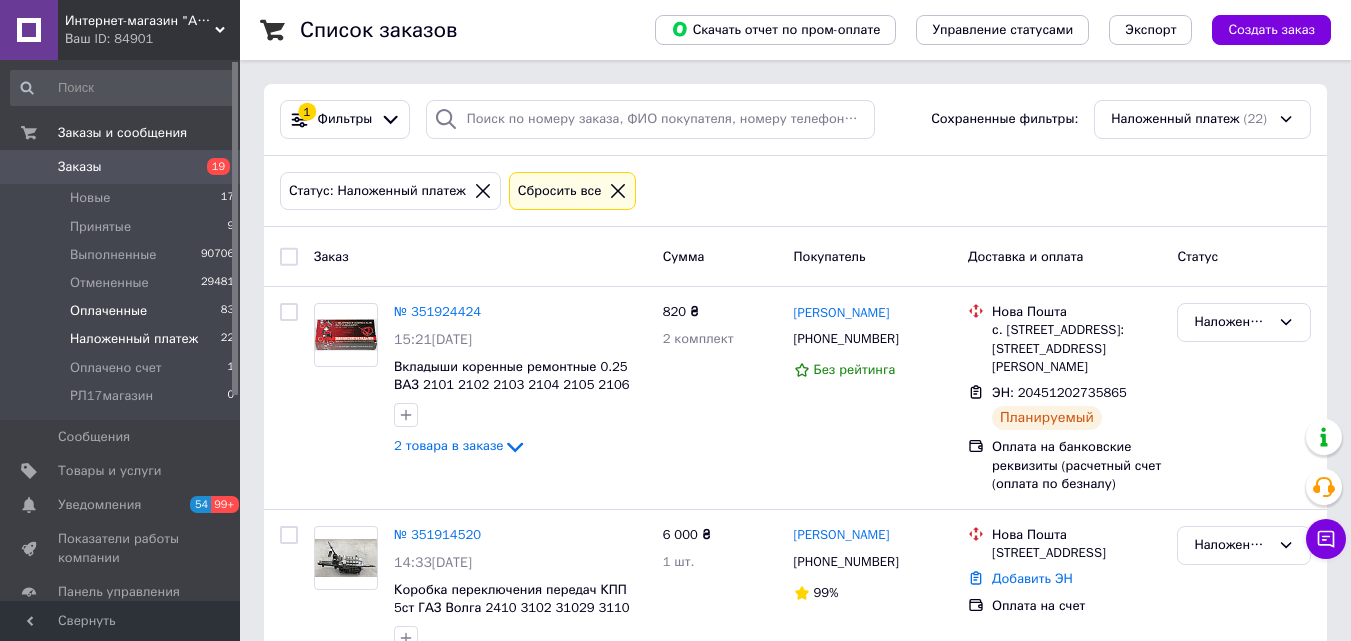 click on "Оплаченные" at bounding box center (108, 311) 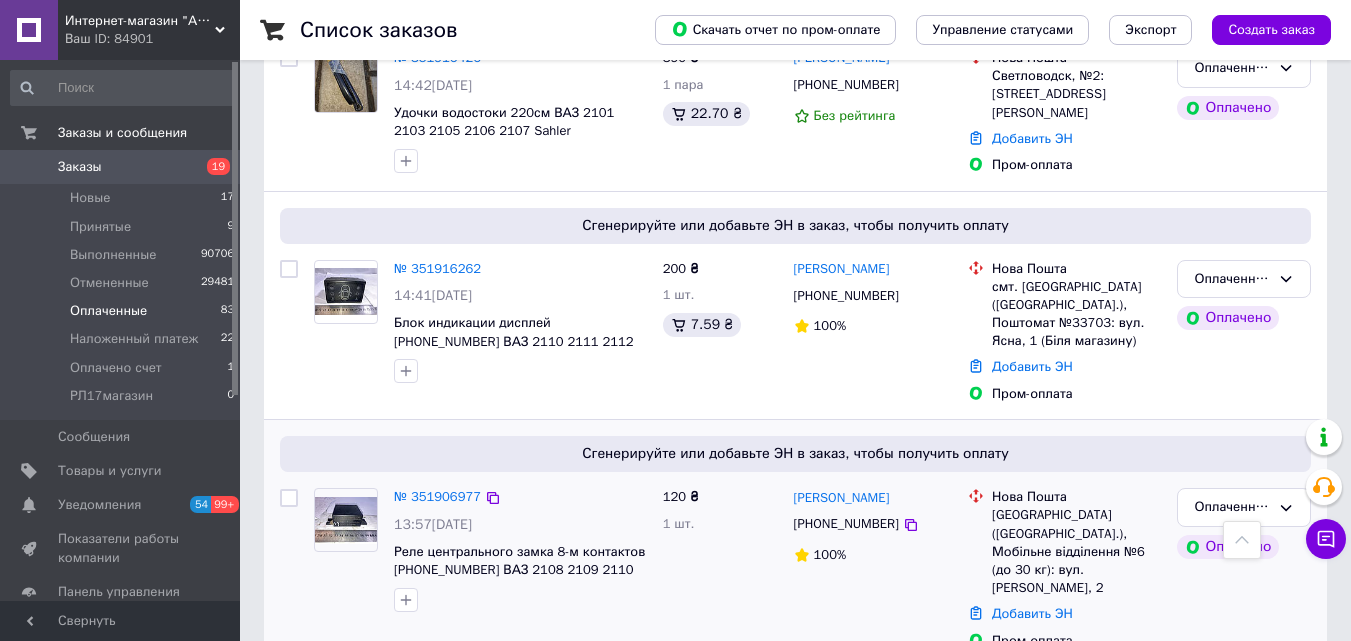 scroll, scrollTop: 3000, scrollLeft: 0, axis: vertical 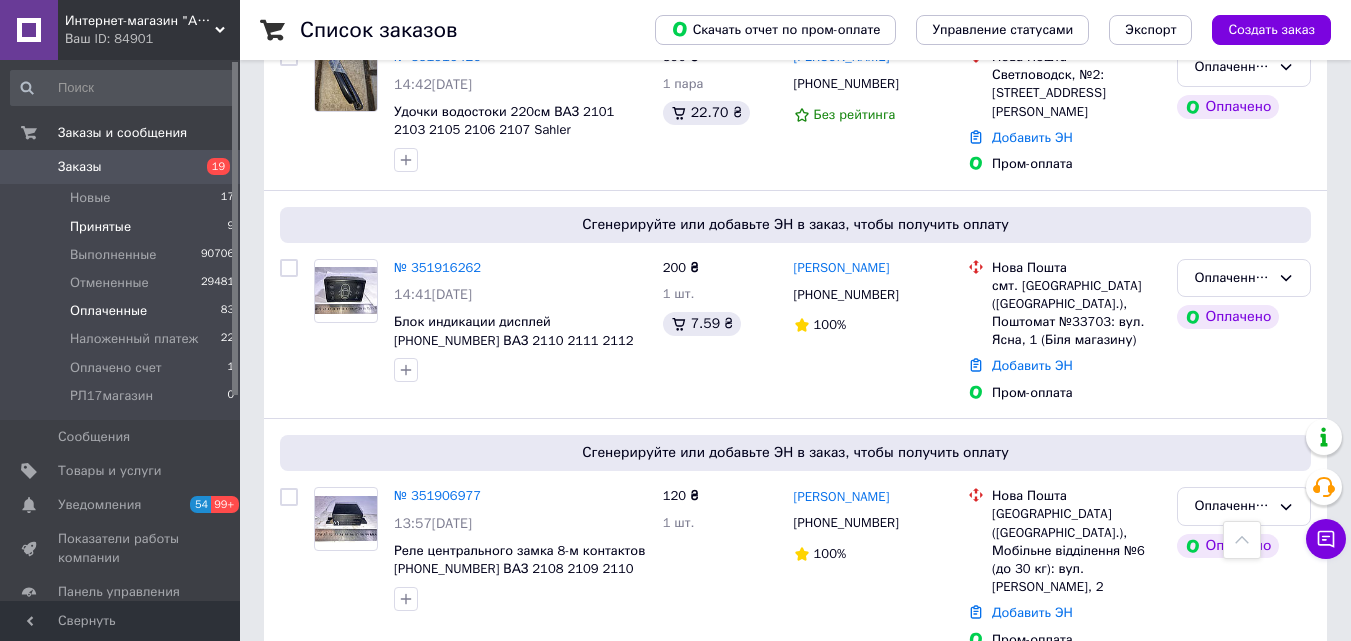 click on "Принятые" at bounding box center (100, 227) 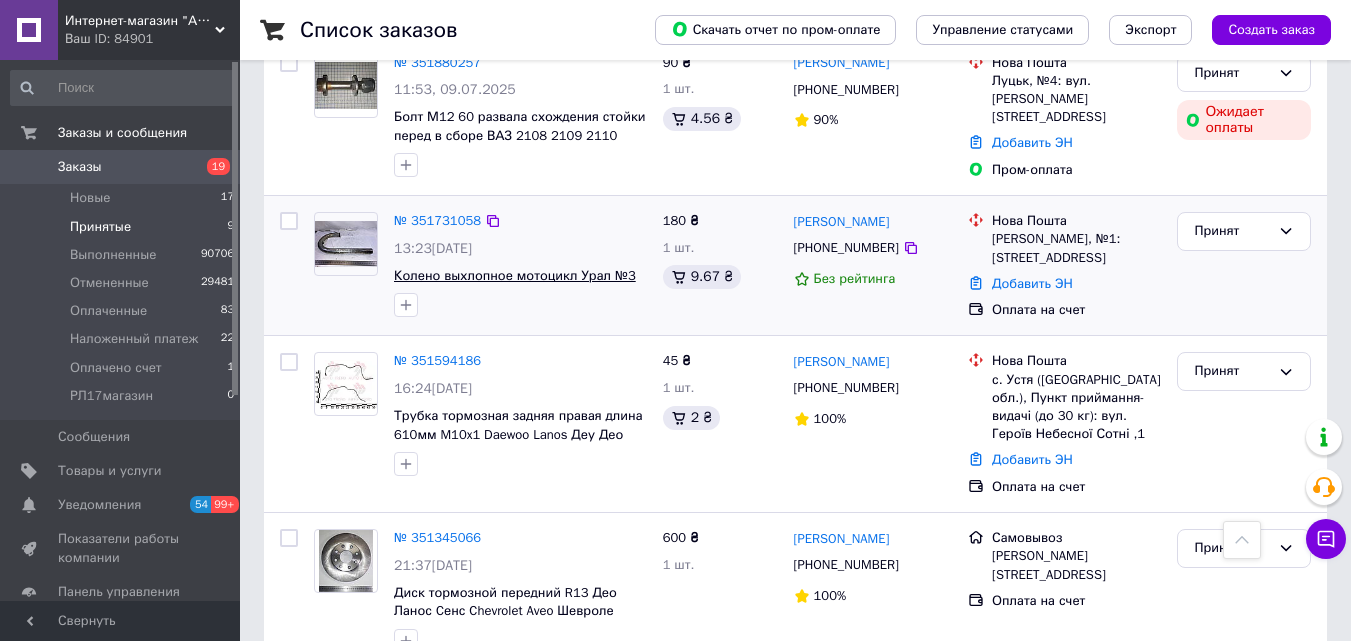scroll, scrollTop: 960, scrollLeft: 0, axis: vertical 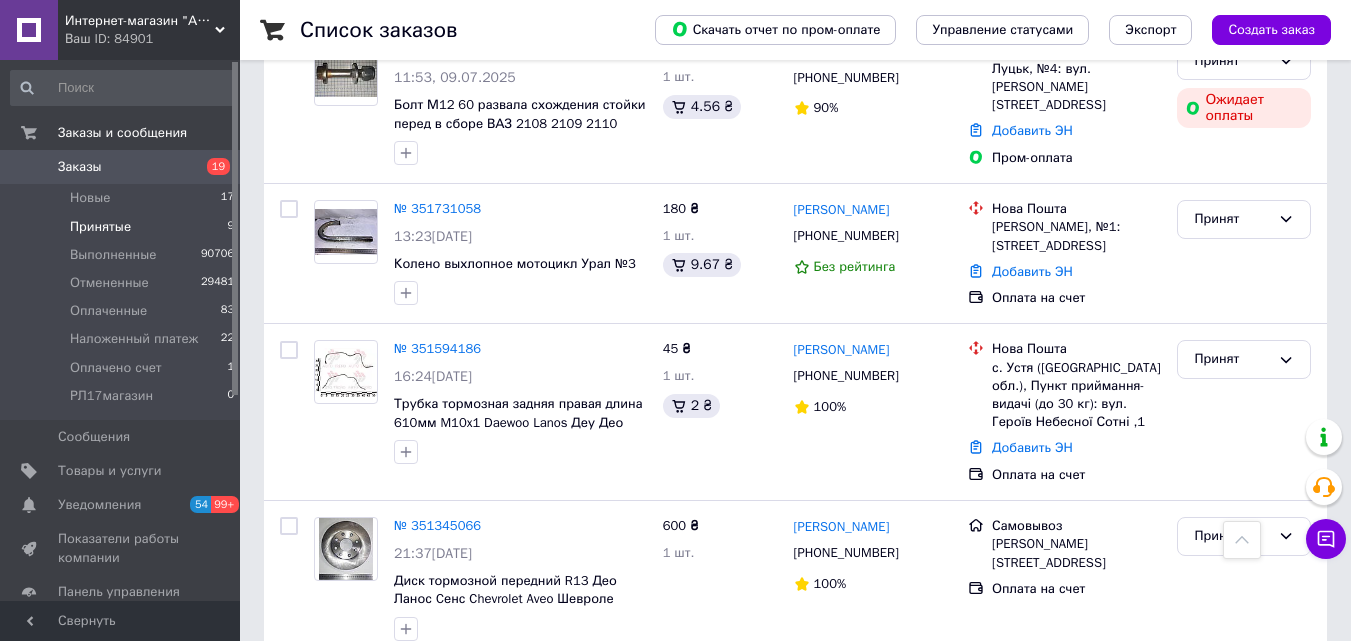 click on "Заказы" at bounding box center [80, 167] 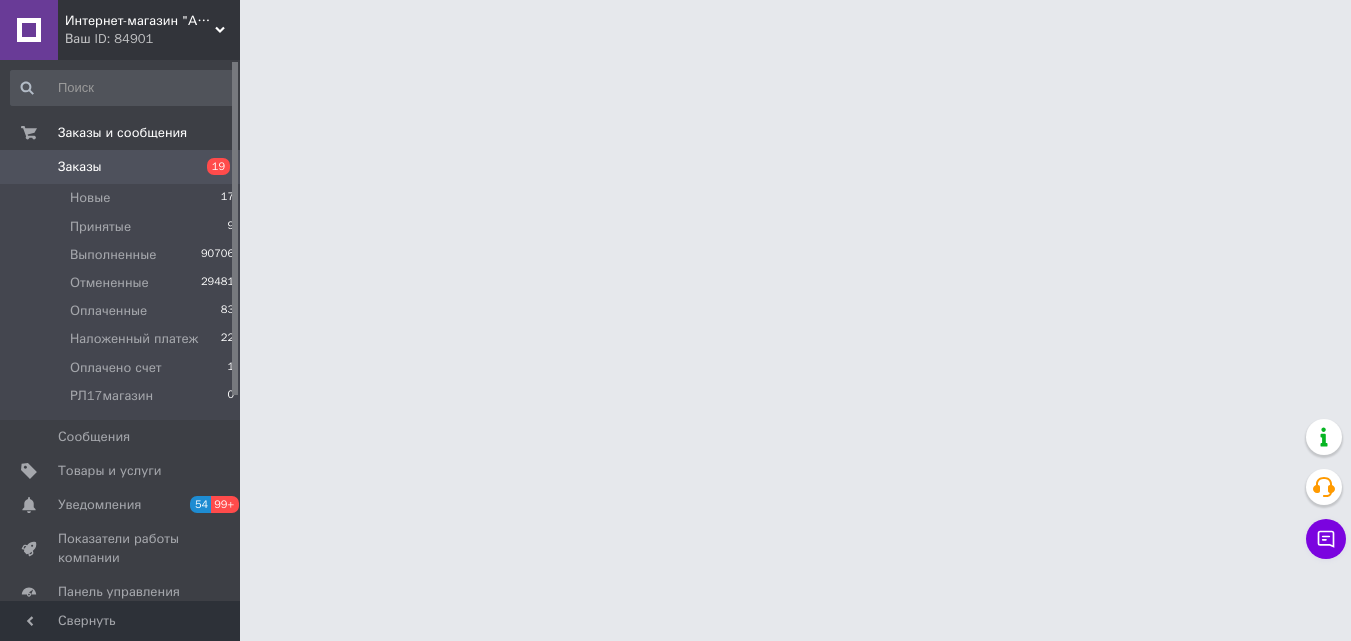 scroll, scrollTop: 0, scrollLeft: 0, axis: both 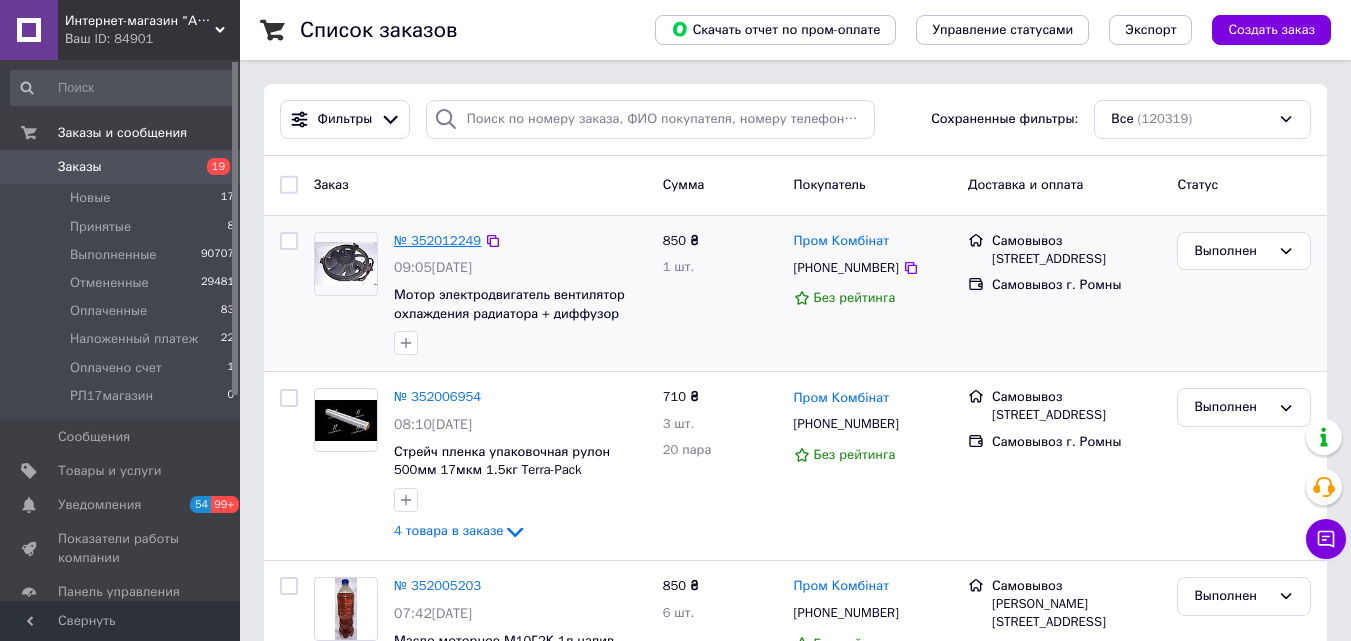 click on "№ 352012249" at bounding box center (437, 240) 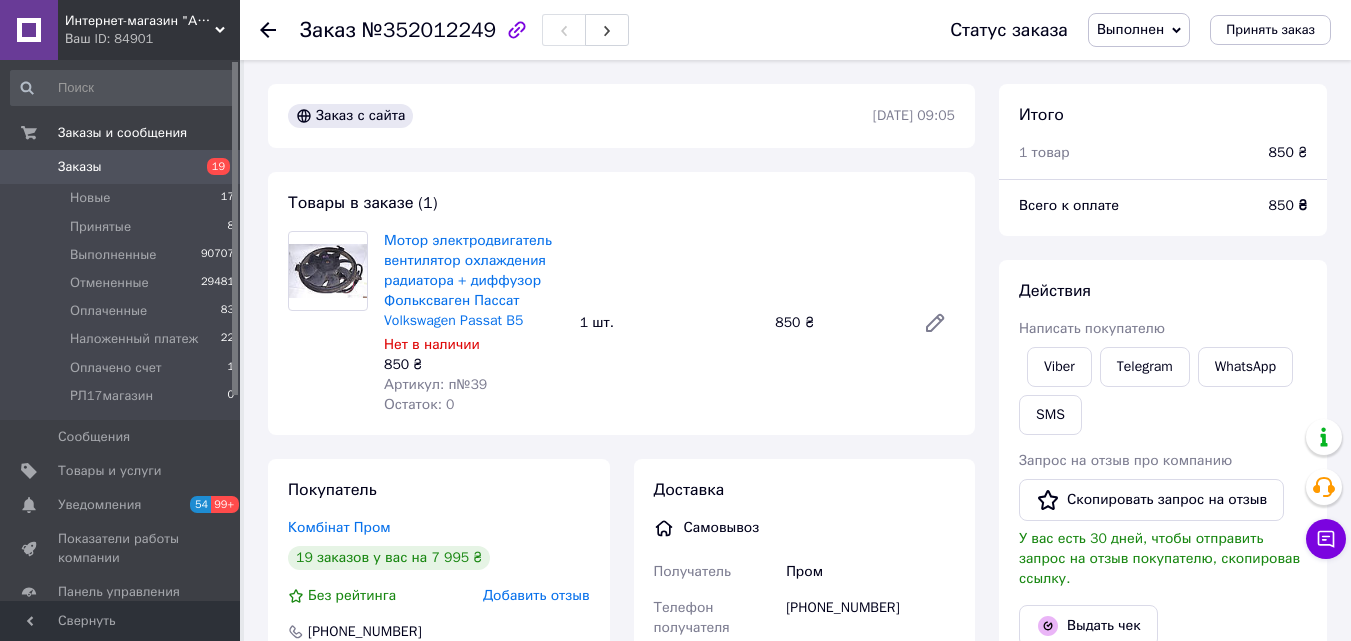 click on "Заказы 19" at bounding box center [123, 167] 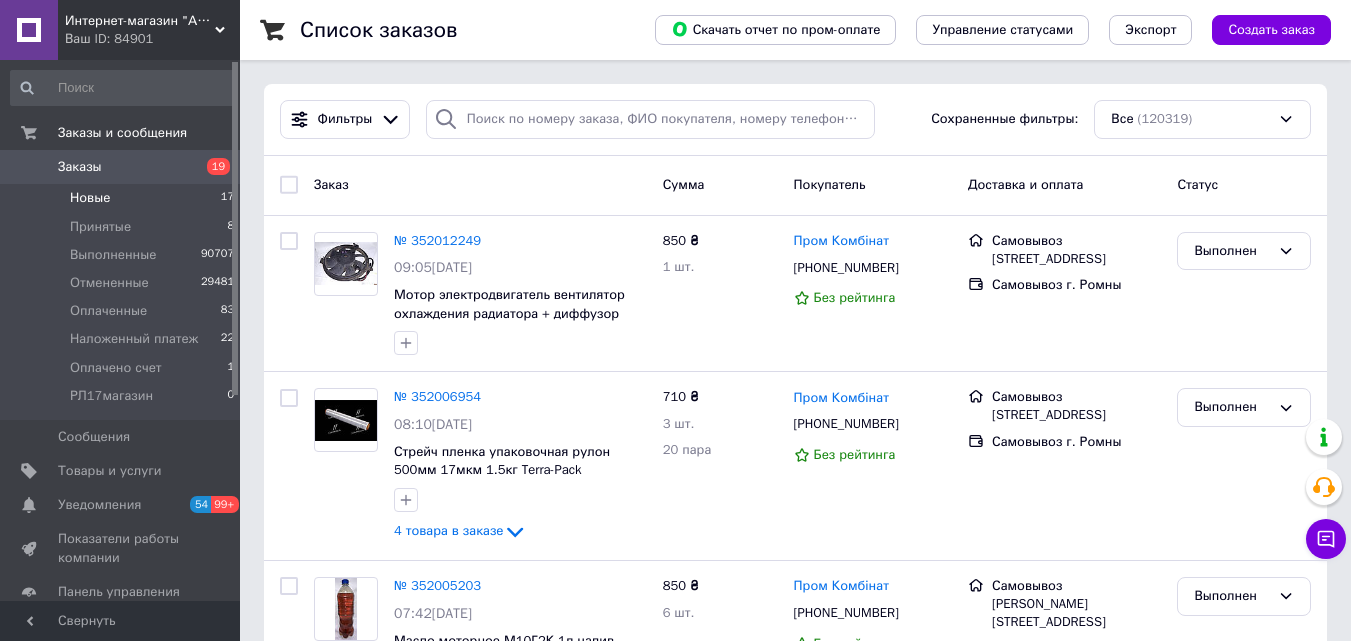 click on "Новые 17" at bounding box center (123, 198) 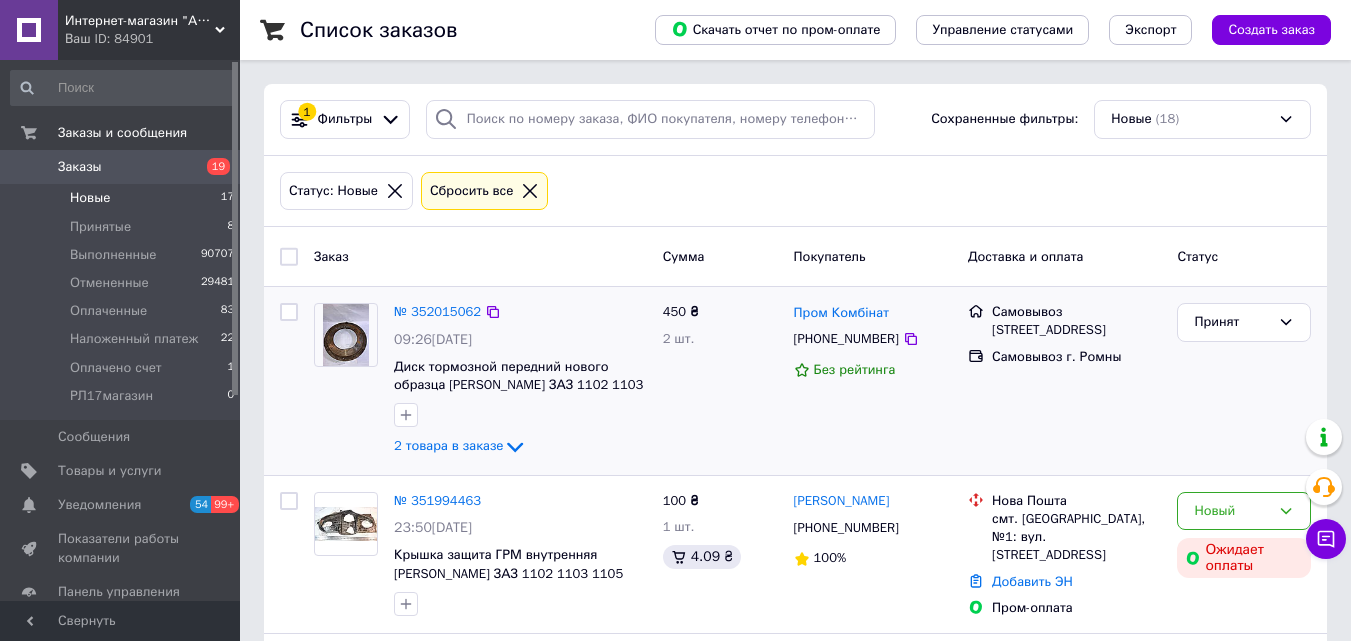 click on "Диск тормозной передний нового образца [PERSON_NAME] ЗАЗ 1102 1103 1105 №4" at bounding box center (518, 385) 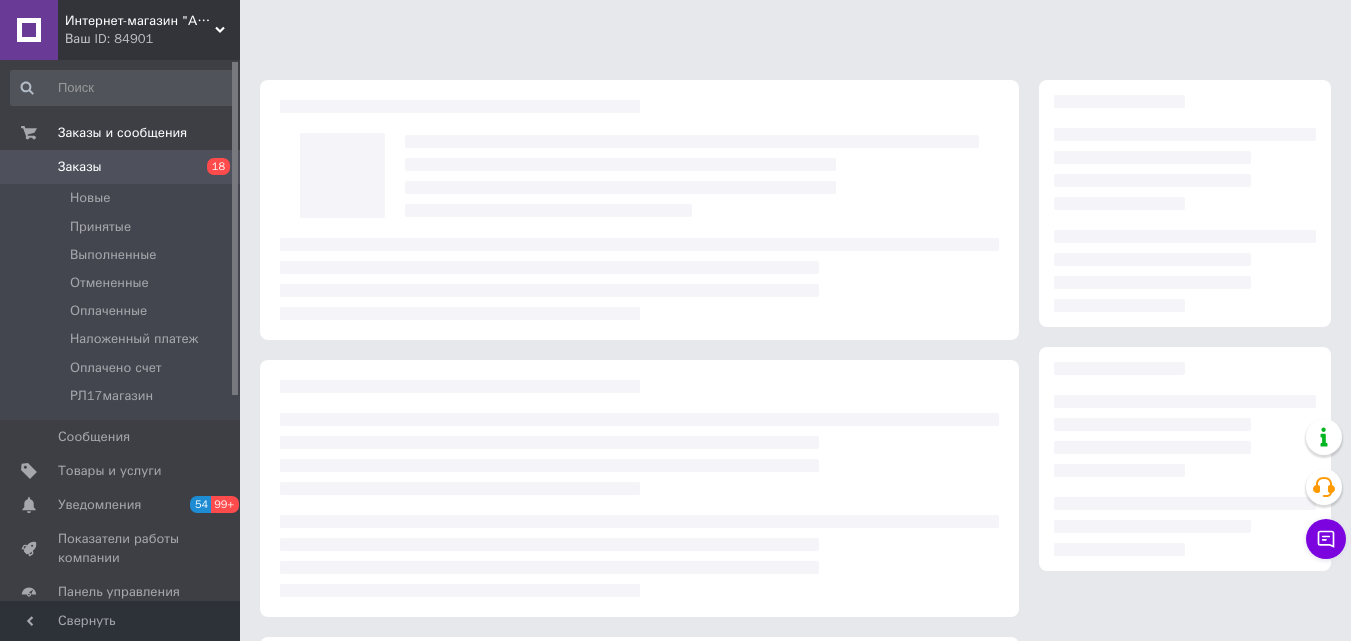 scroll, scrollTop: 0, scrollLeft: 0, axis: both 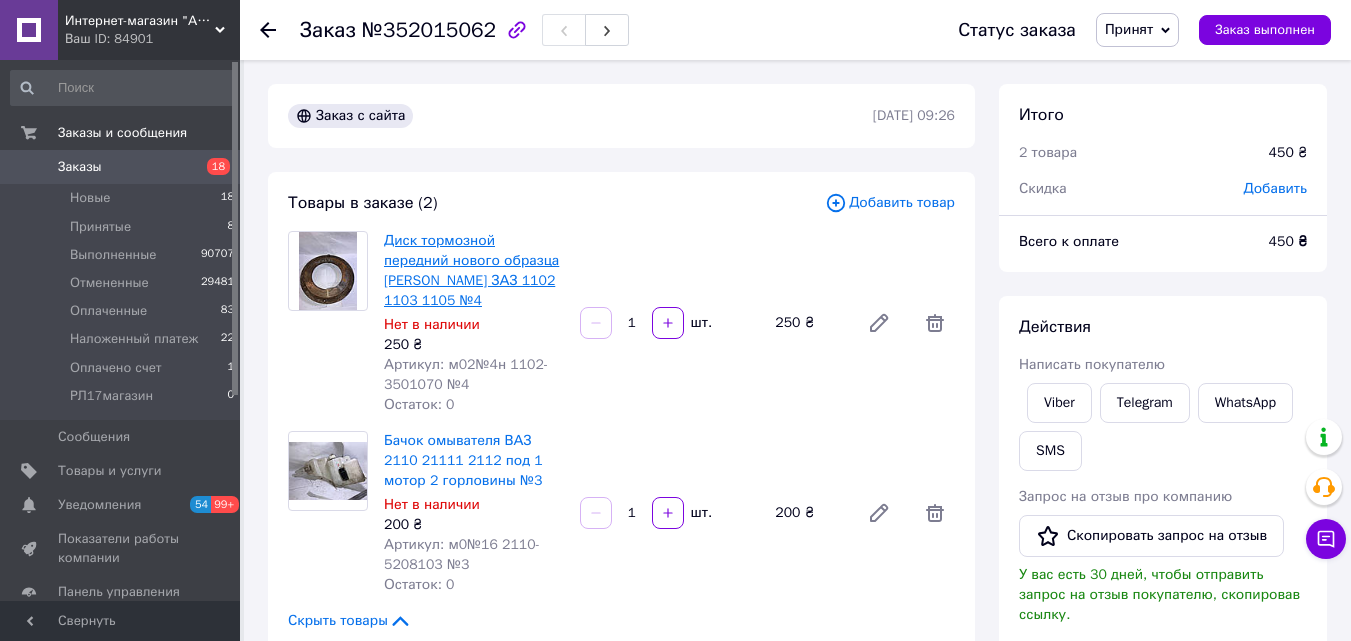 click on "Диск тормозной передний нового образца [PERSON_NAME] ЗАЗ 1102 1103 1105 №4" at bounding box center (471, 270) 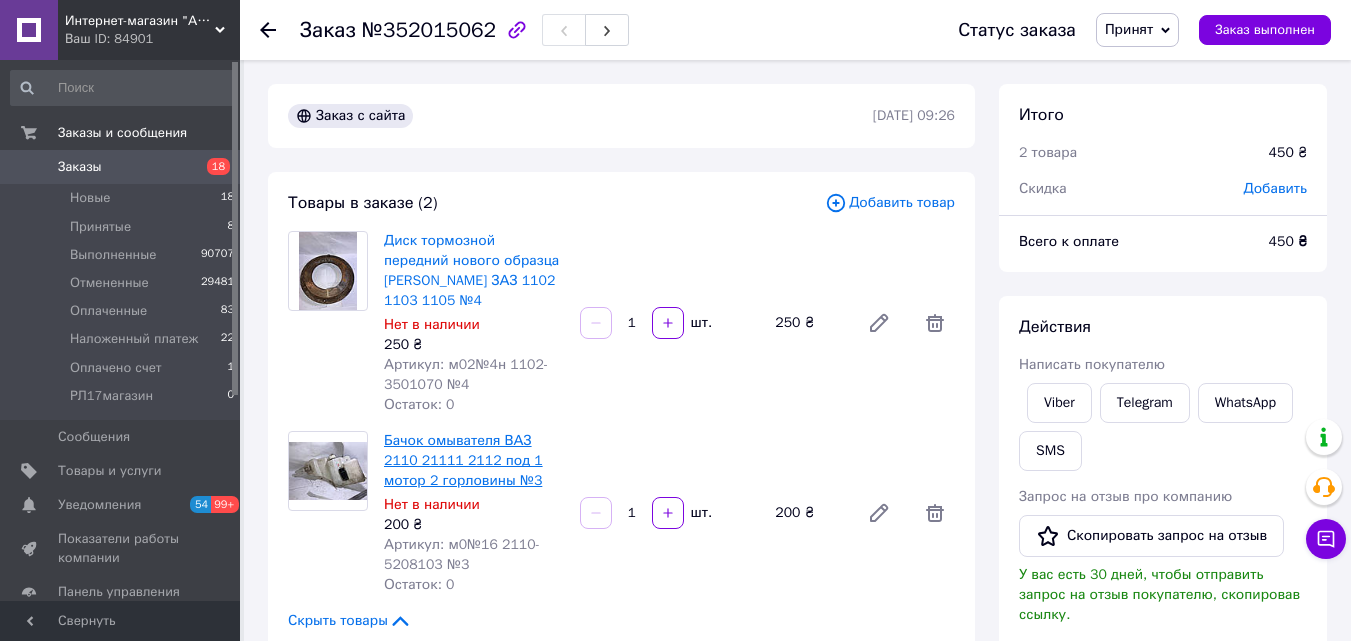 click on "Бачок омывателя ВАЗ 2110 21111 2112 под 1 мотор 2 горловины №3" at bounding box center (463, 460) 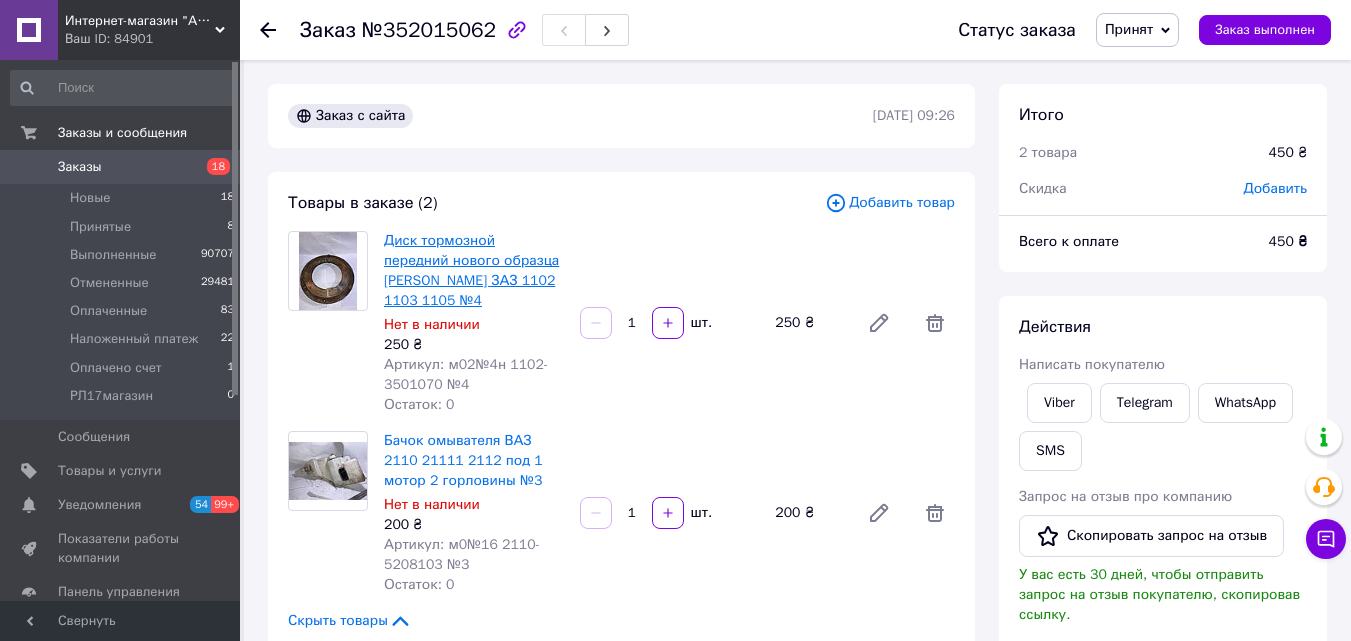 click on "Диск тормозной передний нового образца [PERSON_NAME] ЗАЗ 1102 1103 1105 №4" at bounding box center [471, 270] 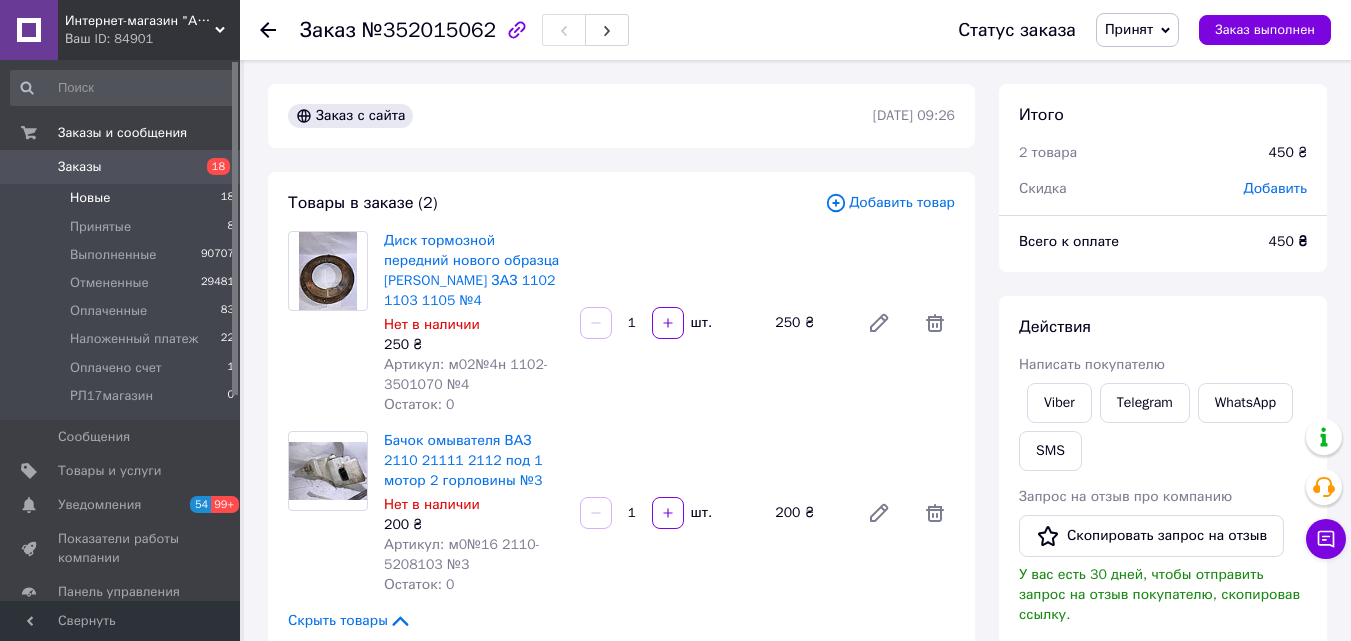 click on "Новые" at bounding box center (90, 198) 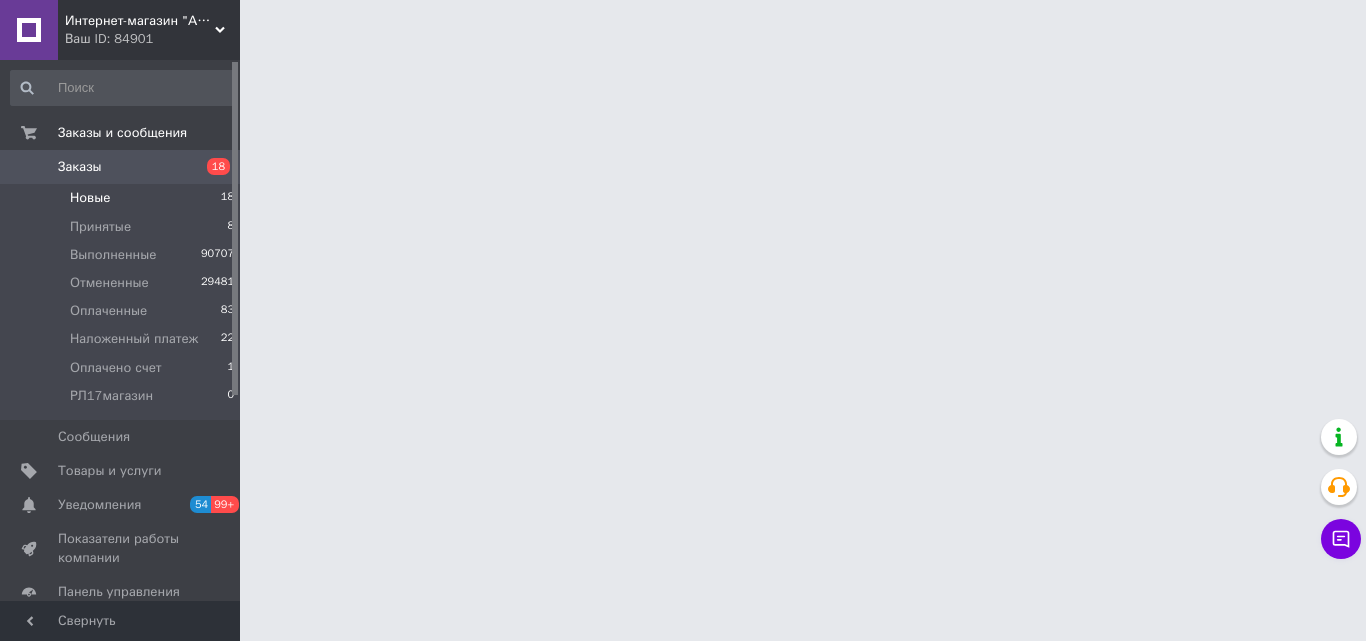 click on "Новые" at bounding box center [90, 198] 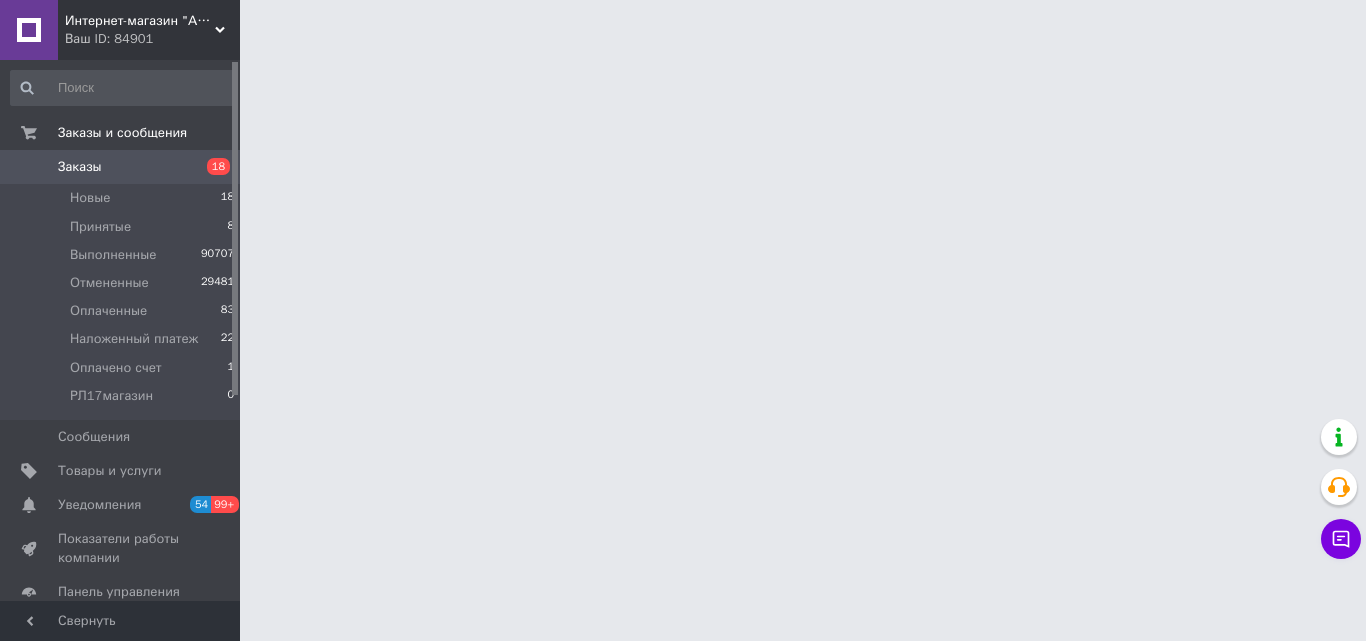 click on "Заказы" at bounding box center (80, 167) 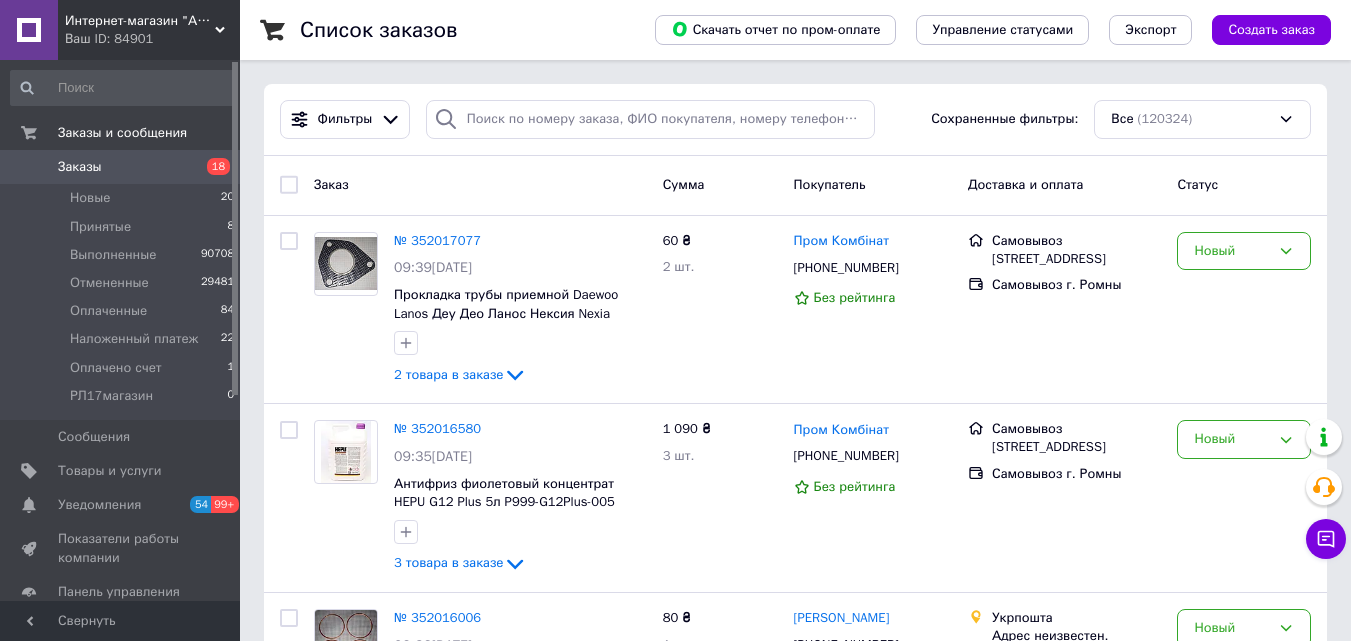click on "Заказы" at bounding box center [80, 167] 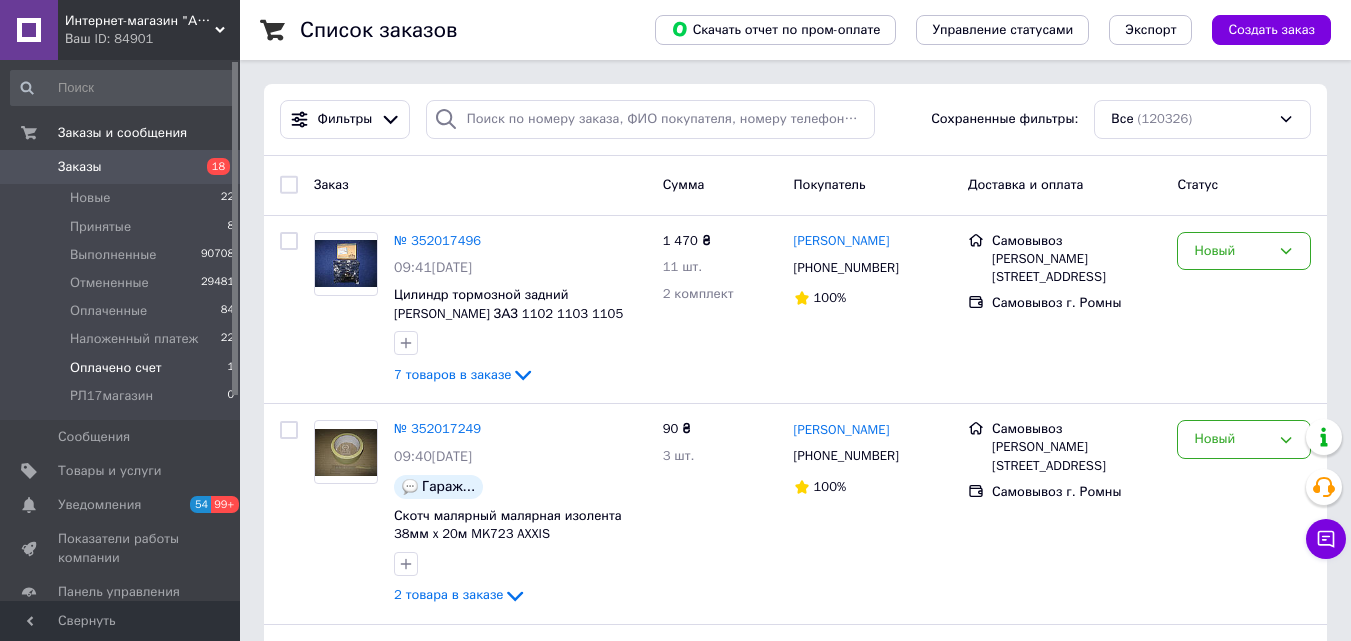 click on "Оплачено счет" at bounding box center [116, 368] 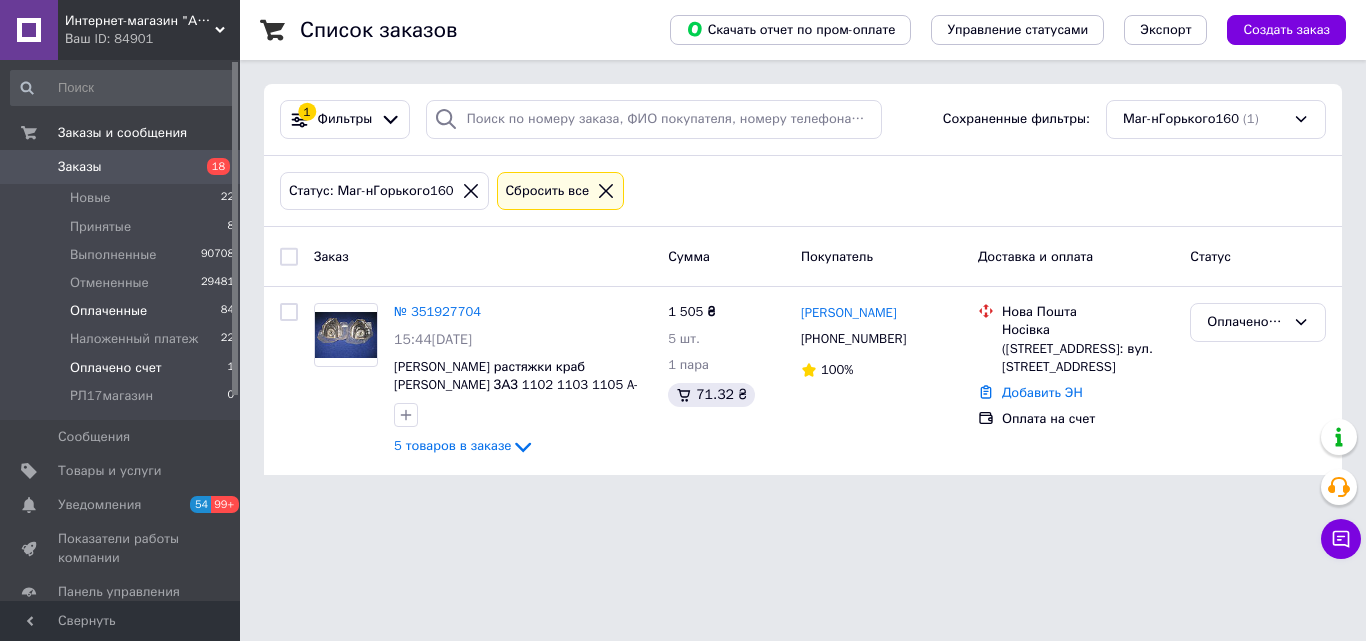 click on "Оплаченные" at bounding box center (108, 311) 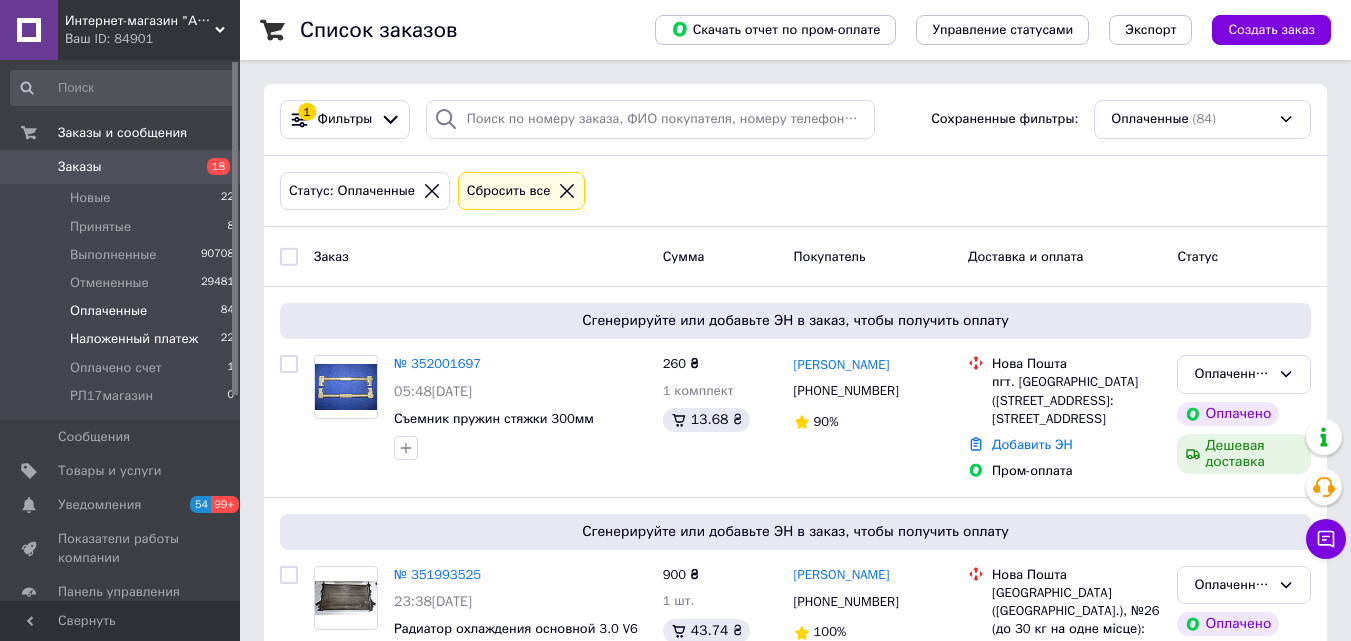 click on "Наложенный платеж" at bounding box center [134, 339] 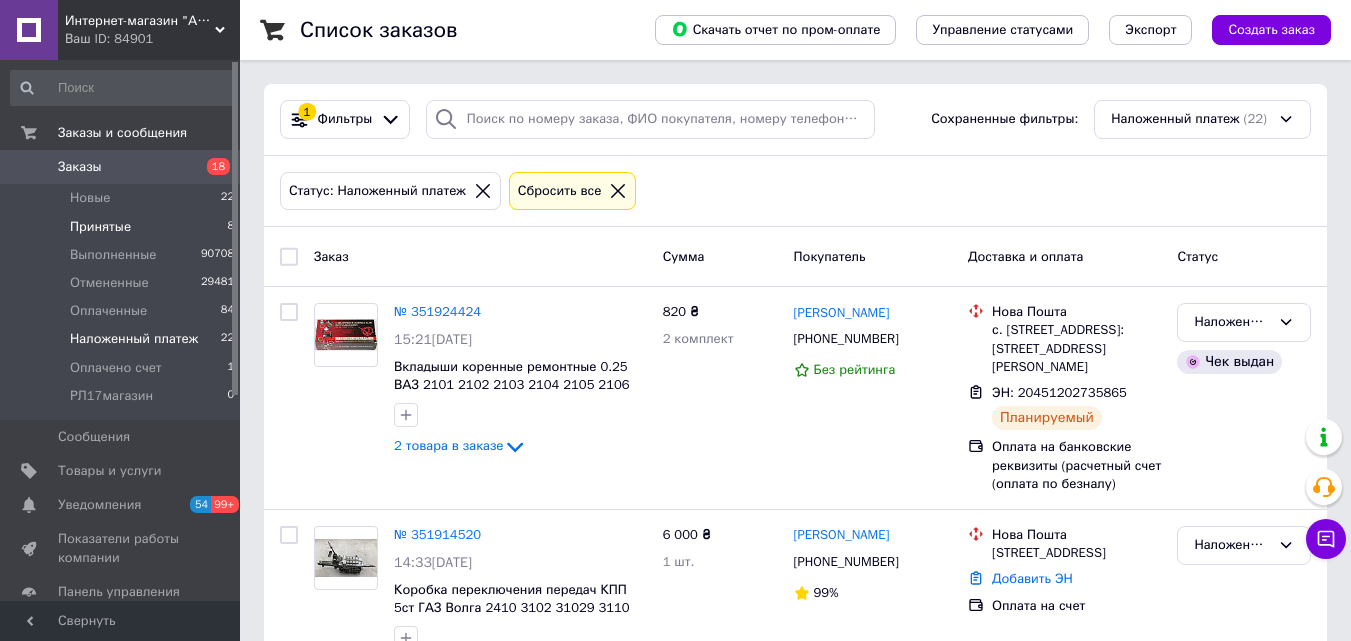 click on "Принятые" at bounding box center [100, 227] 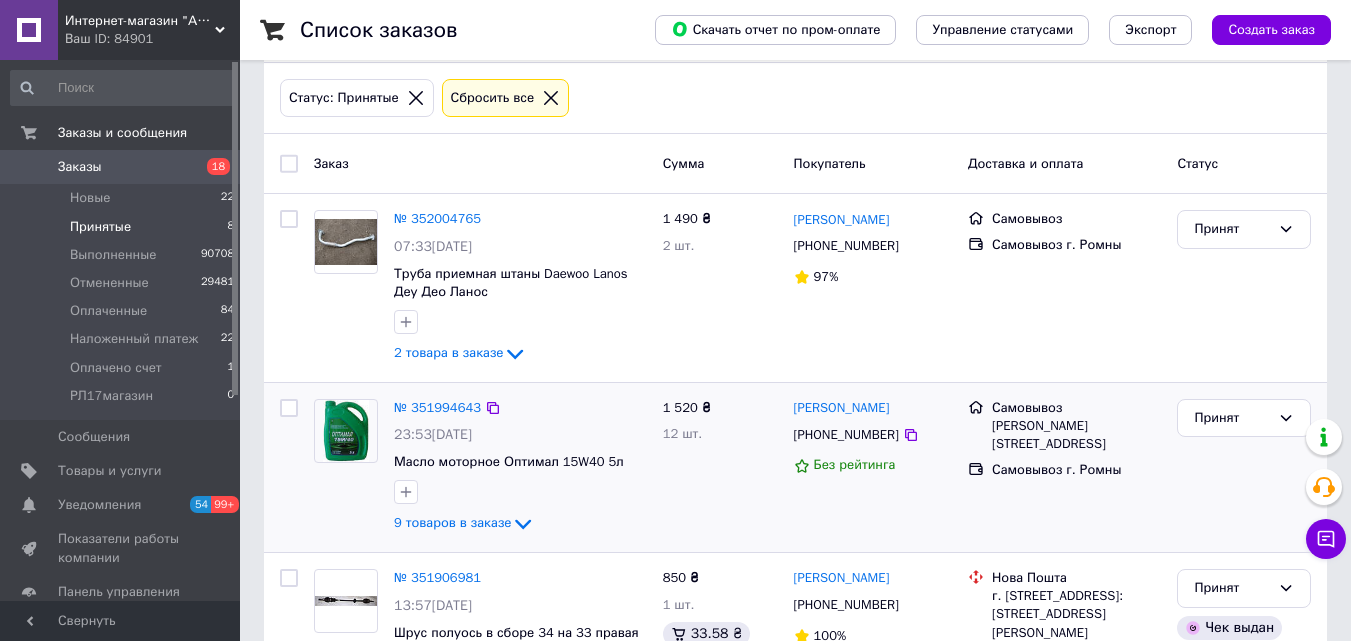 scroll, scrollTop: 200, scrollLeft: 0, axis: vertical 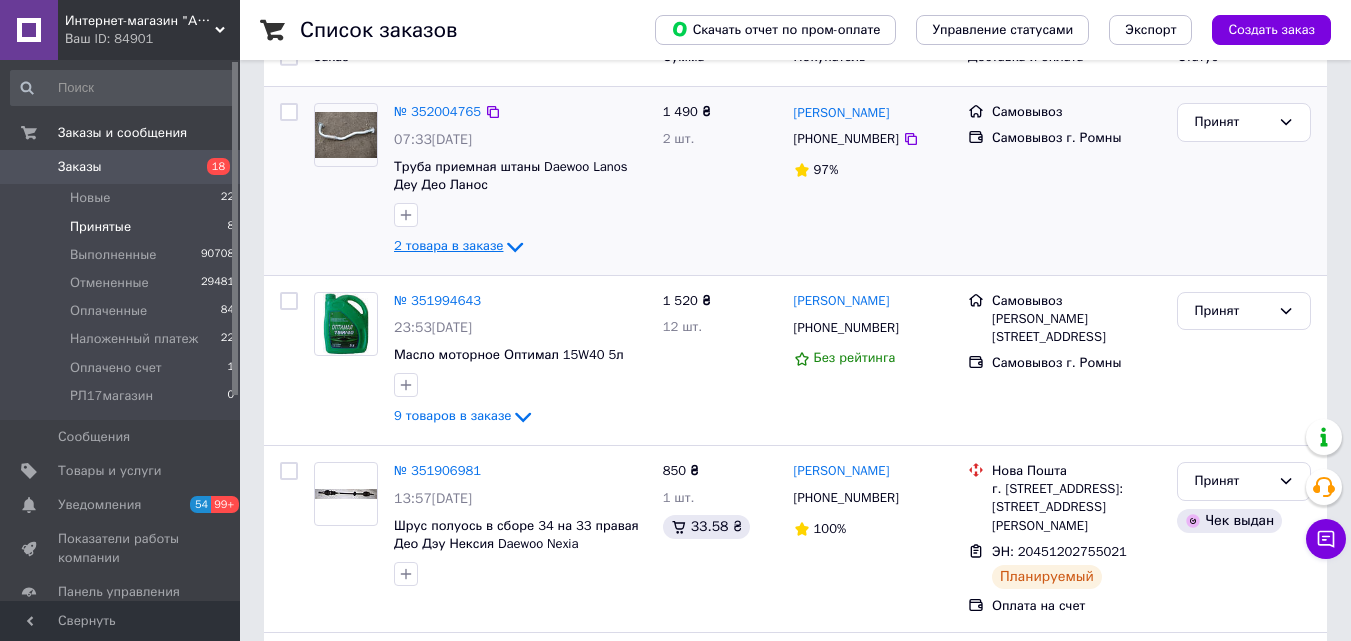 click on "2 товара в заказе" at bounding box center [448, 246] 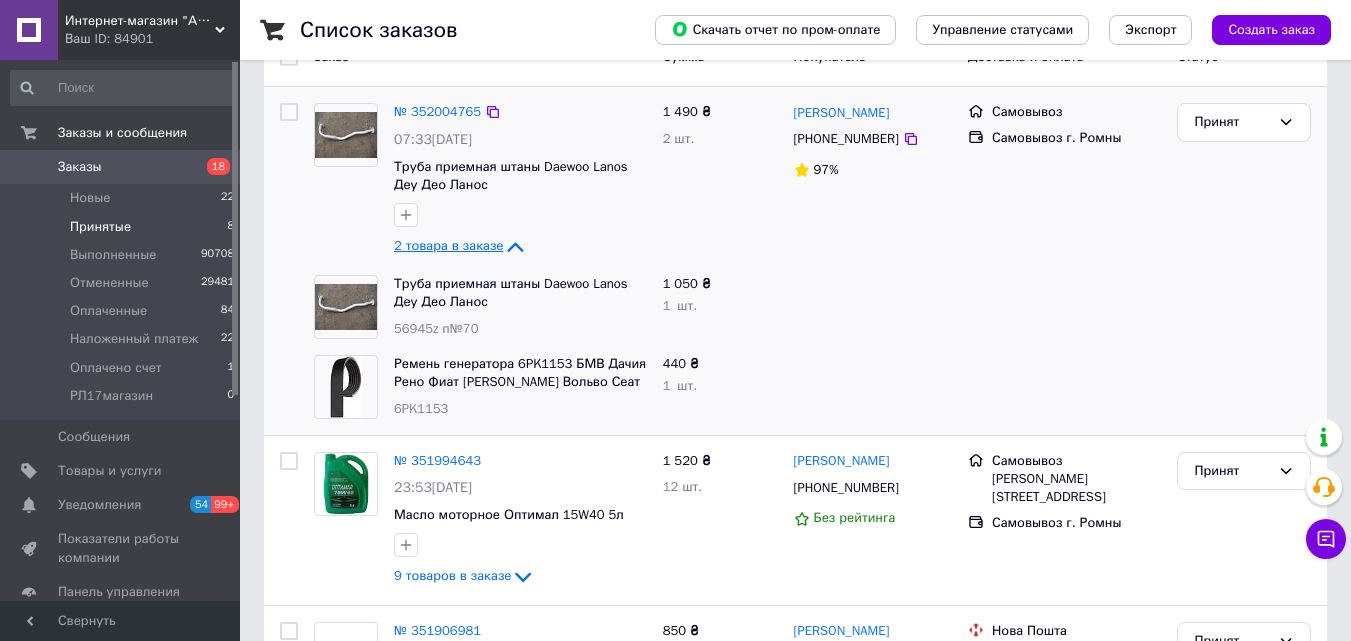 click on "2 товара в заказе" at bounding box center (448, 246) 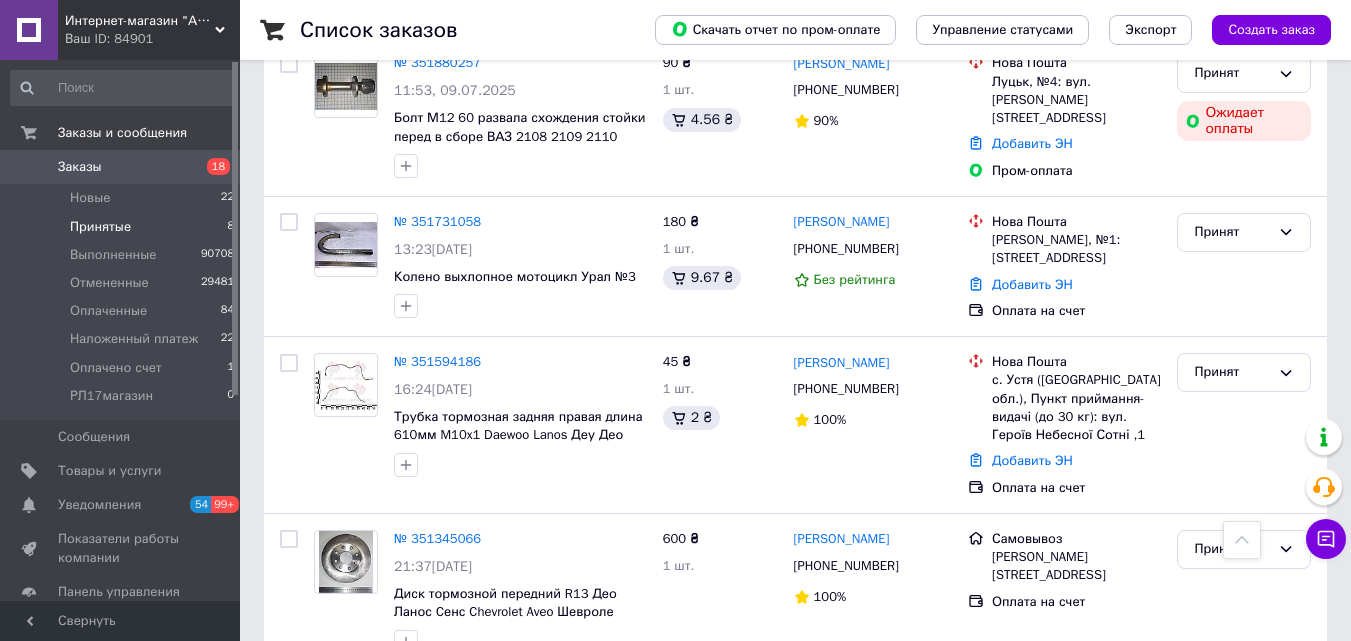 scroll, scrollTop: 1004, scrollLeft: 0, axis: vertical 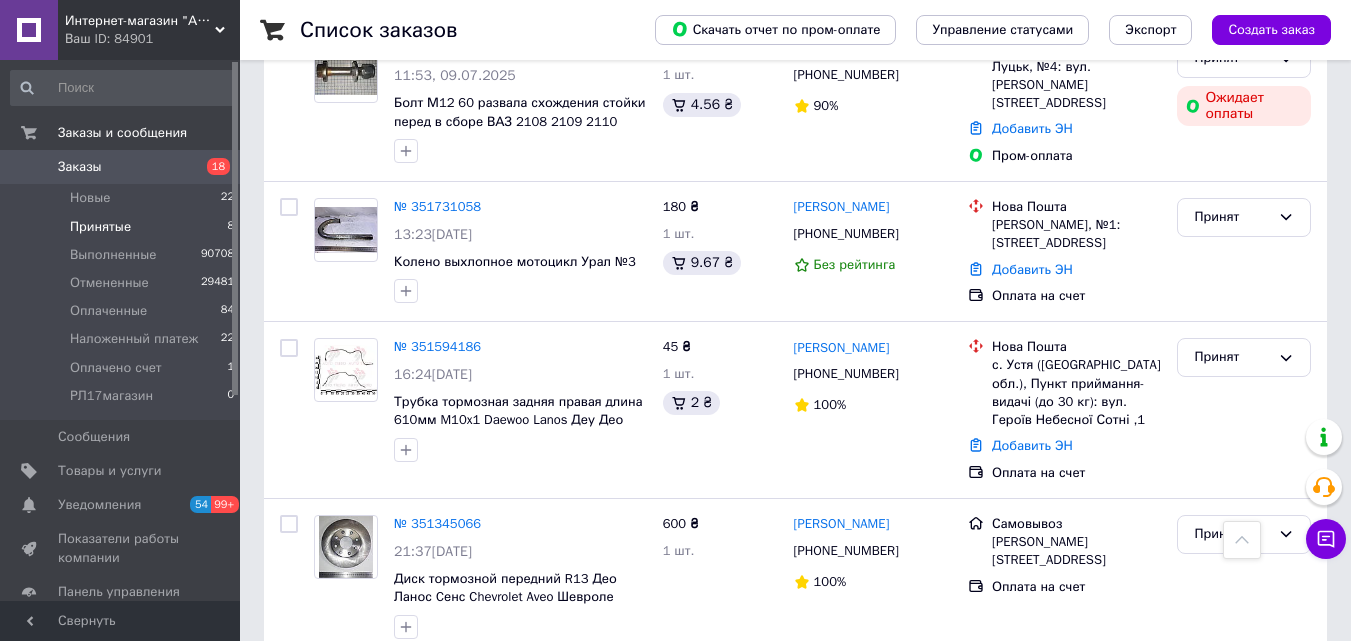 click on "Заказы" at bounding box center (80, 167) 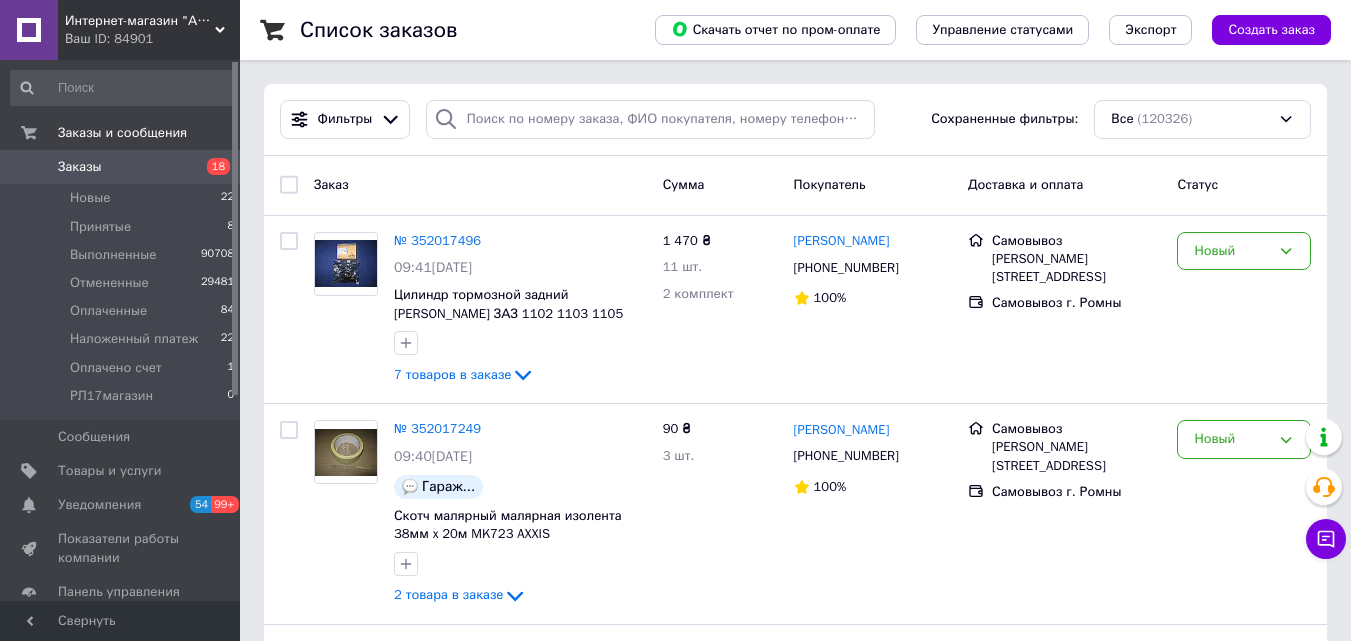 click on "Заказы" at bounding box center (80, 167) 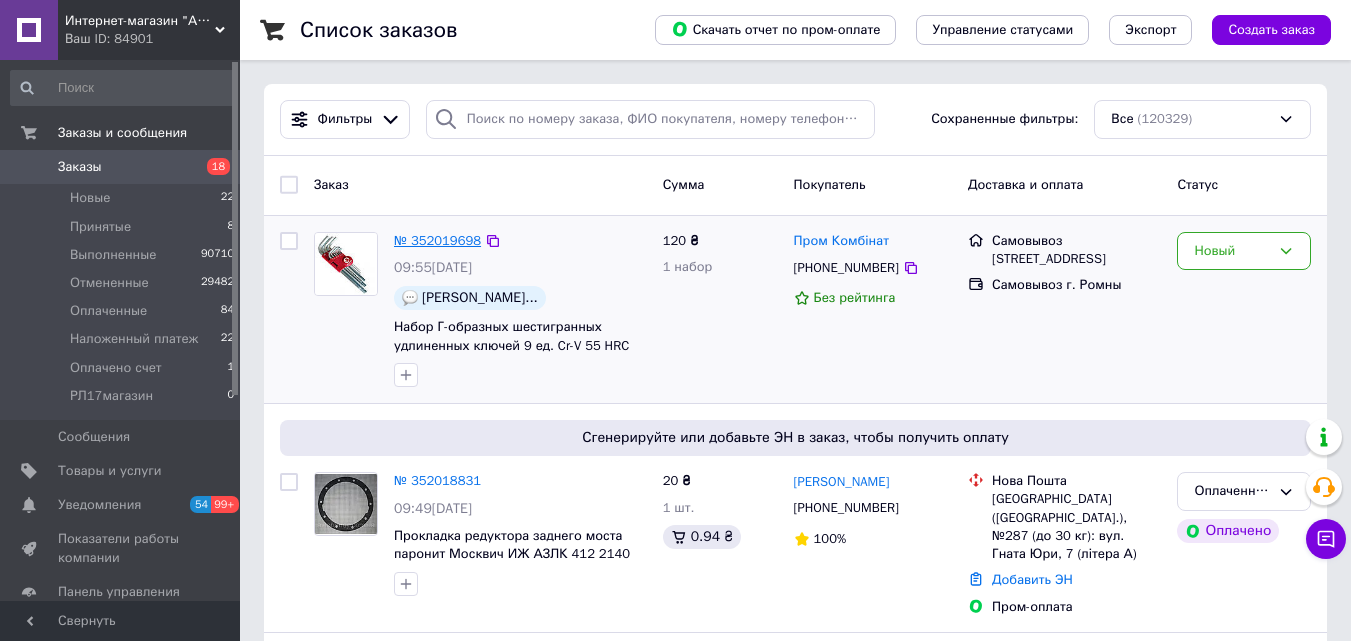 click on "№ 352019698" at bounding box center [437, 240] 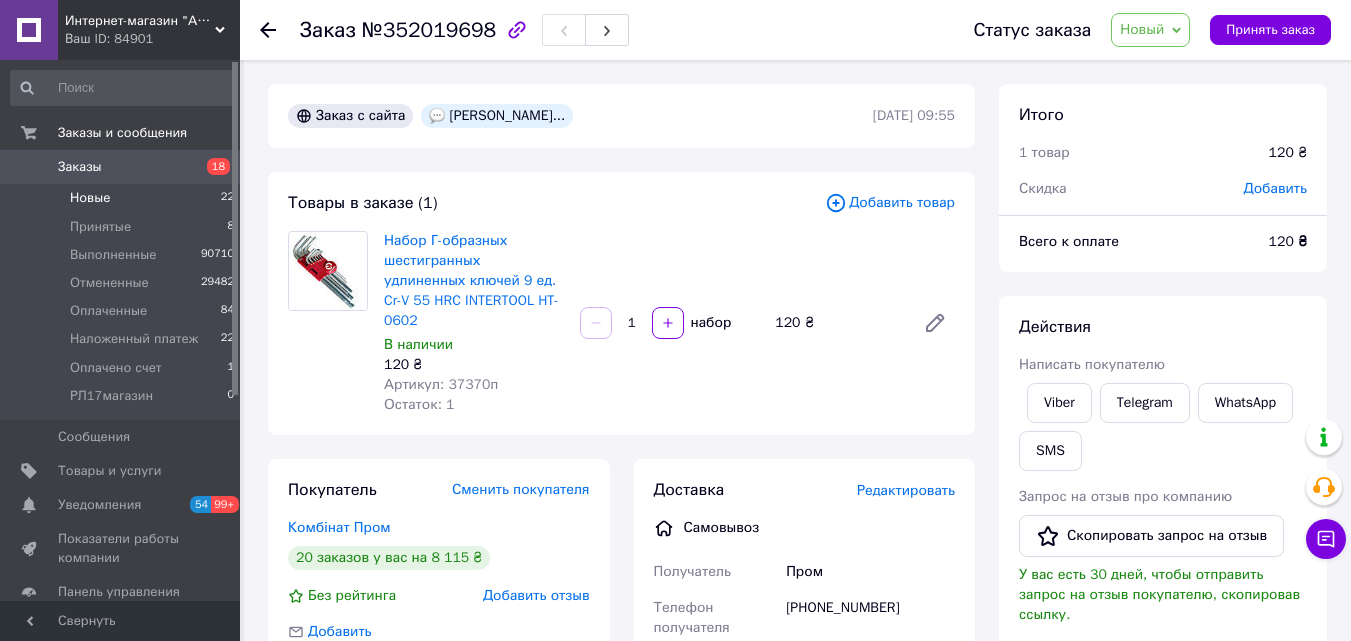 click on "Новые" at bounding box center (90, 198) 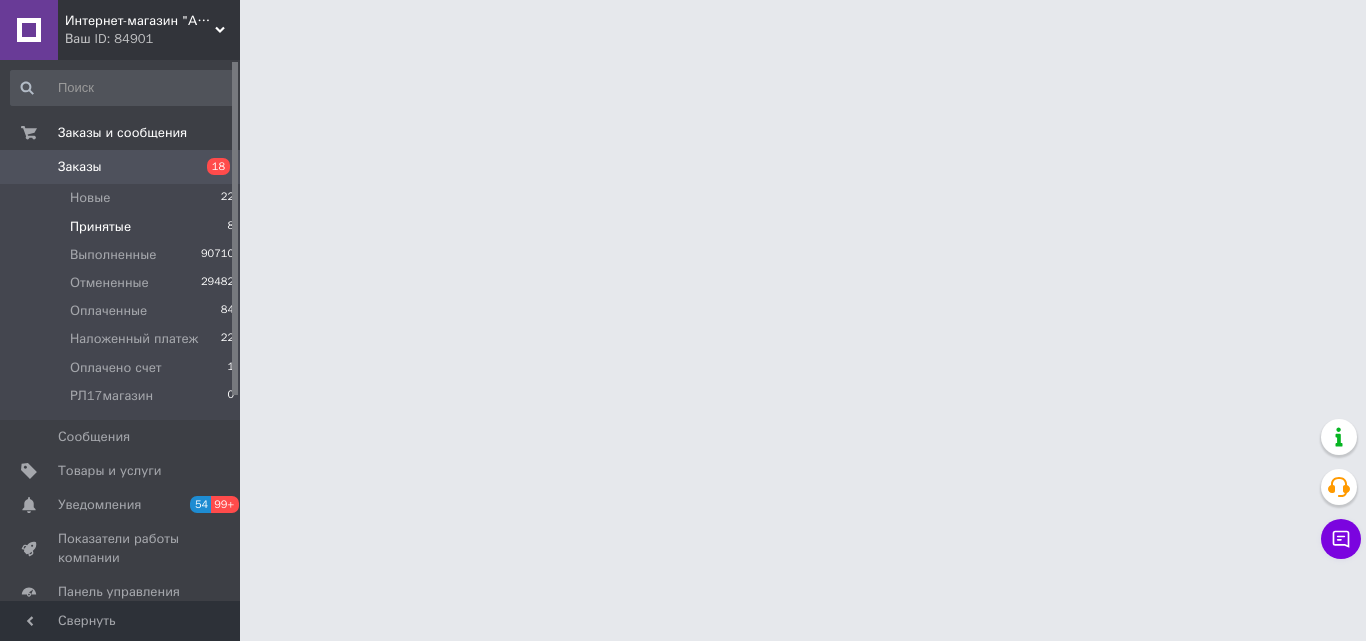 click on "Принятые 8" at bounding box center [123, 227] 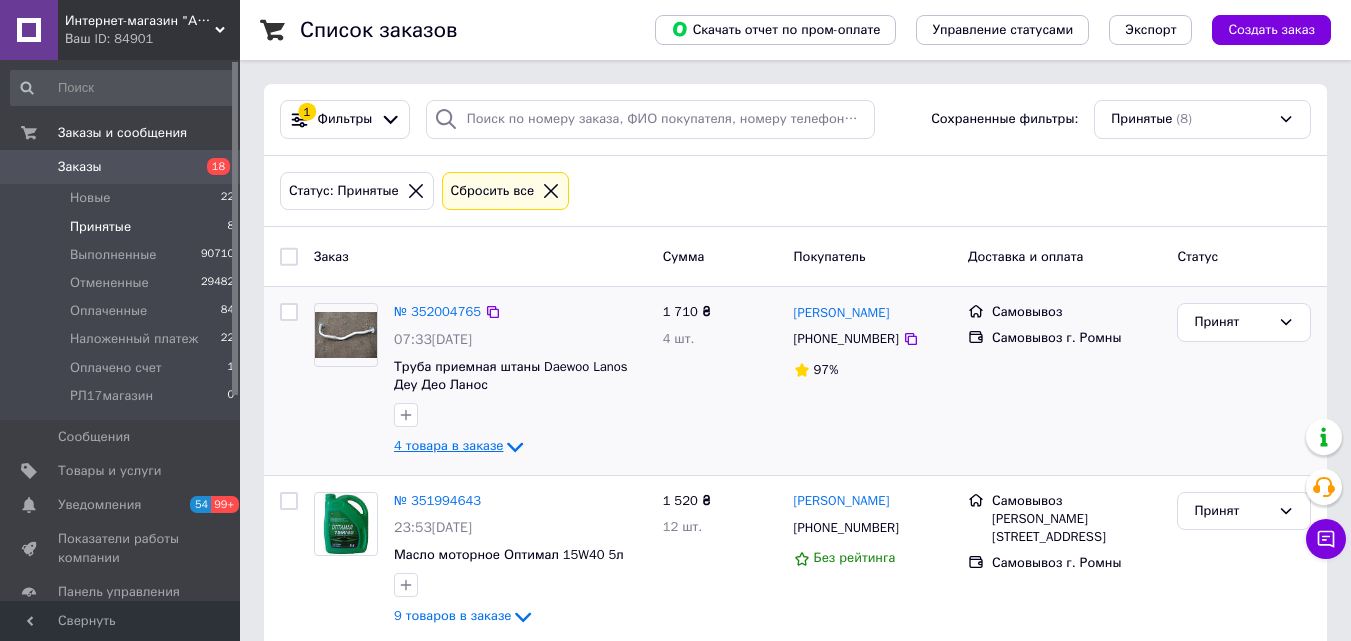 click on "4 товара в заказе" at bounding box center (448, 446) 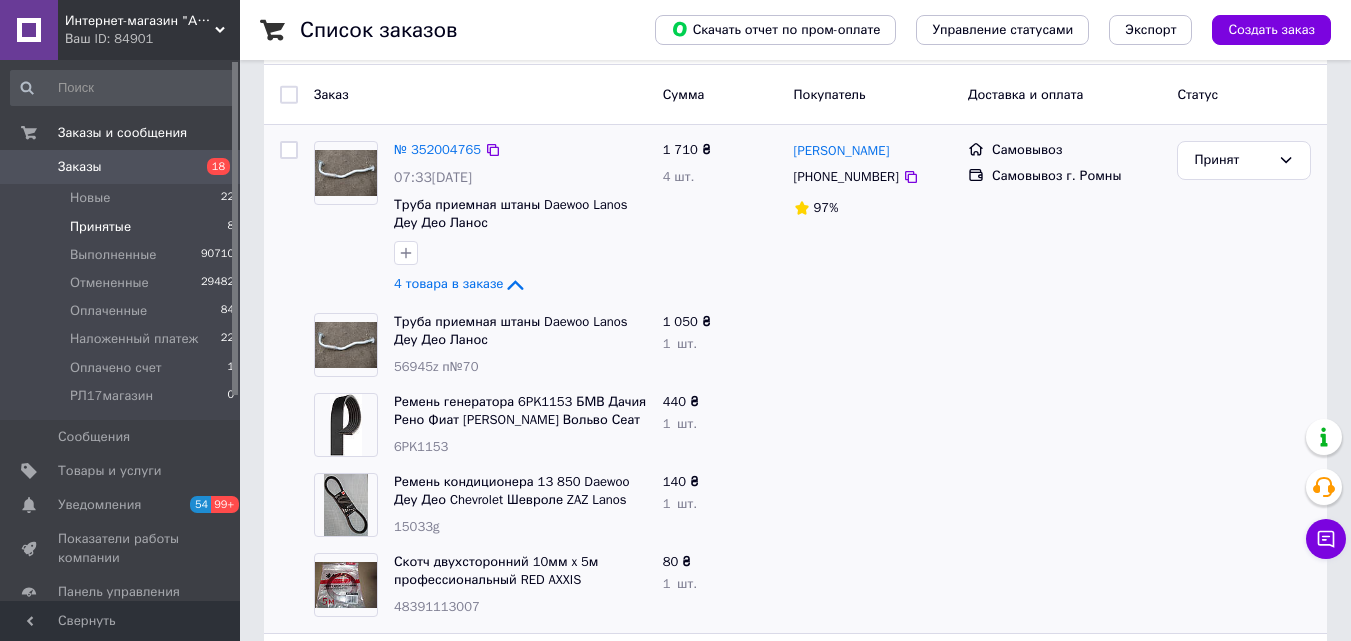 scroll, scrollTop: 400, scrollLeft: 0, axis: vertical 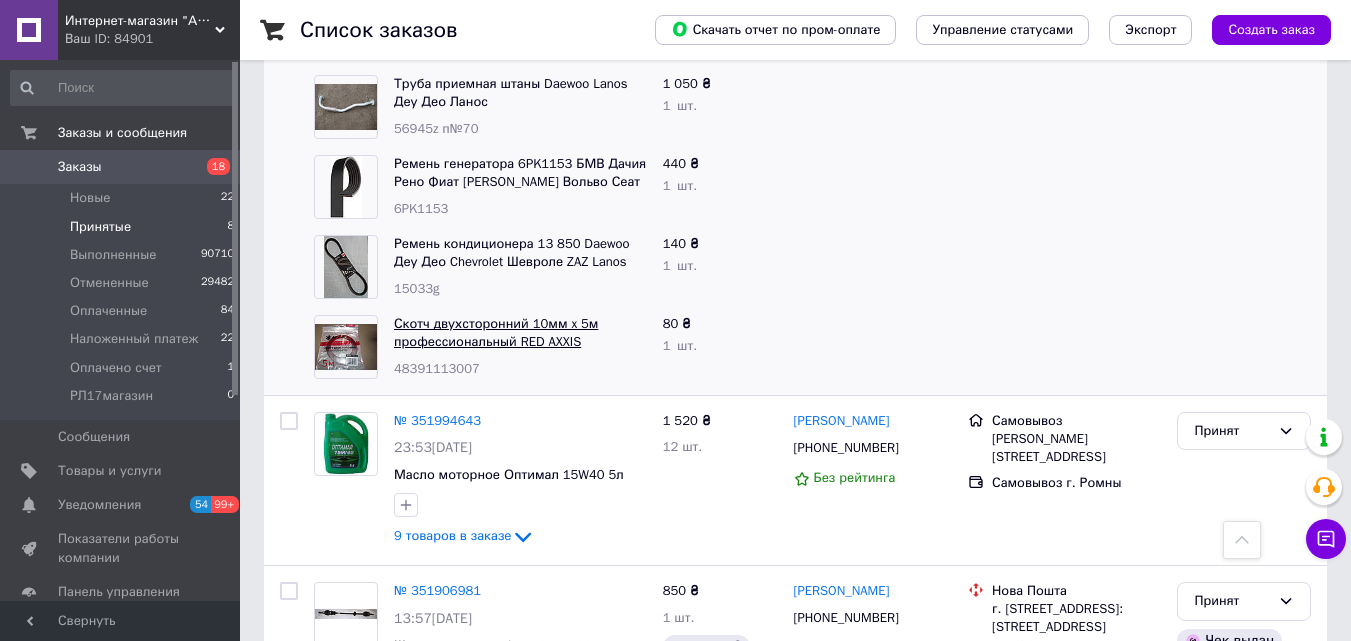 click on "Скотч двухсторонний 10мм x 5м профессиональный RED AXXIS" at bounding box center (496, 333) 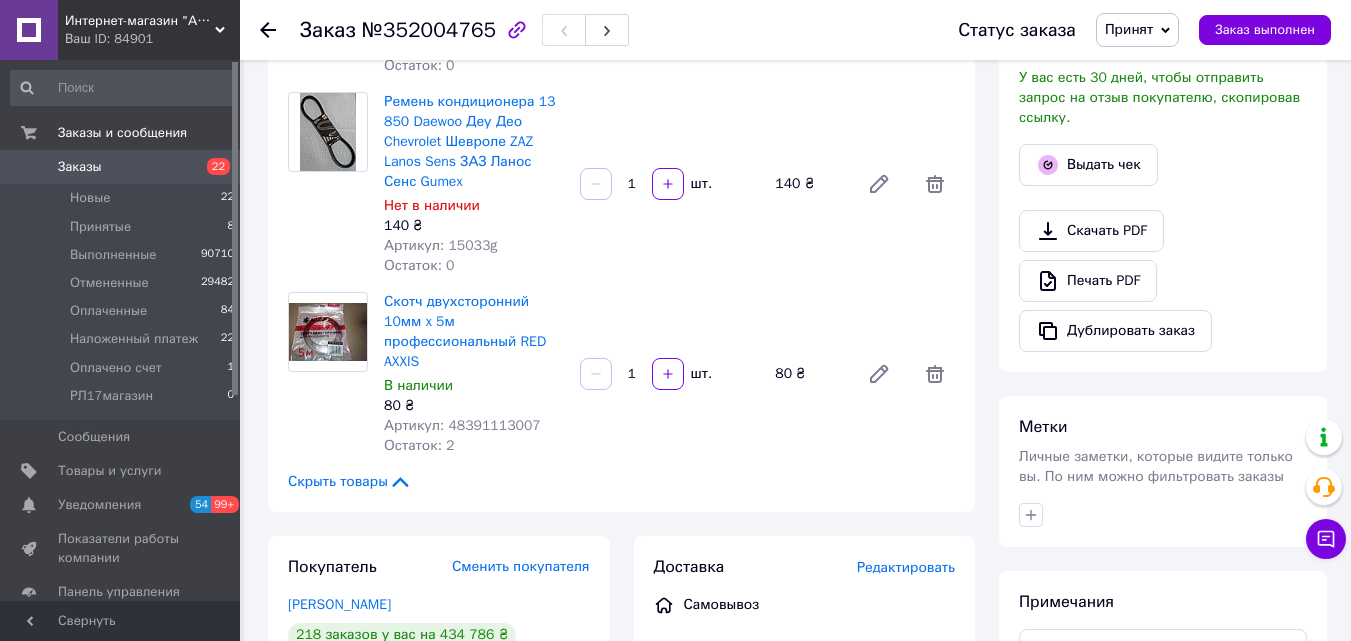 scroll, scrollTop: 500, scrollLeft: 0, axis: vertical 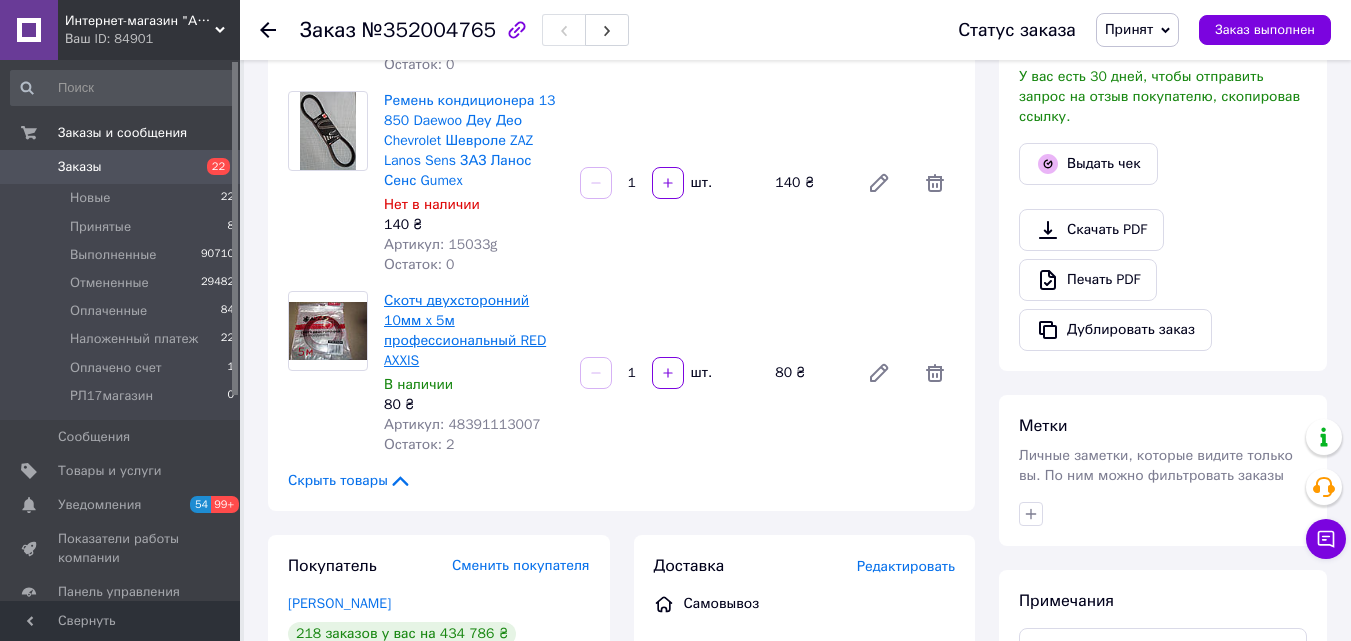 click on "Скотч двухсторонний 10мм x 5м профессиональный RED AXXIS" at bounding box center (465, 330) 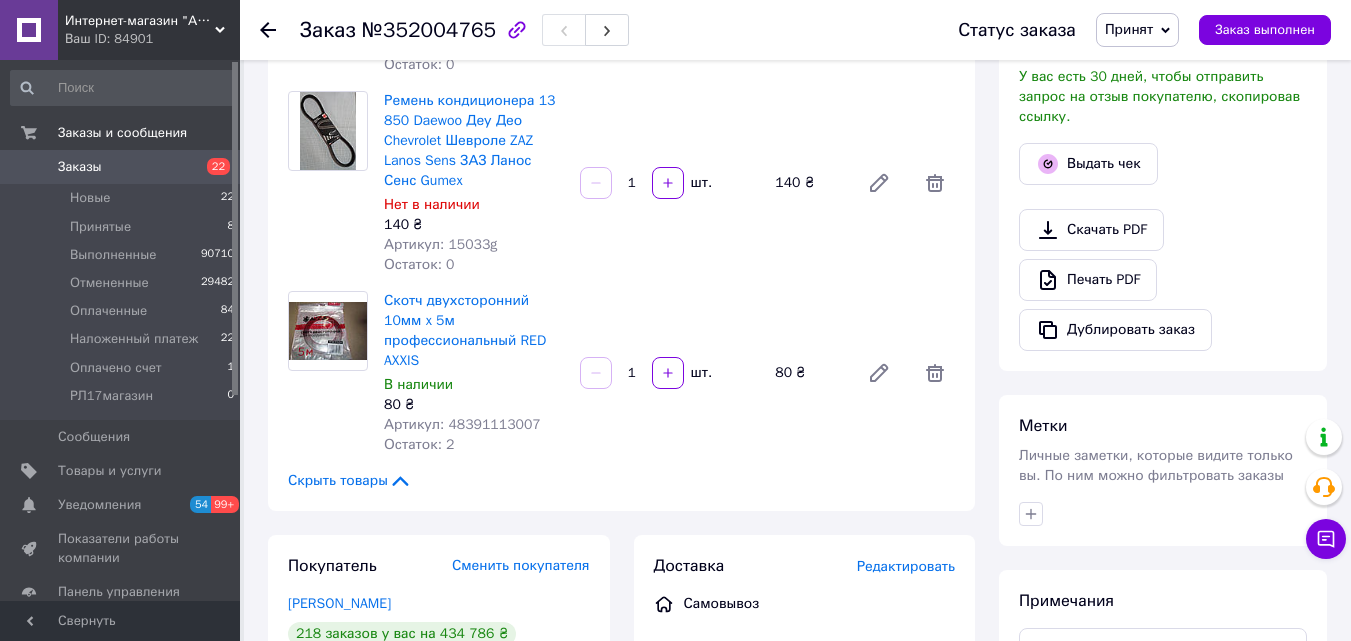 scroll, scrollTop: 400, scrollLeft: 0, axis: vertical 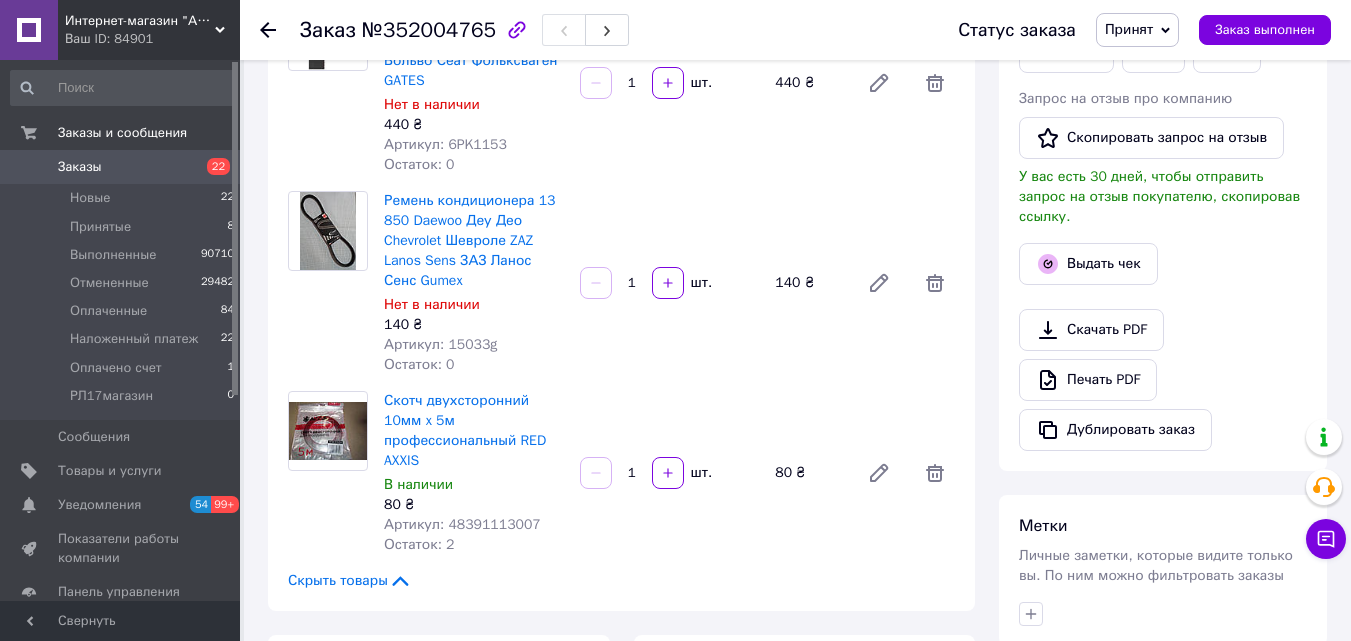 click on "Заказы" at bounding box center (80, 167) 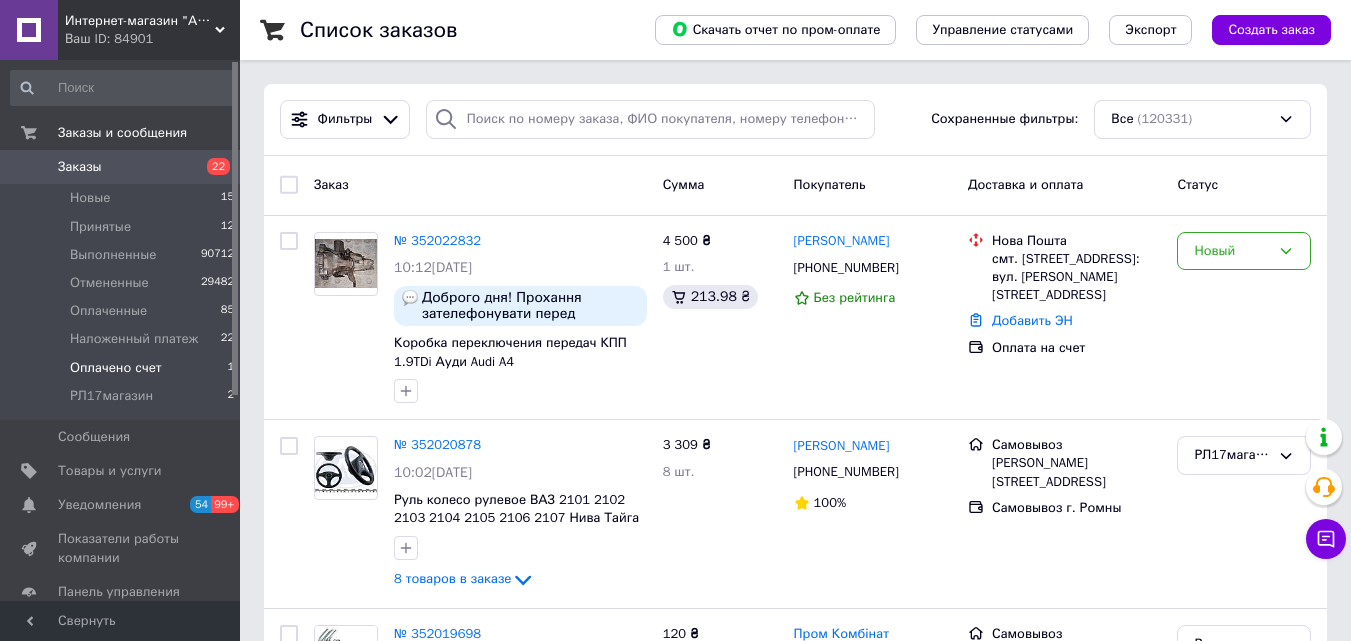 click on "Оплачено счет" at bounding box center [116, 368] 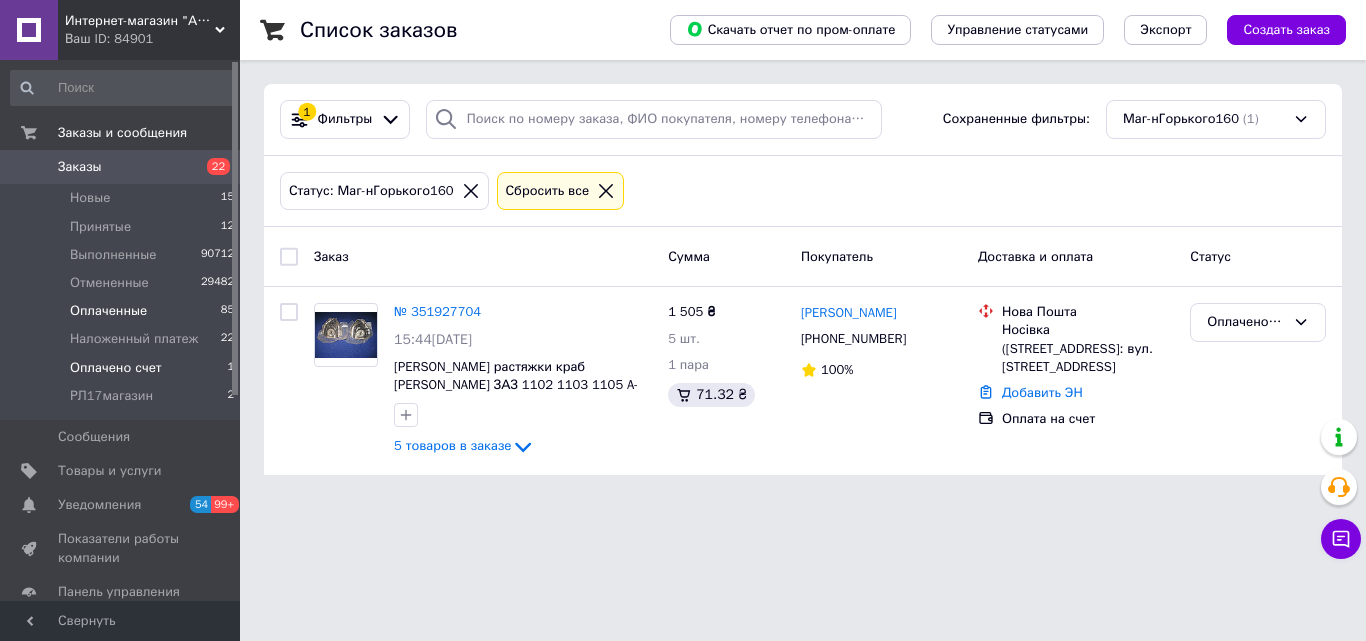 click on "Оплаченные" at bounding box center [108, 311] 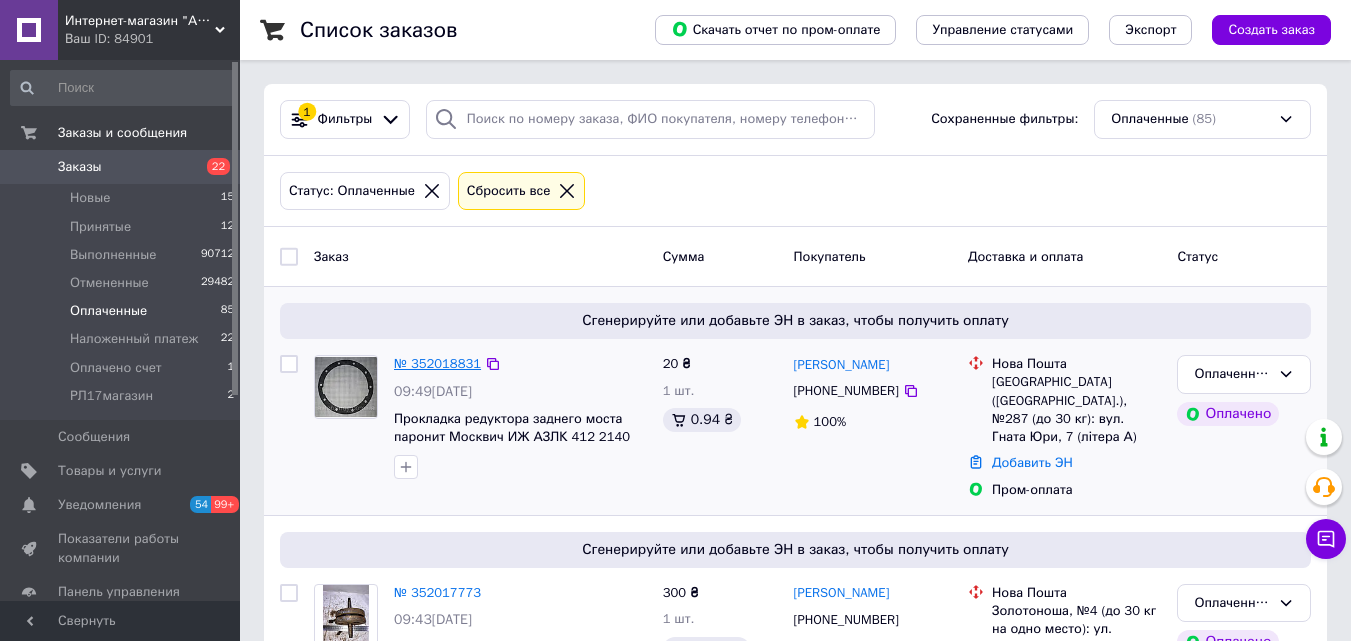 click on "№ 352018831" at bounding box center (437, 363) 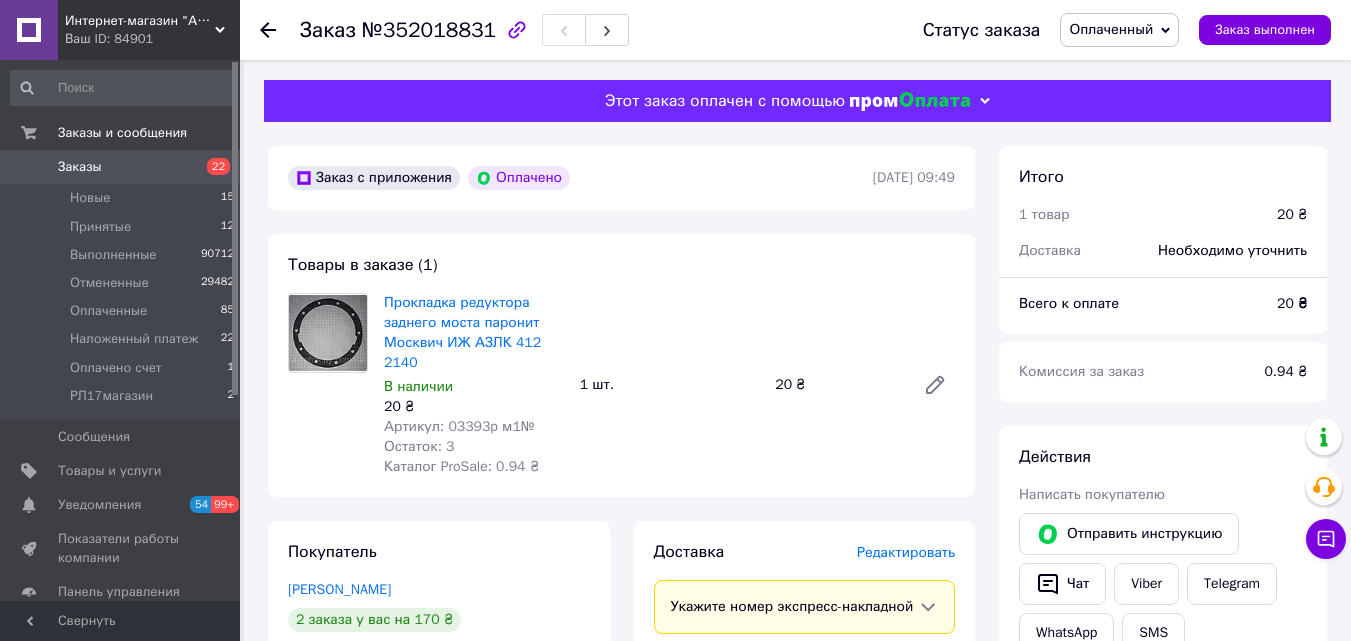click at bounding box center (268, 30) 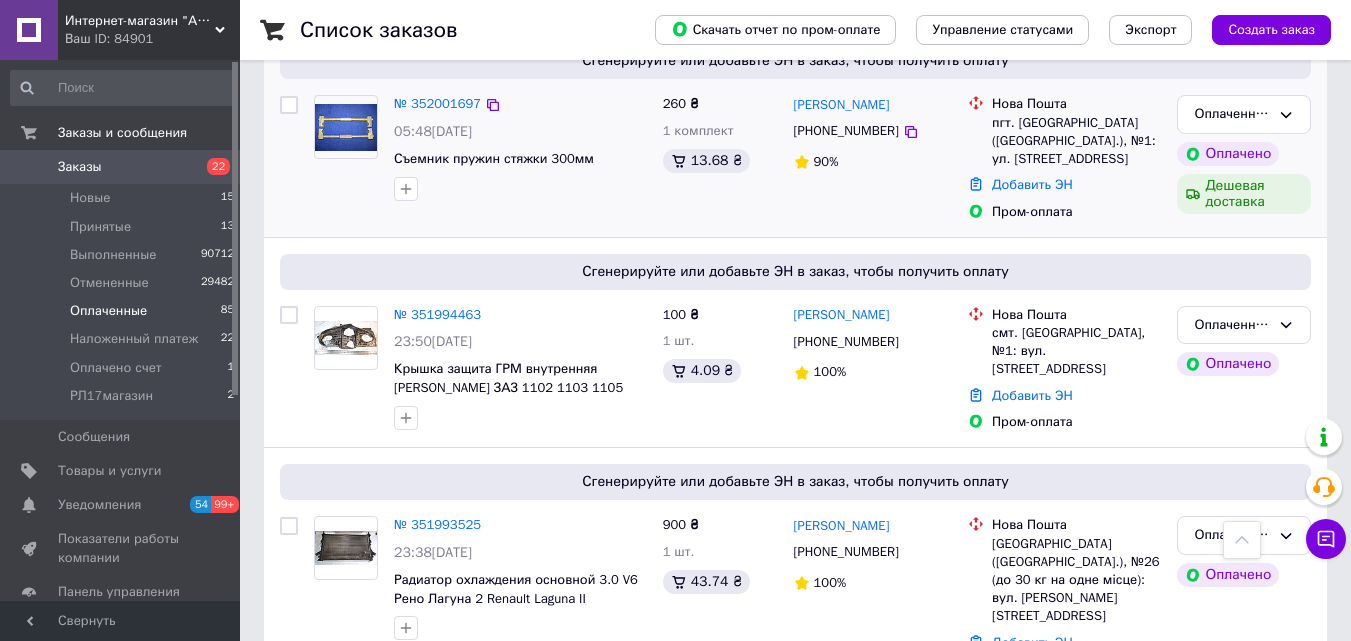 scroll, scrollTop: 700, scrollLeft: 0, axis: vertical 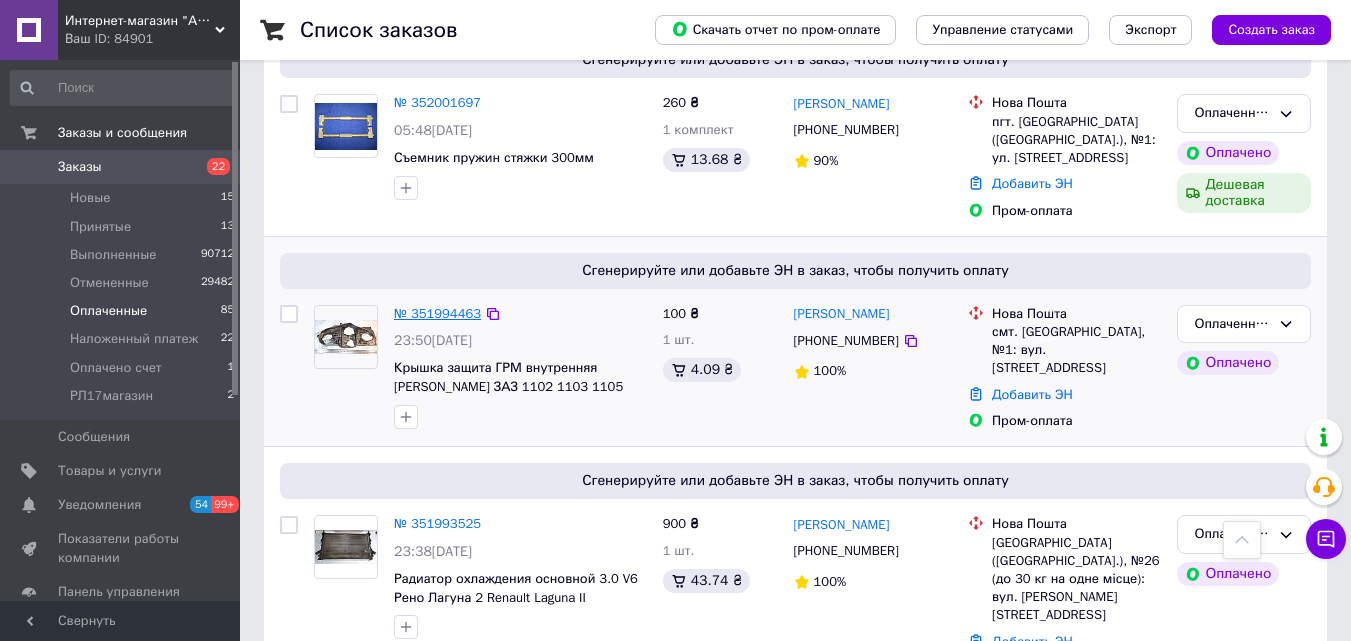 click on "№ 351994463" at bounding box center [437, 313] 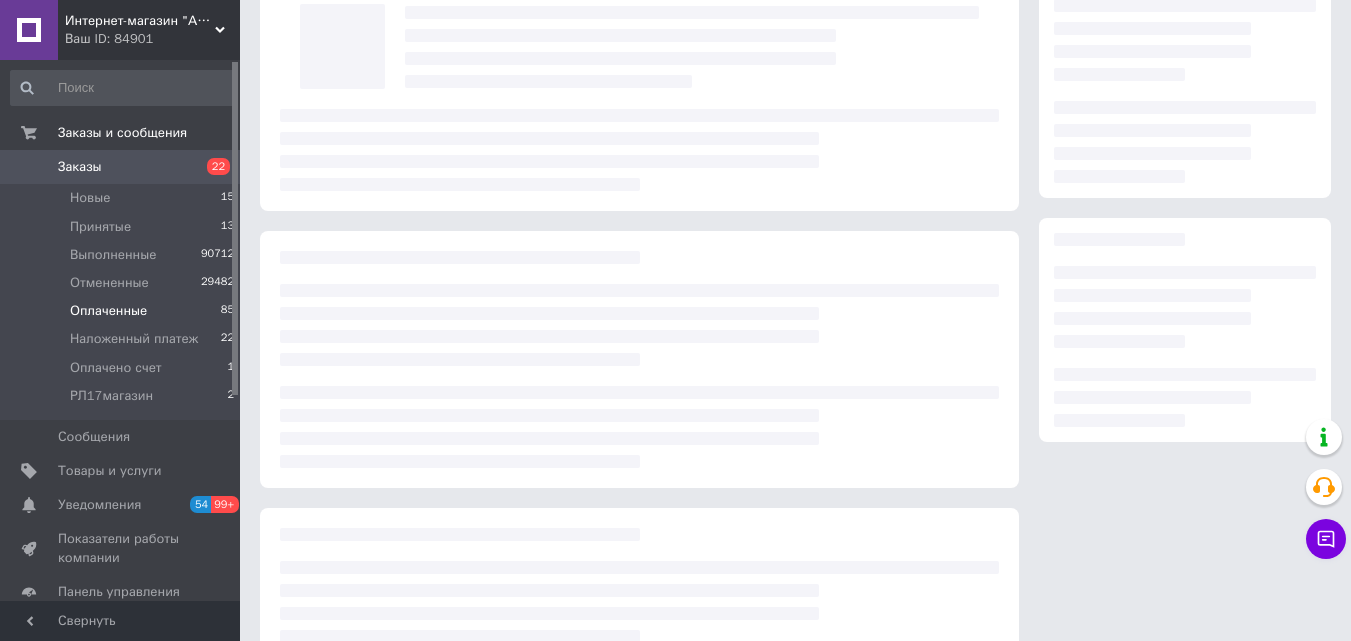 scroll, scrollTop: 0, scrollLeft: 0, axis: both 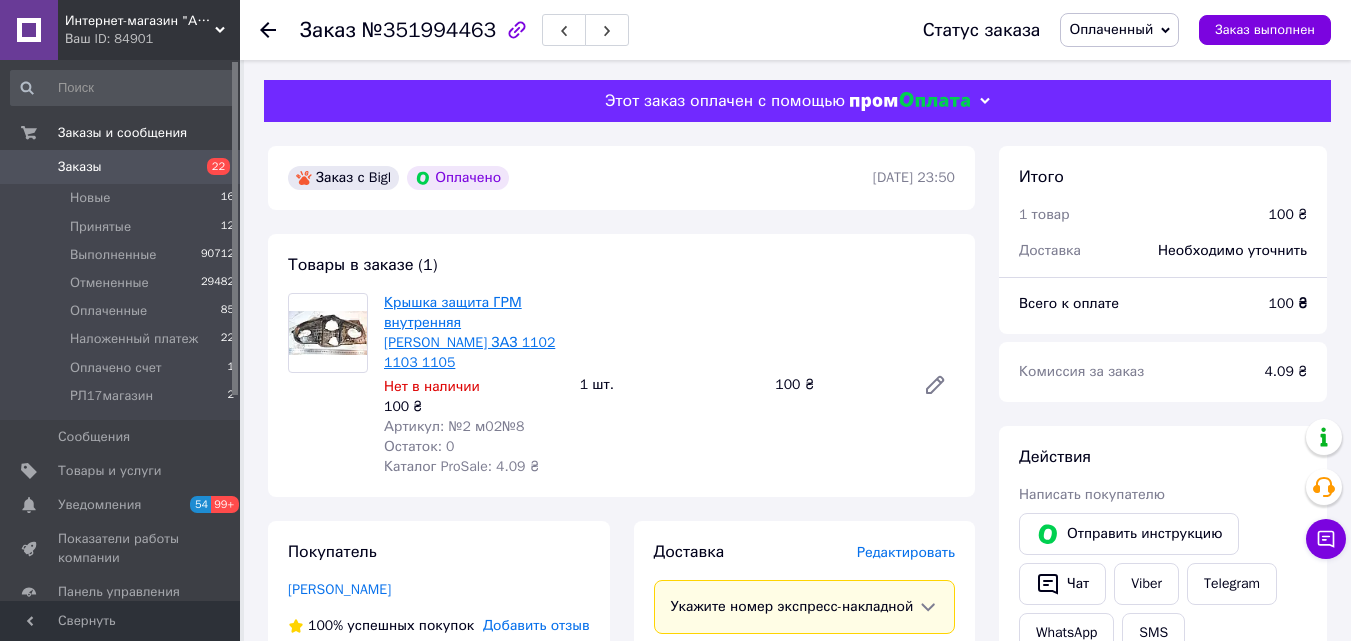 click on "Крышка защита ГРМ внутренняя [PERSON_NAME] ЗАЗ 1102 1103 1105" at bounding box center (469, 332) 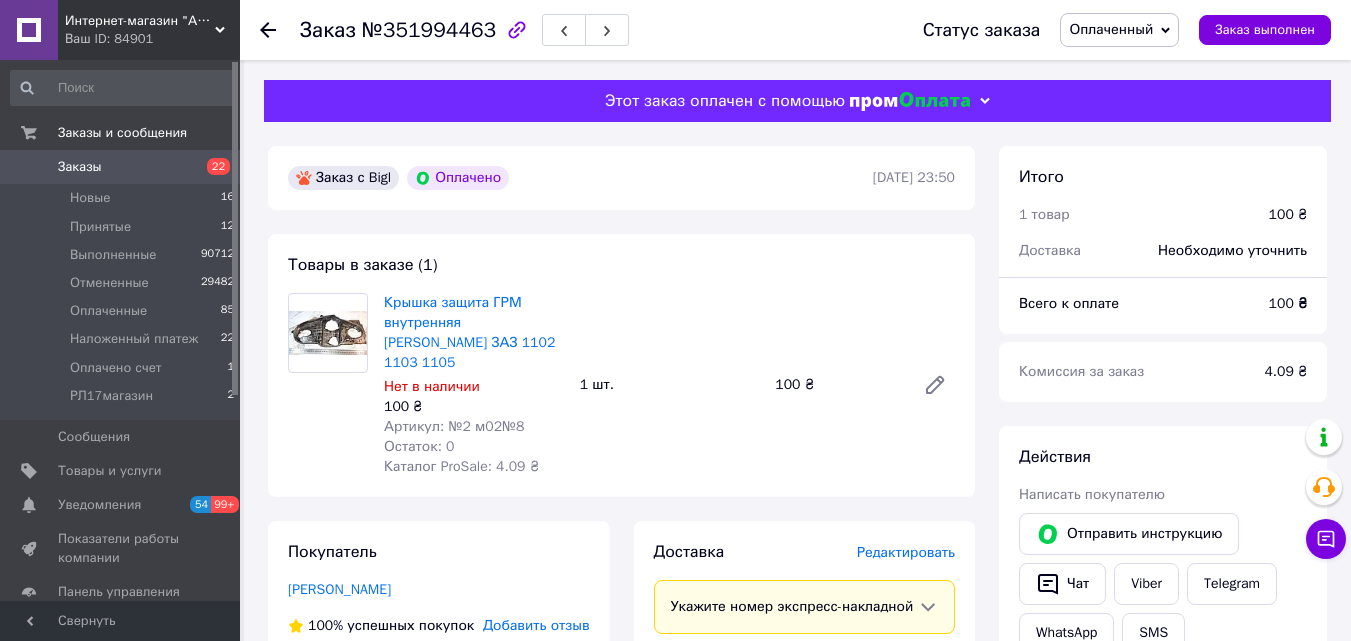 click 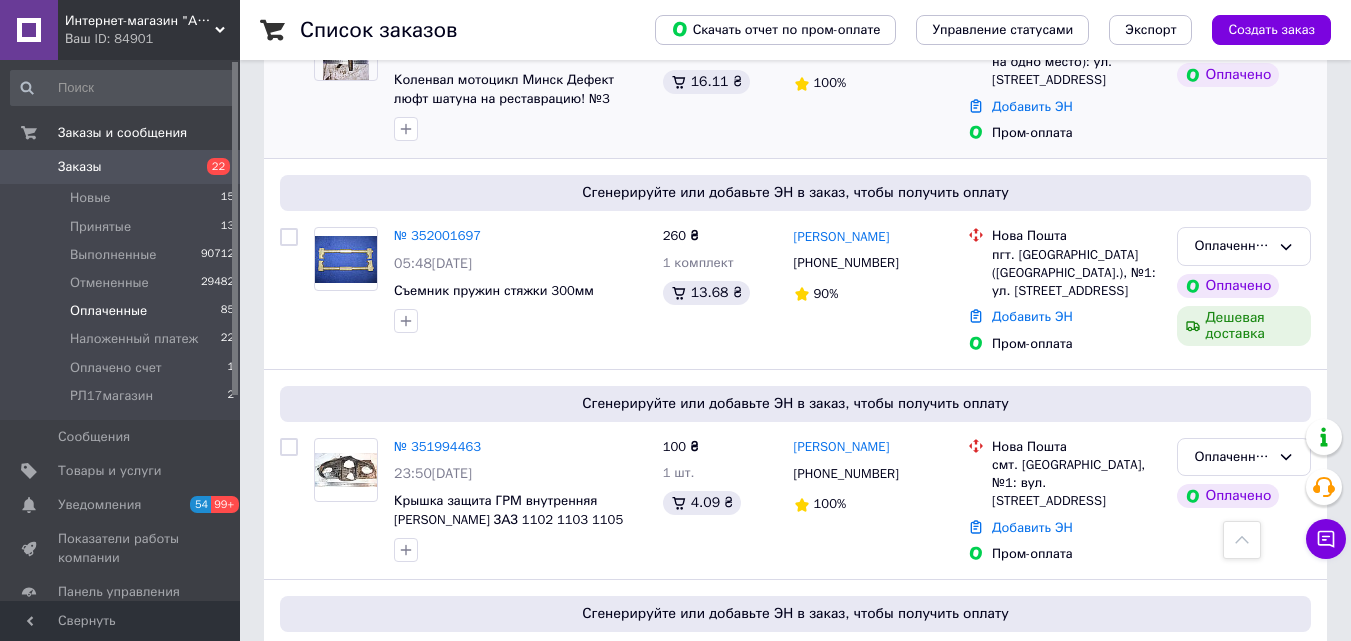 scroll, scrollTop: 600, scrollLeft: 0, axis: vertical 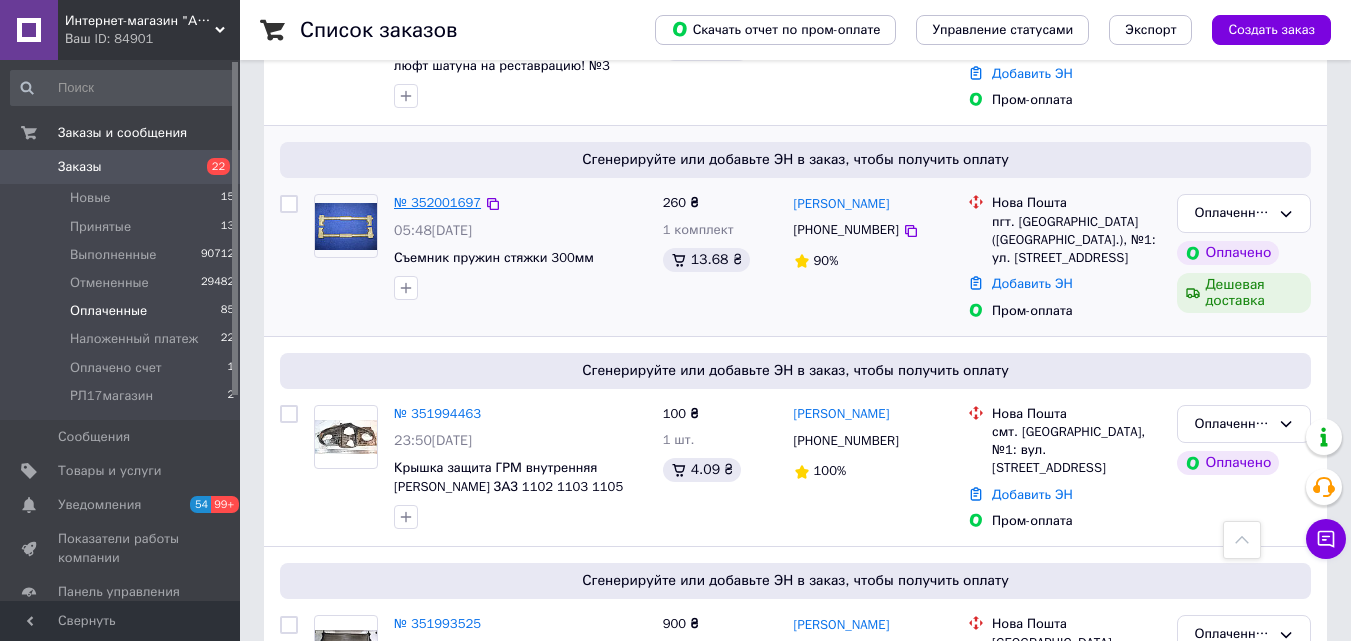click on "№ 352001697" at bounding box center [437, 202] 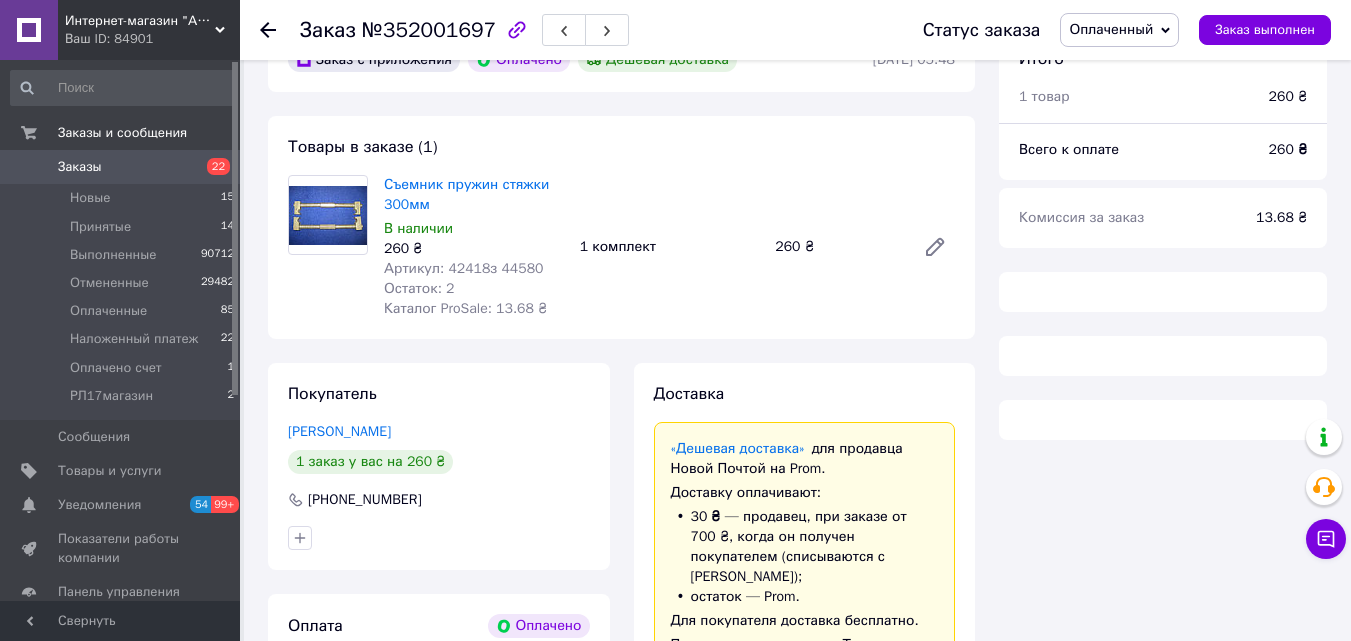 scroll, scrollTop: 0, scrollLeft: 0, axis: both 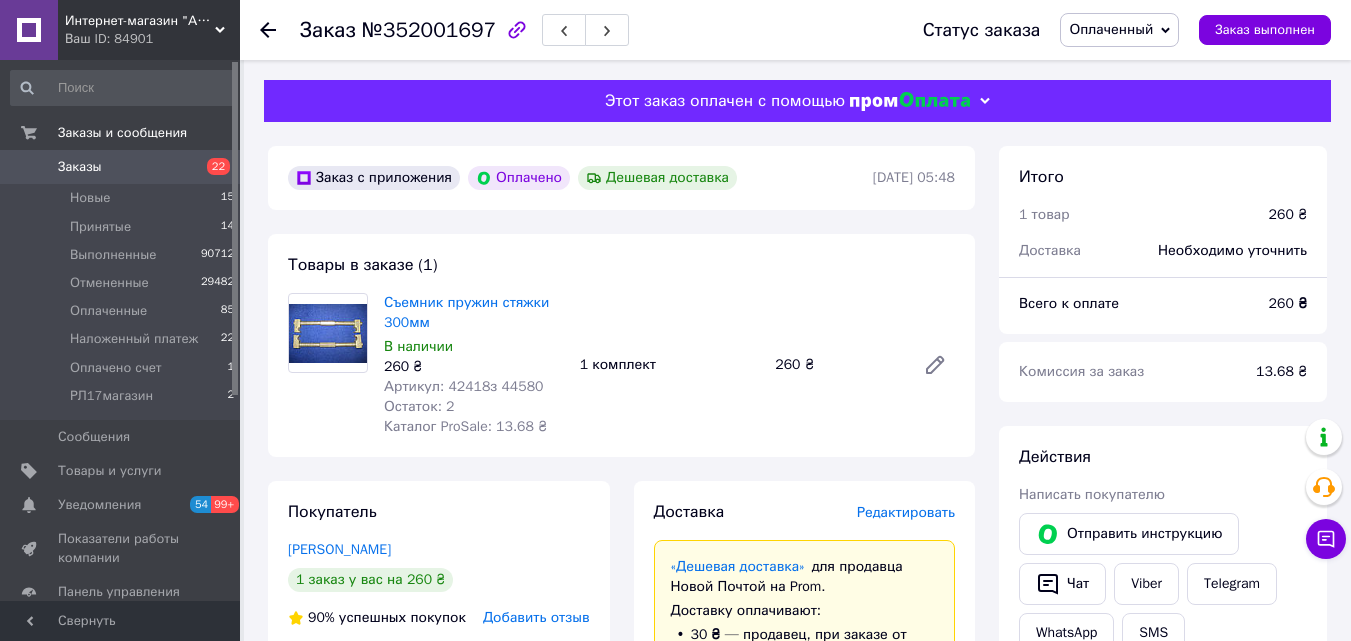 click 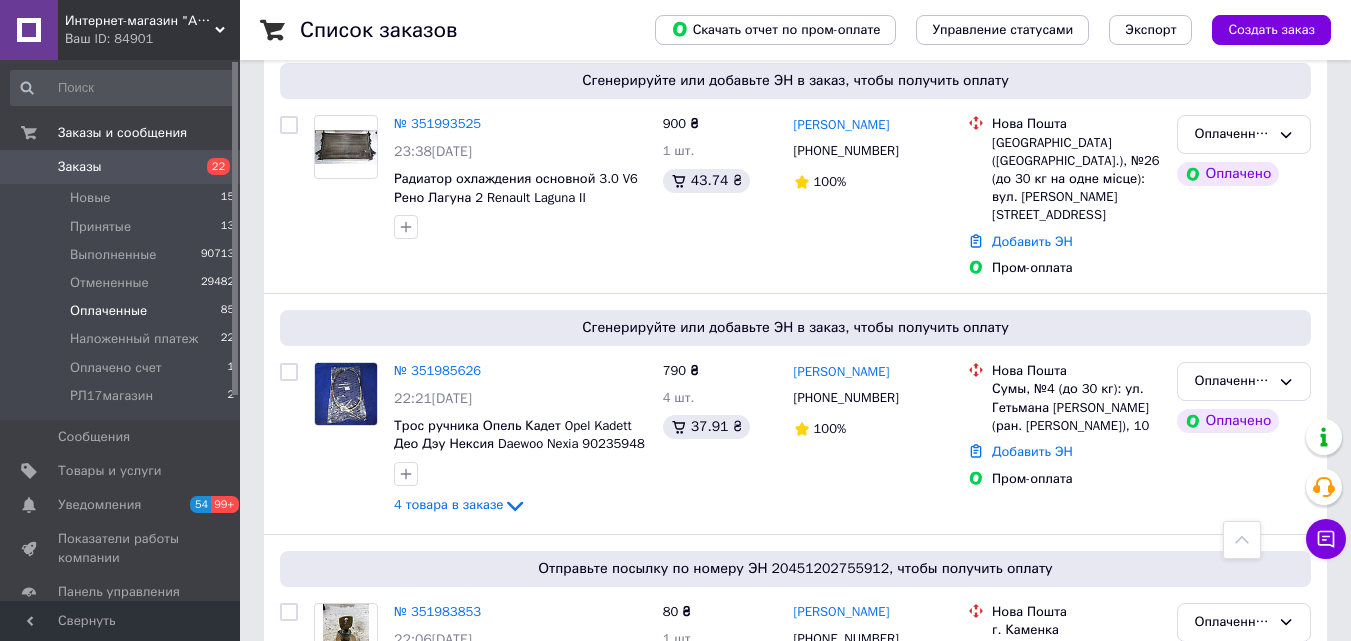 scroll, scrollTop: 1200, scrollLeft: 0, axis: vertical 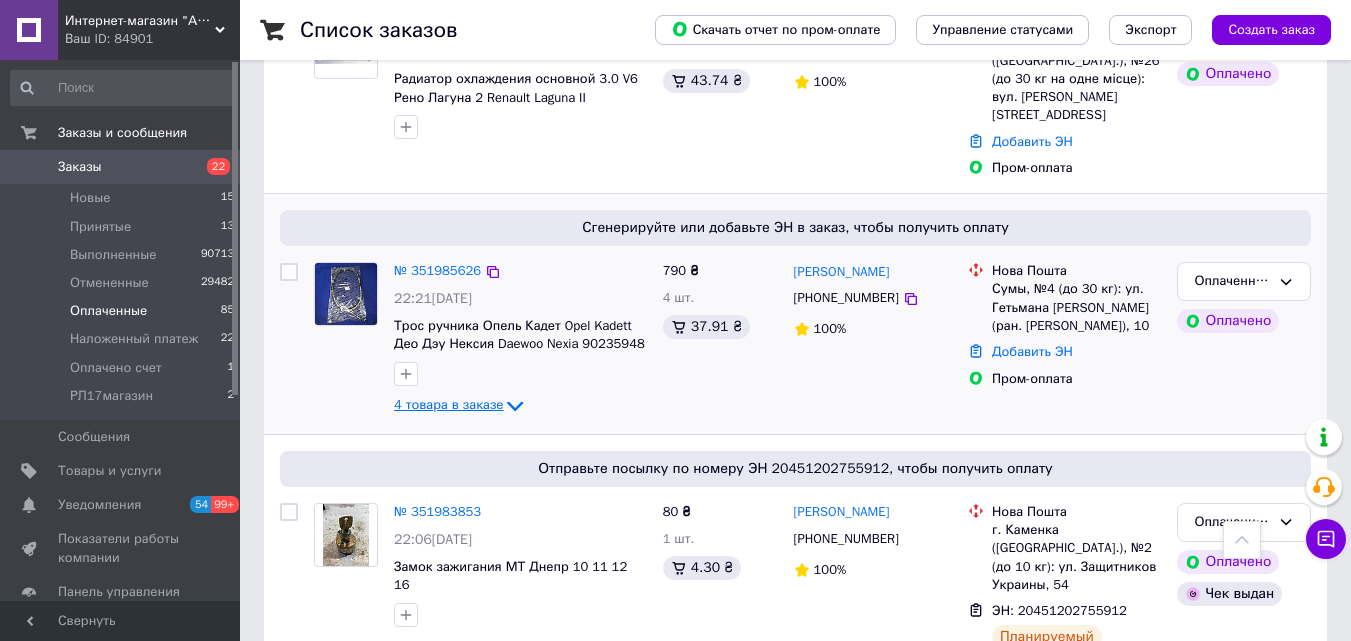 click on "4 товара в заказе" at bounding box center (448, 405) 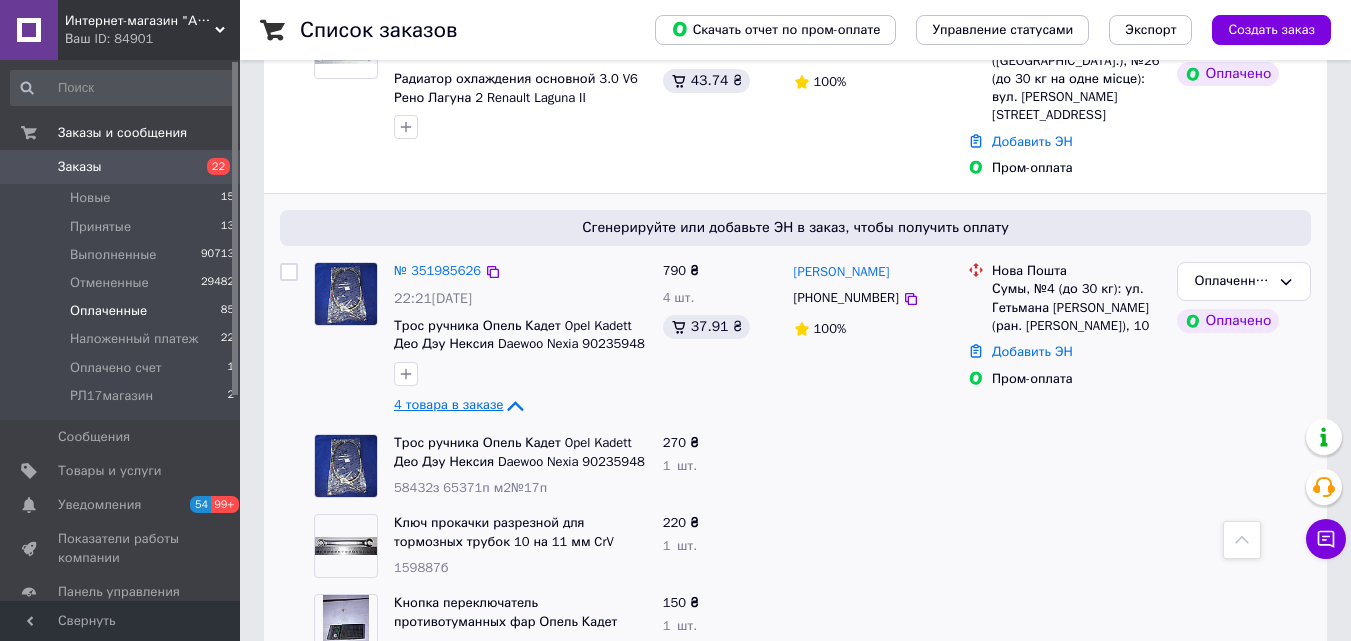 click on "4 товара в заказе" at bounding box center [448, 405] 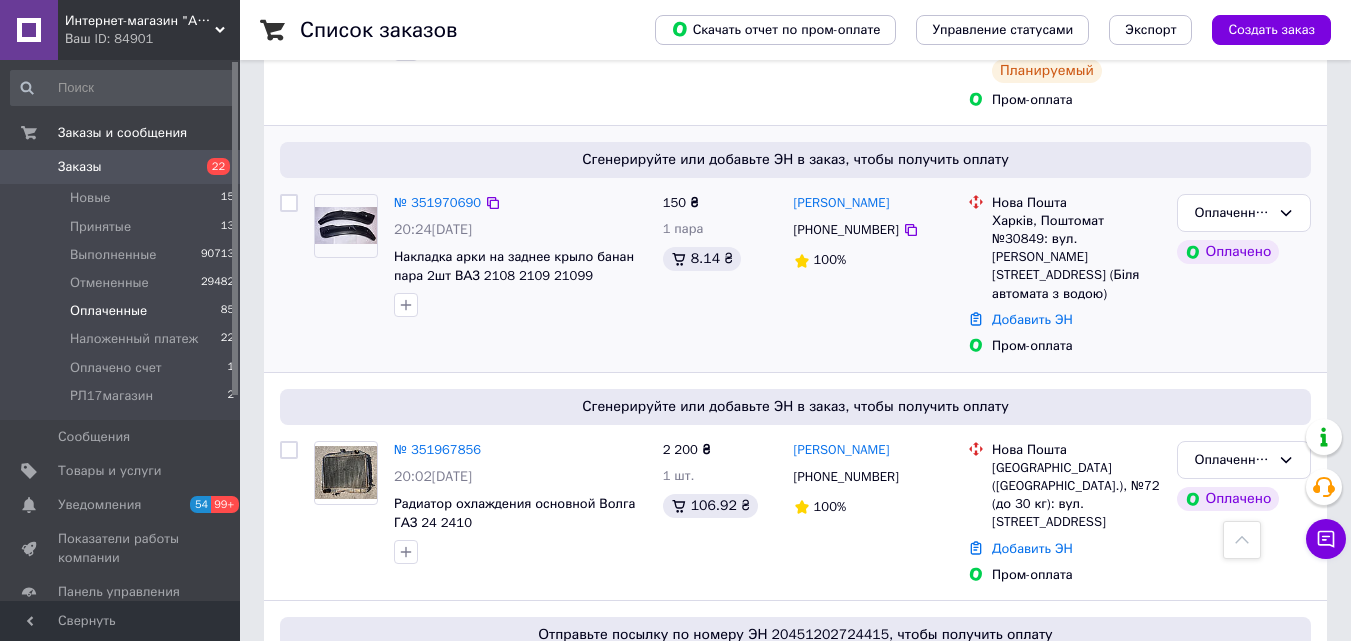 scroll, scrollTop: 1900, scrollLeft: 0, axis: vertical 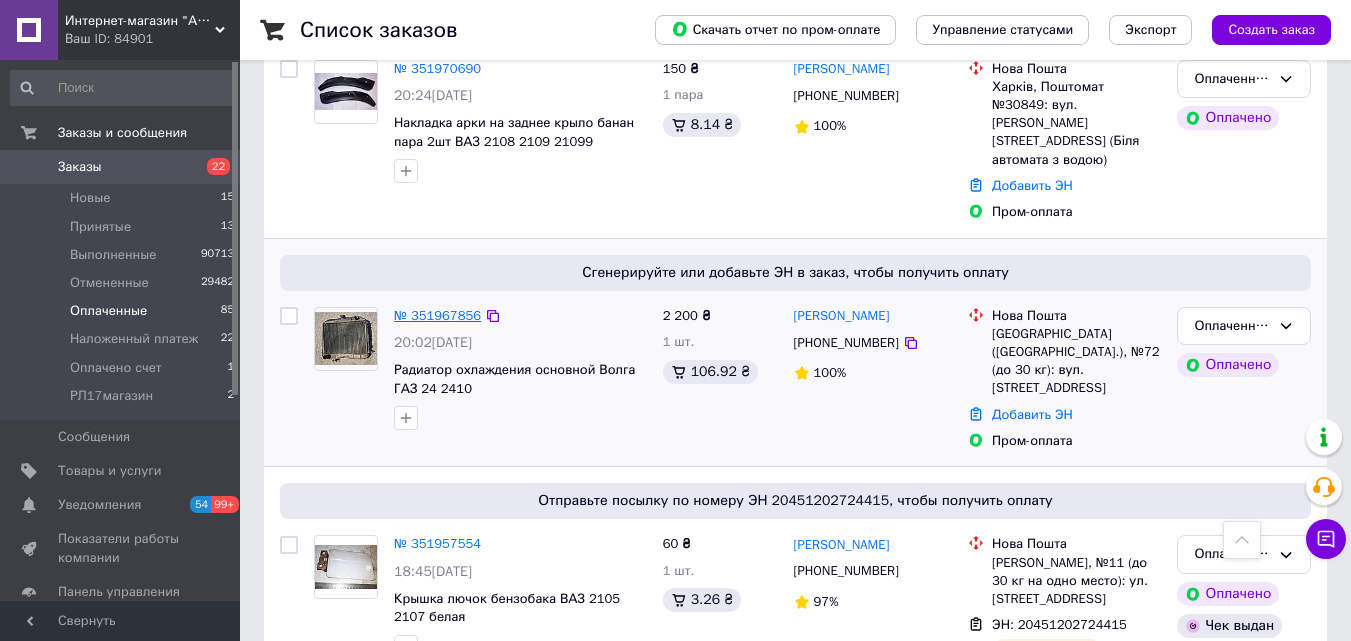 click on "№ 351967856" at bounding box center (437, 315) 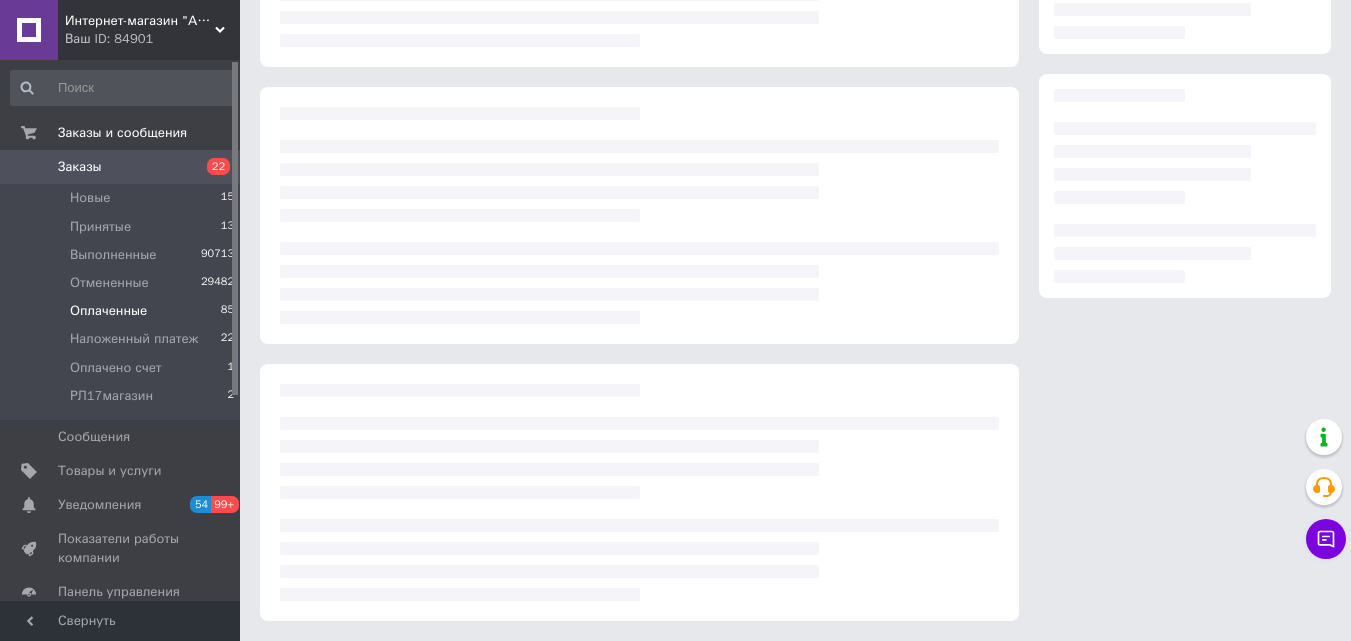 scroll, scrollTop: 0, scrollLeft: 0, axis: both 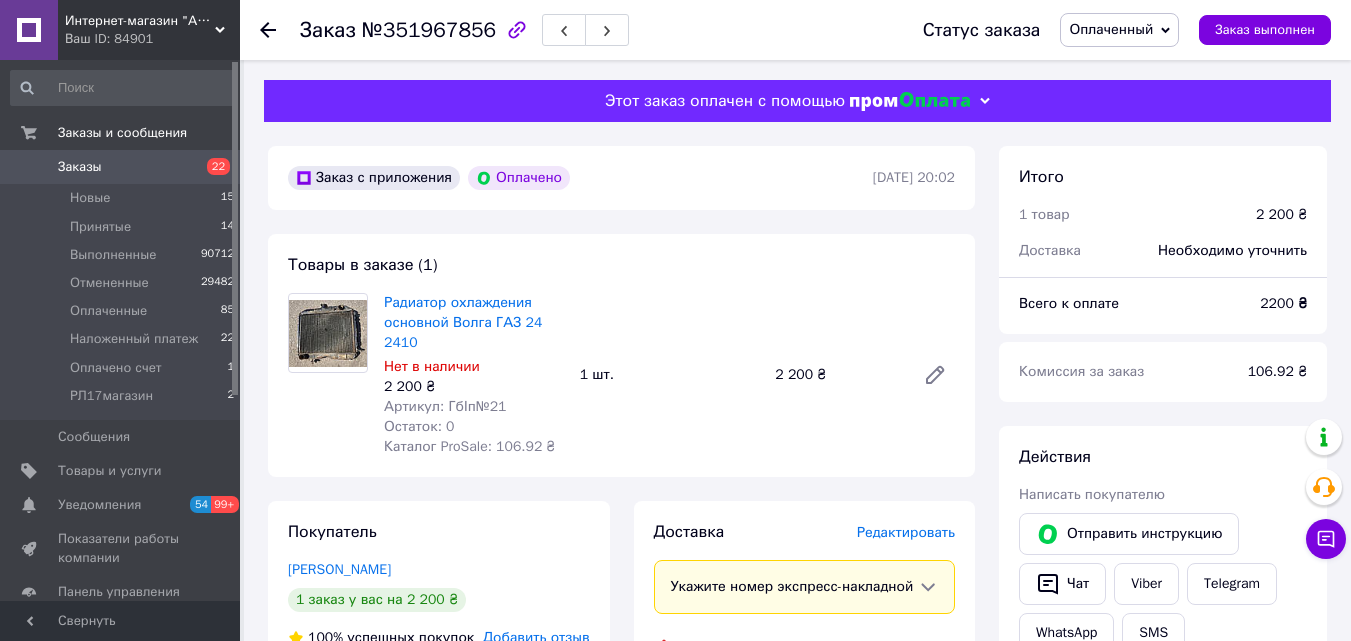 click at bounding box center (268, 30) 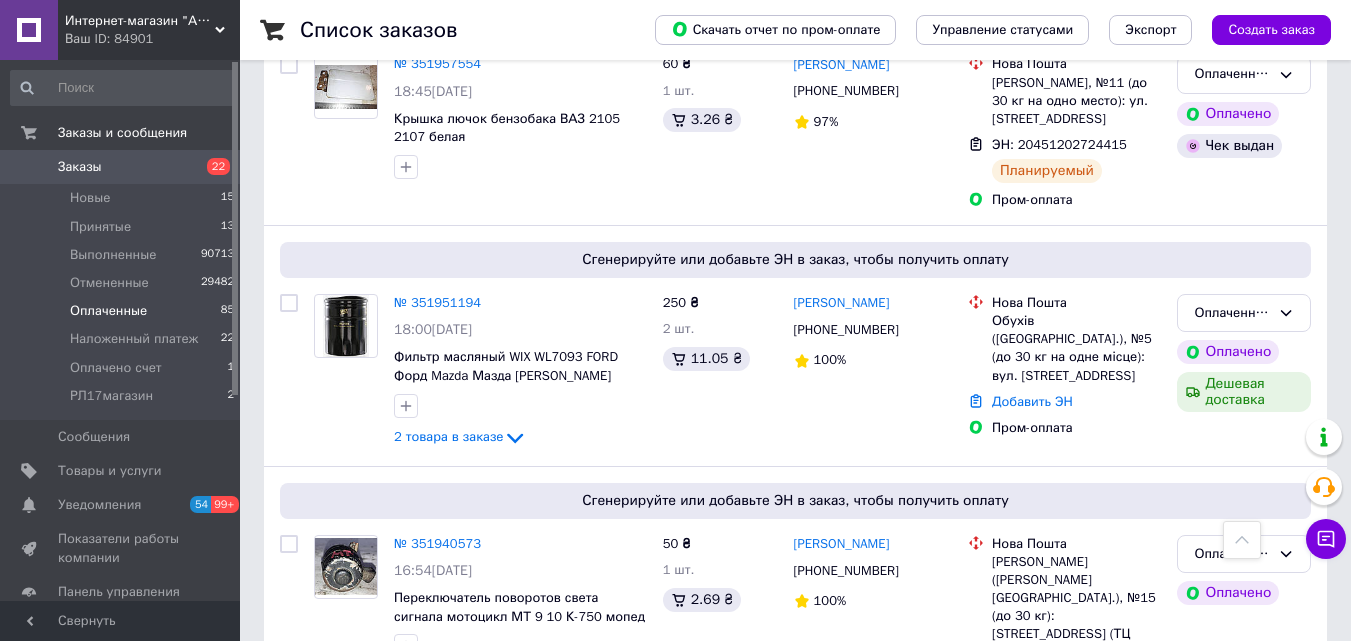 scroll, scrollTop: 2400, scrollLeft: 0, axis: vertical 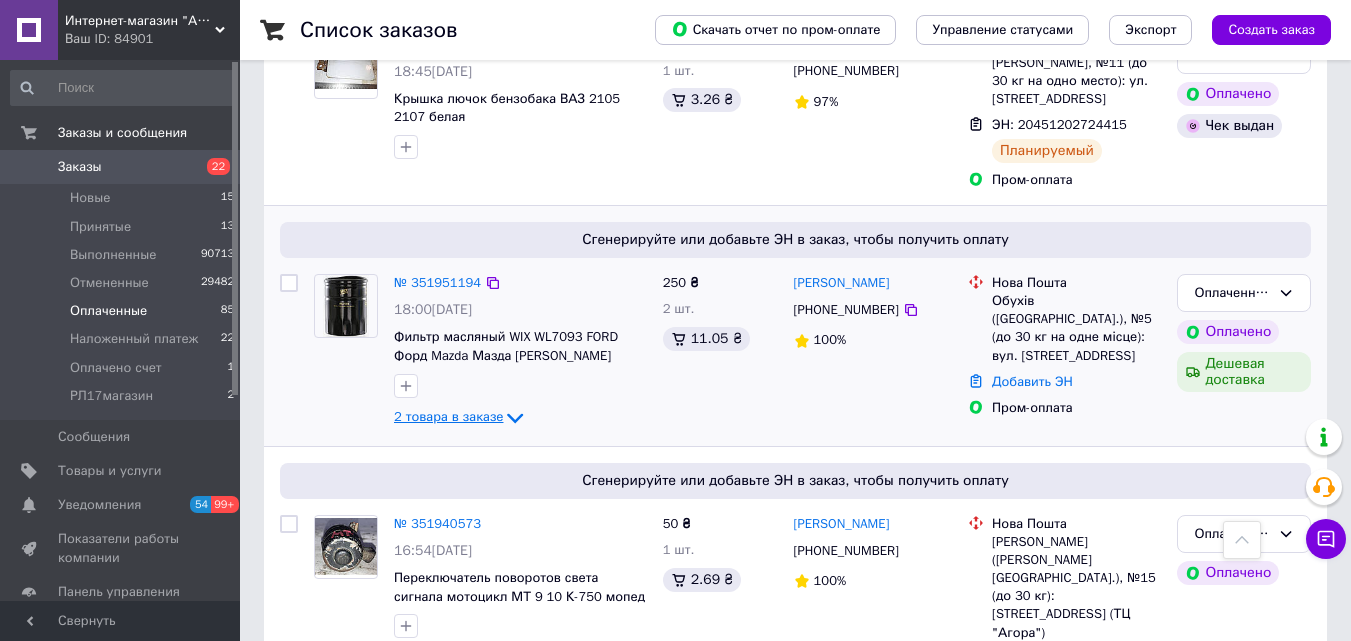 click on "2 товара в заказе" at bounding box center (448, 416) 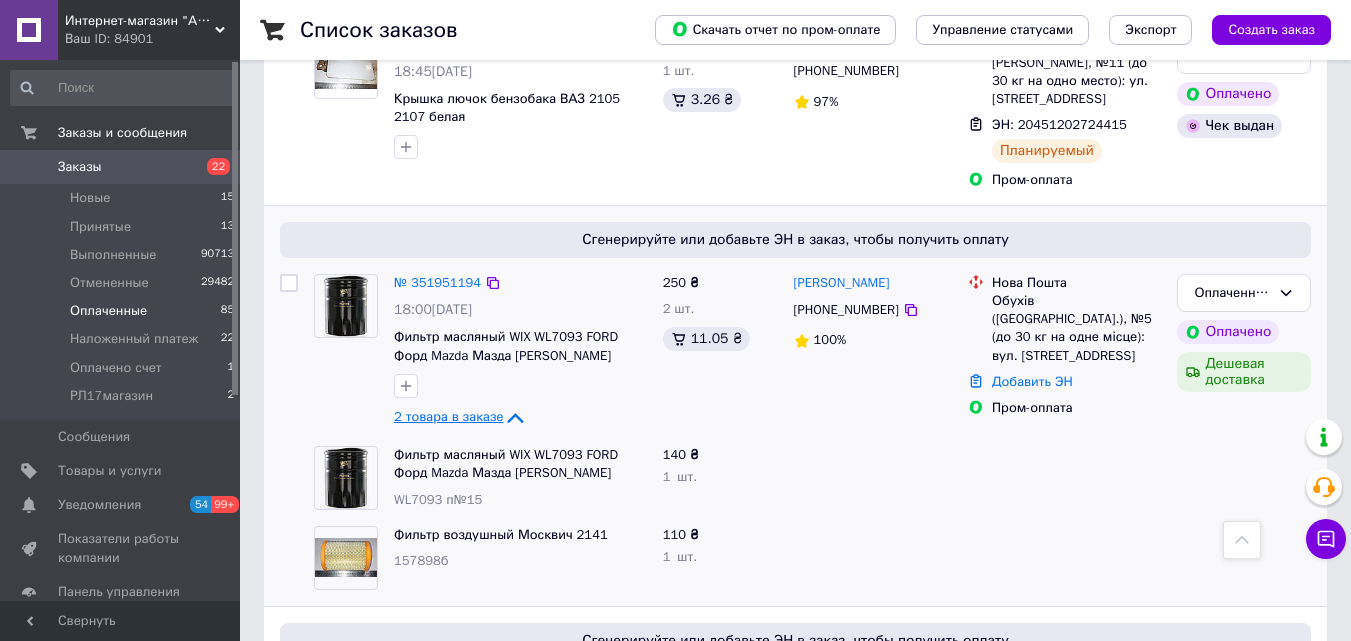 scroll, scrollTop: 2300, scrollLeft: 0, axis: vertical 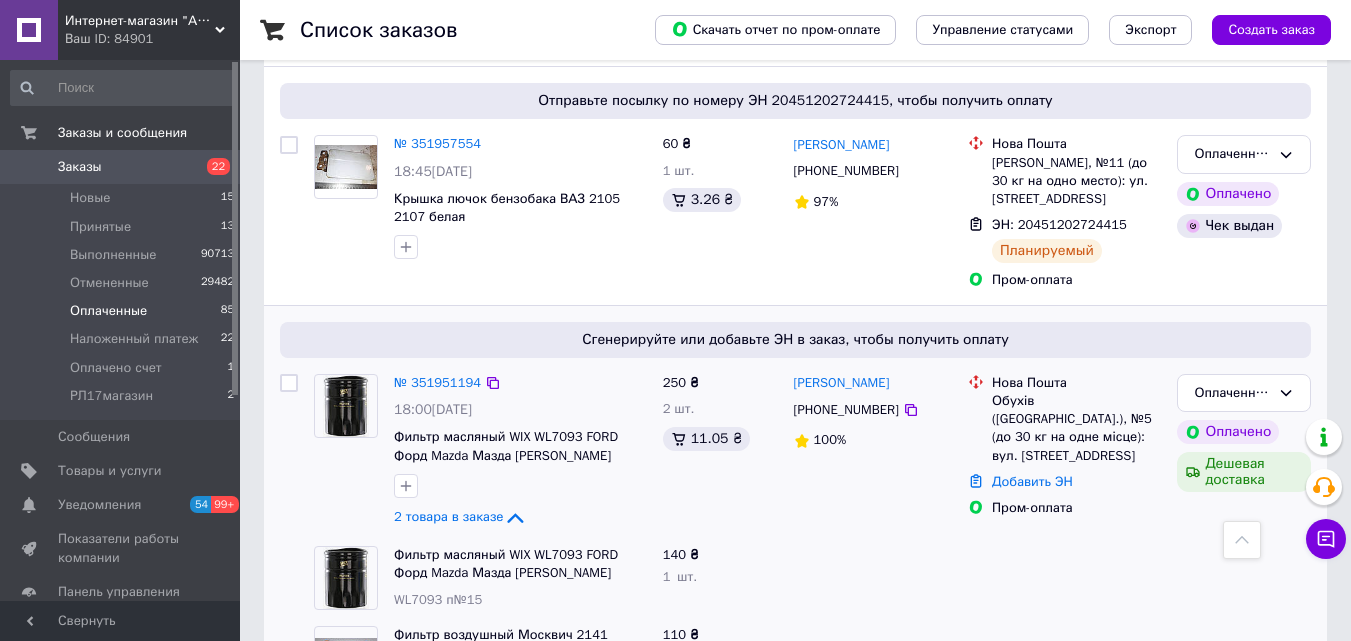 click on "№ 351951194" at bounding box center [437, 383] 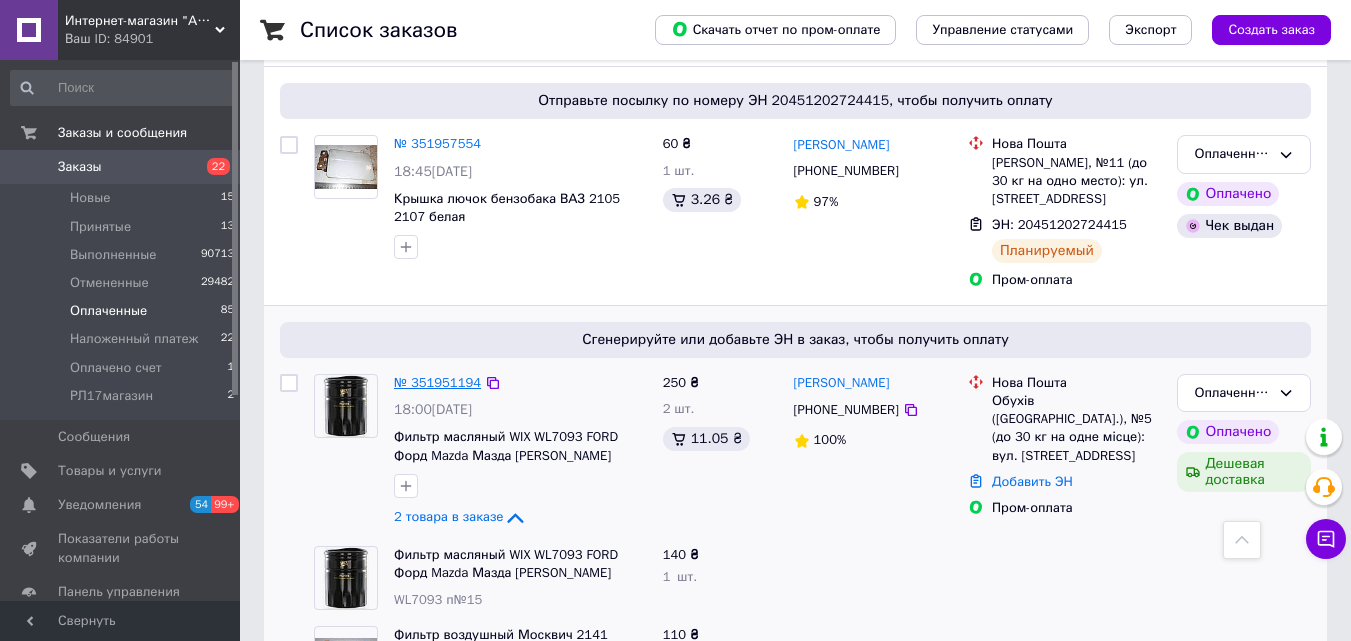 click on "№ 351951194" at bounding box center [437, 382] 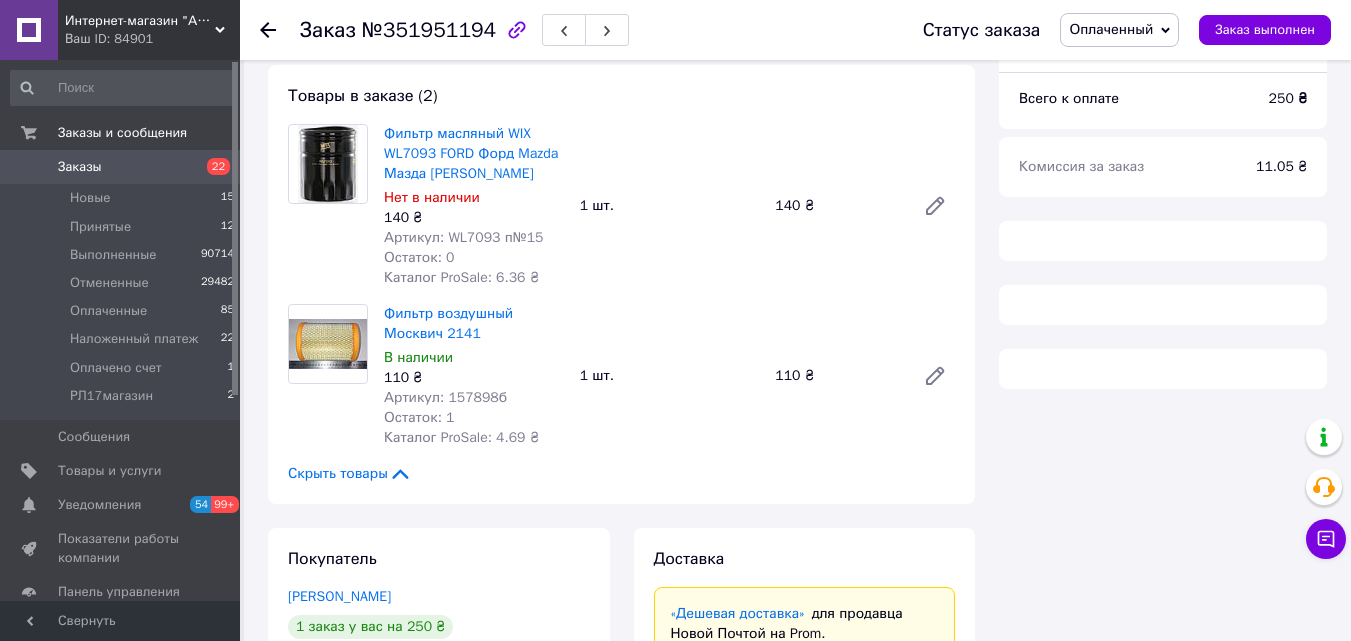 scroll, scrollTop: 0, scrollLeft: 0, axis: both 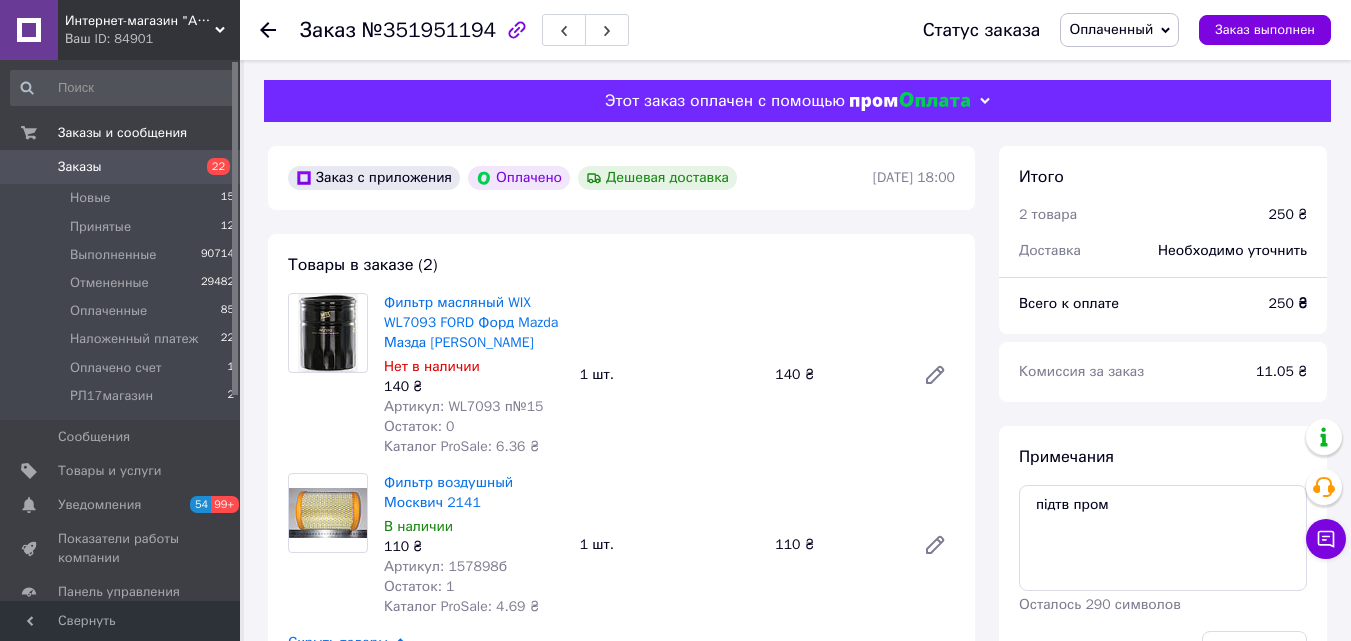 click 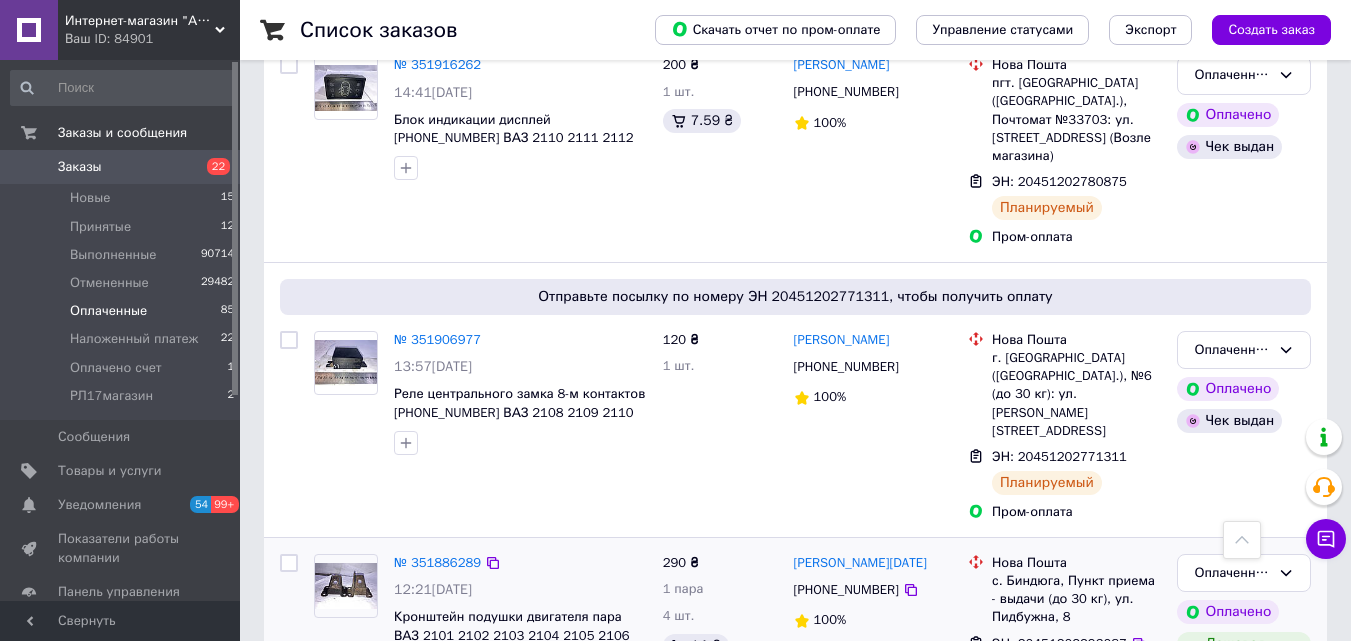 scroll, scrollTop: 4204, scrollLeft: 0, axis: vertical 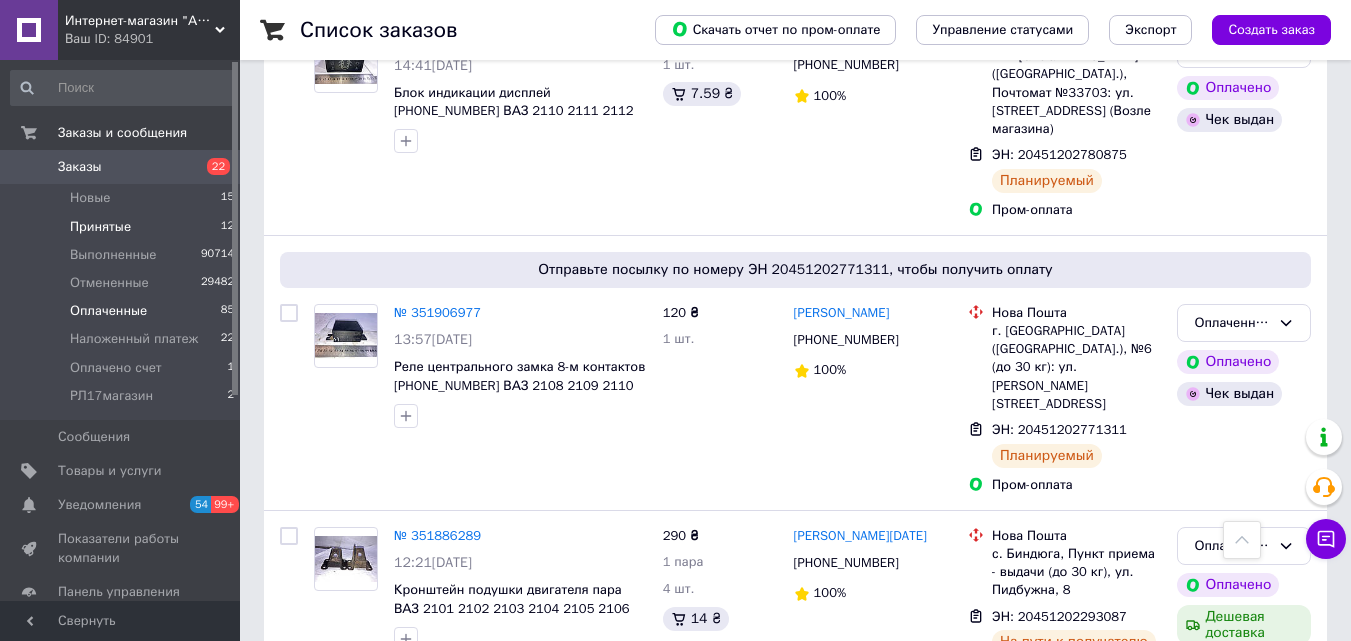 click on "Принятые" at bounding box center (100, 227) 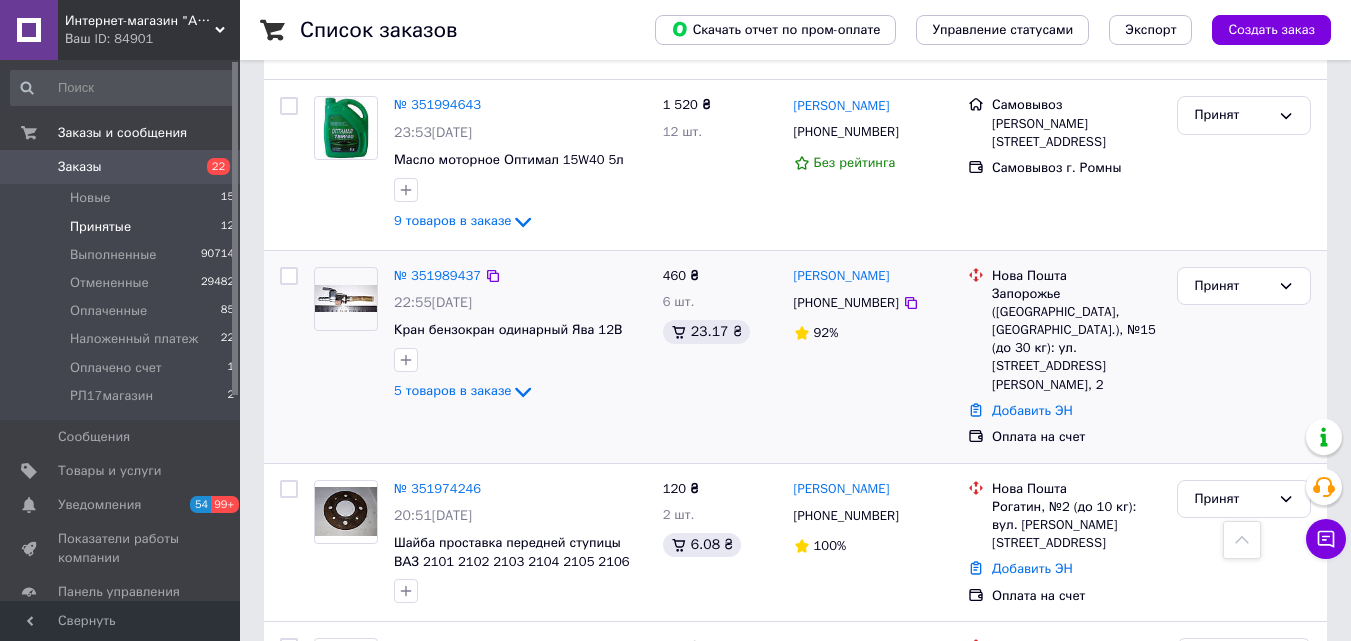 scroll, scrollTop: 600, scrollLeft: 0, axis: vertical 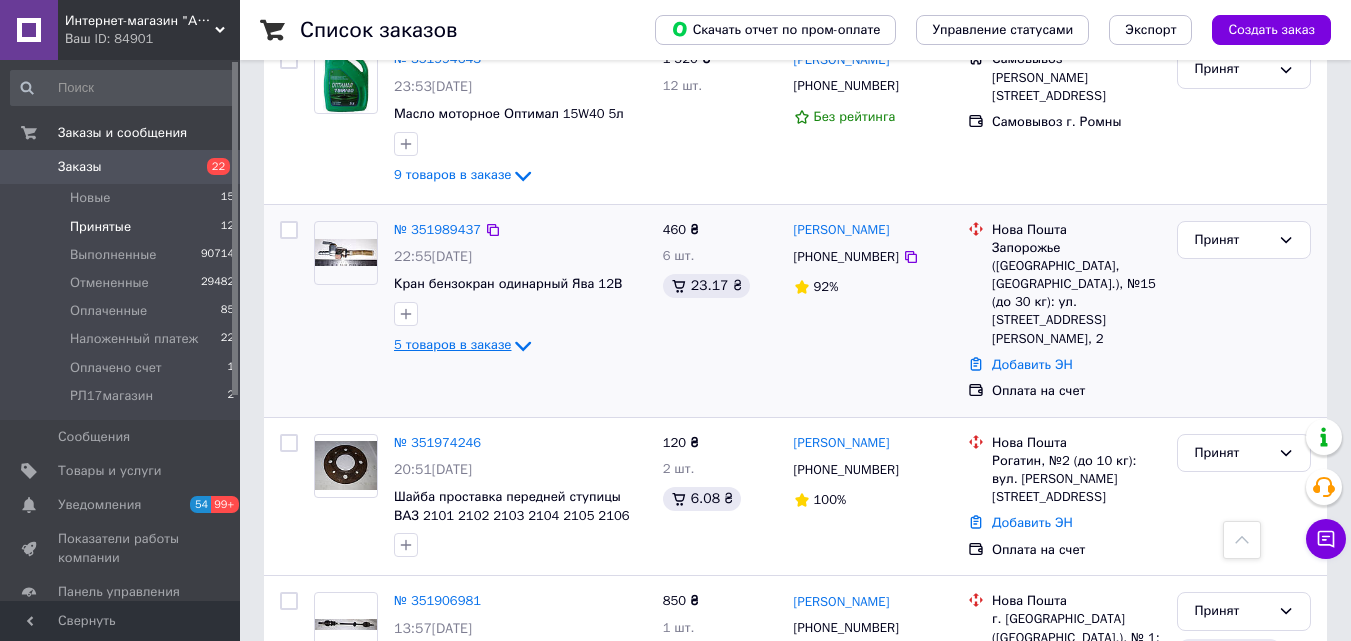 click on "5 товаров в заказе" at bounding box center (452, 344) 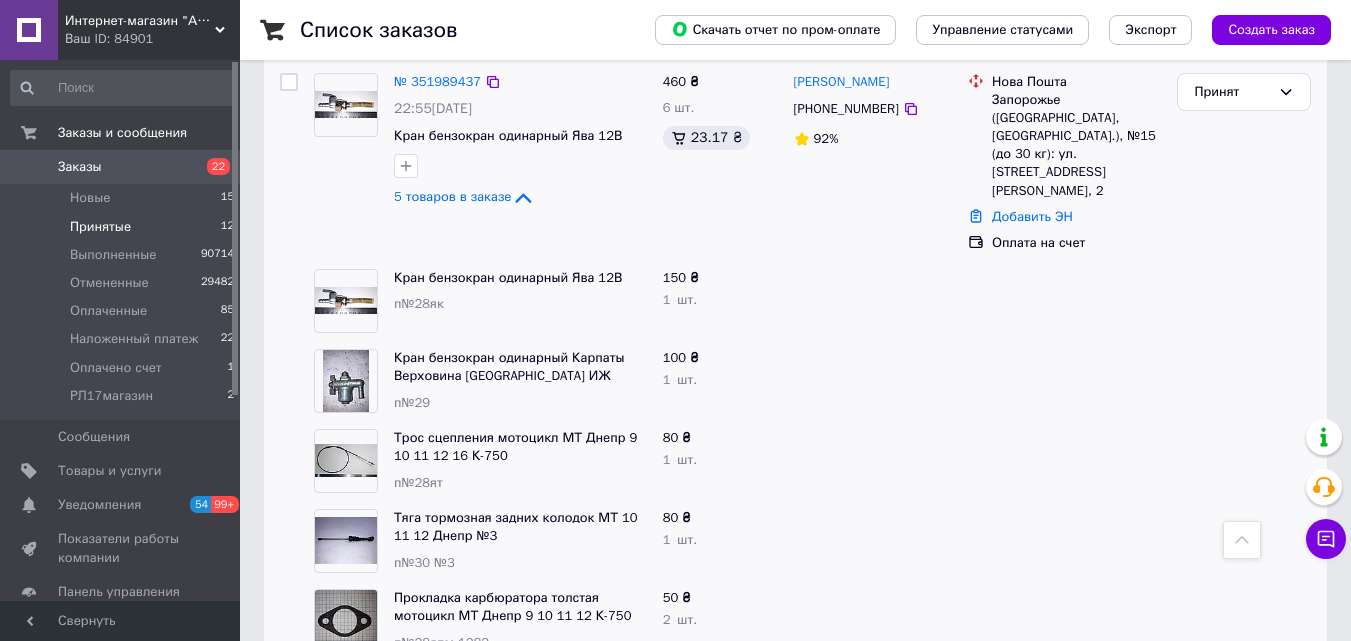 scroll, scrollTop: 700, scrollLeft: 0, axis: vertical 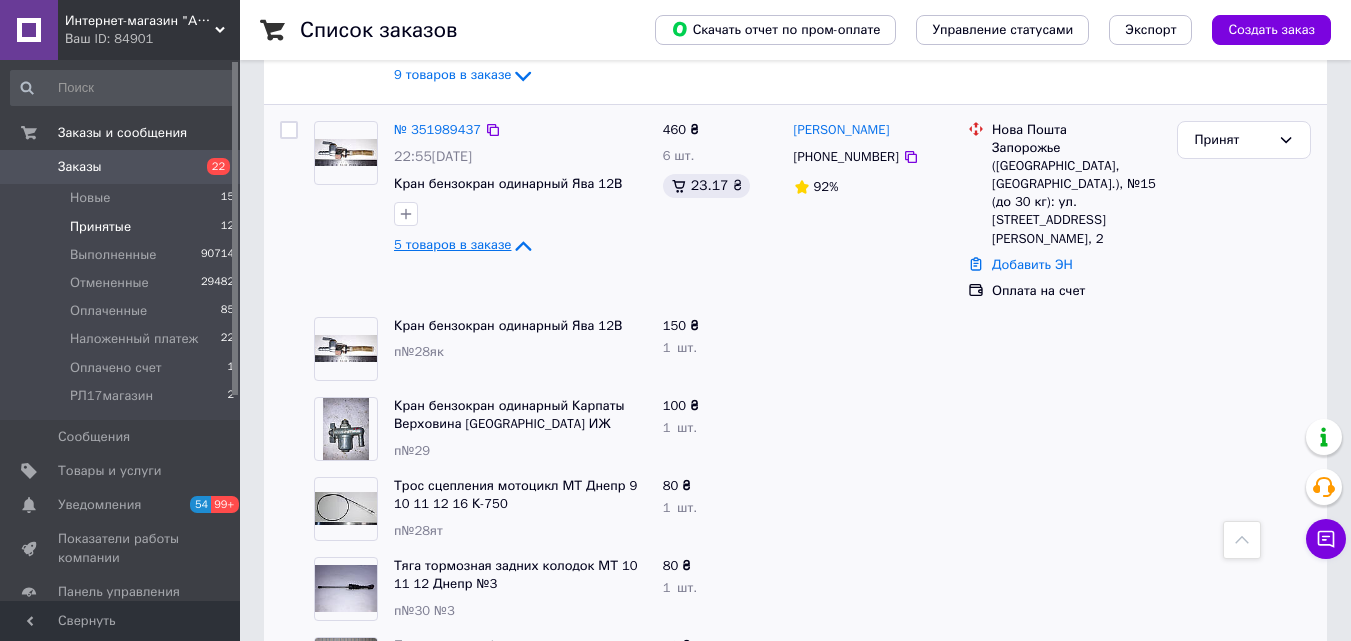 click on "5 товаров в заказе" at bounding box center [452, 244] 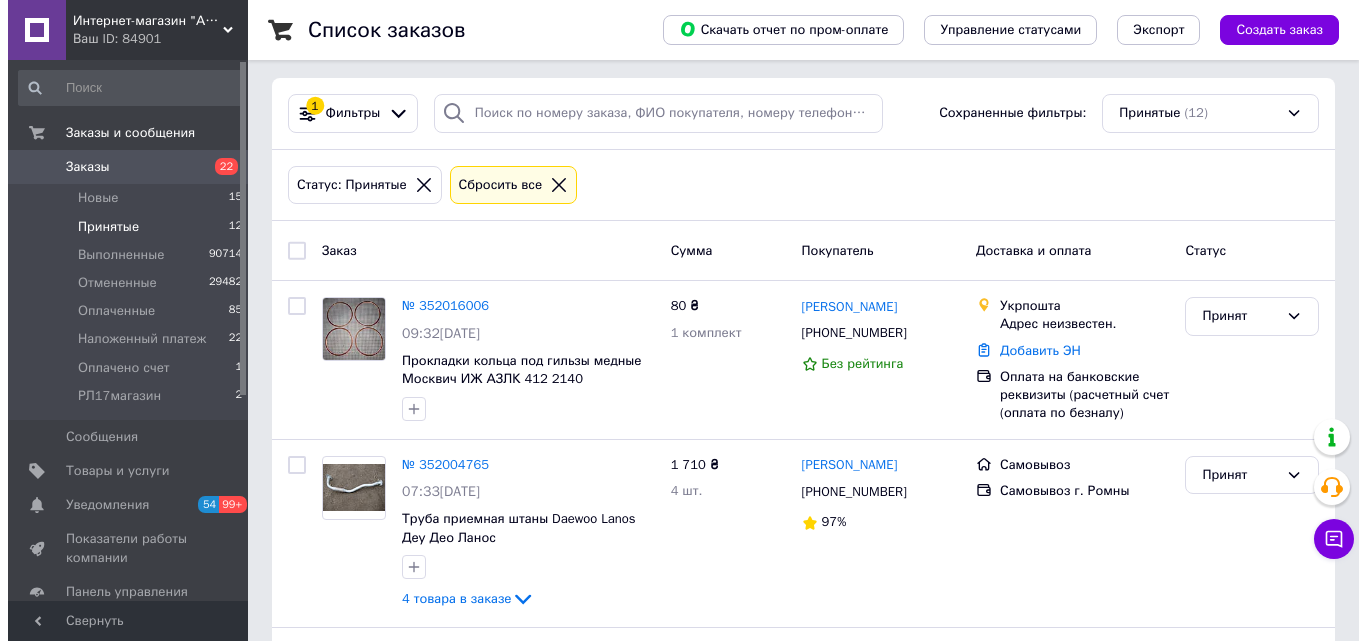 scroll, scrollTop: 0, scrollLeft: 0, axis: both 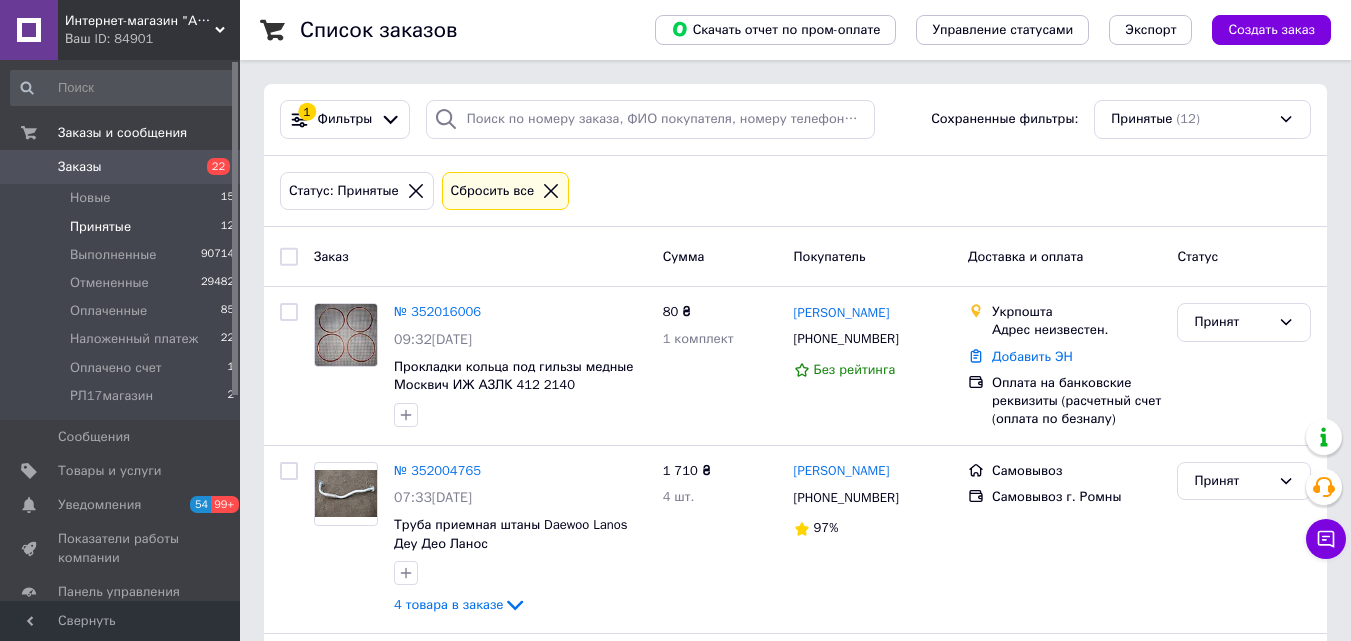 click on "Заказы" at bounding box center [80, 167] 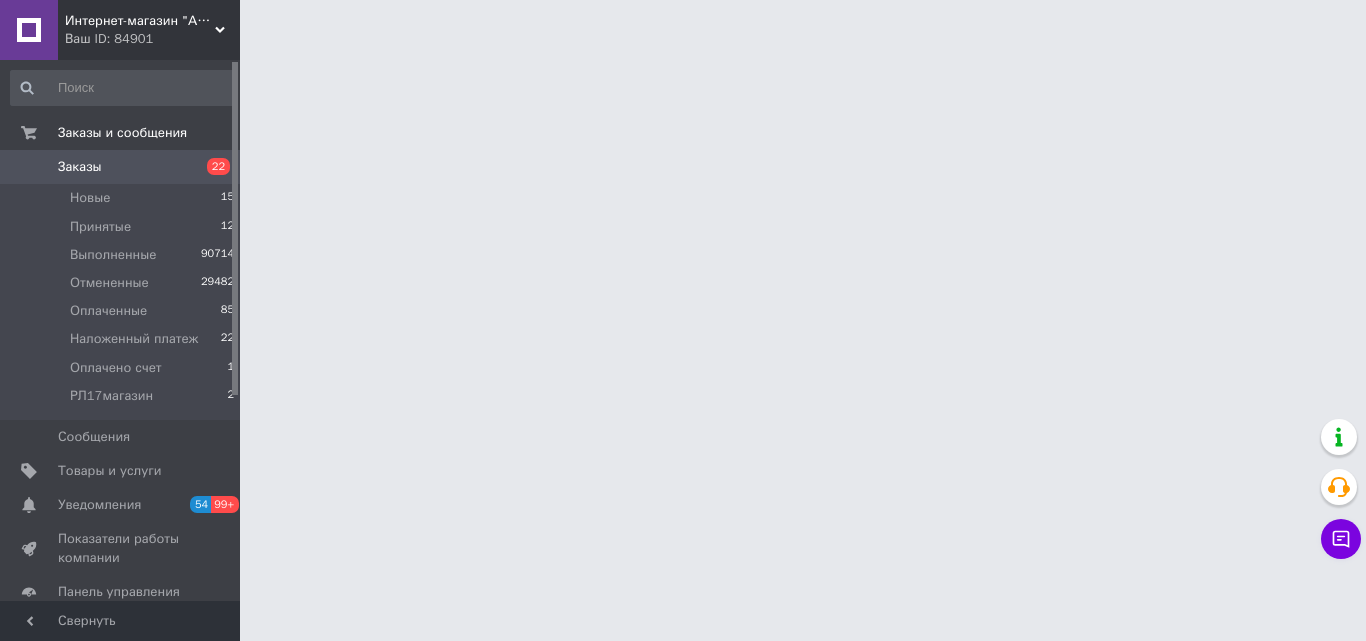click on "Интернет-магазин "Автозапчасти Ромен" Ваш ID: 84901 Сайт Интернет-магазин "Автозапчасти Роме... Кабинет покупателя Проверить состояние системы Страница на портале Справка Выйти Заказы и сообщения Заказы 22 Новые 15 Принятые 12 Выполненные 90714 Отмененные 29482 Оплаченные 85 Наложенный платеж 22 Оплачено счет 1 РЛ17магазин 2 Сообщения 0 Товары и услуги Уведомления 54 99+ Показатели работы компании Панель управления Отзывы Клиенты Каталог ProSale Аналитика Управление сайтом Кошелек компании Маркет Настройки Prom топ" at bounding box center (683, 25) 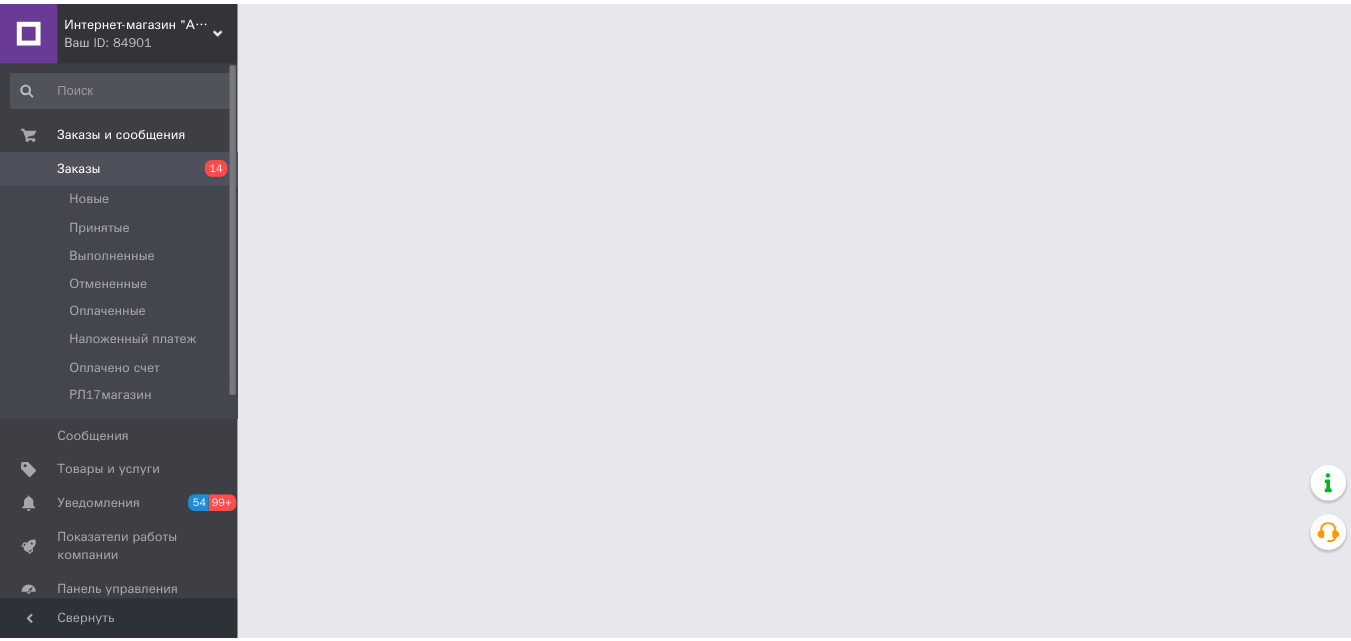 scroll, scrollTop: 0, scrollLeft: 0, axis: both 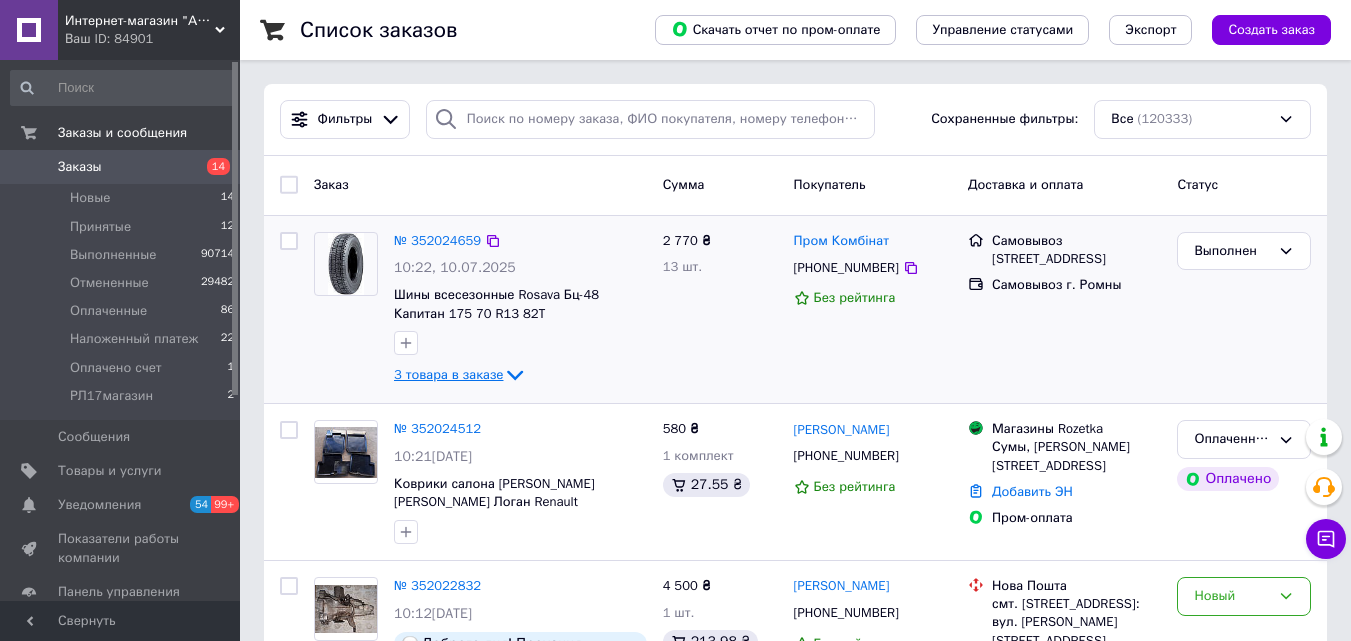 click on "3 товара в заказе" at bounding box center (448, 374) 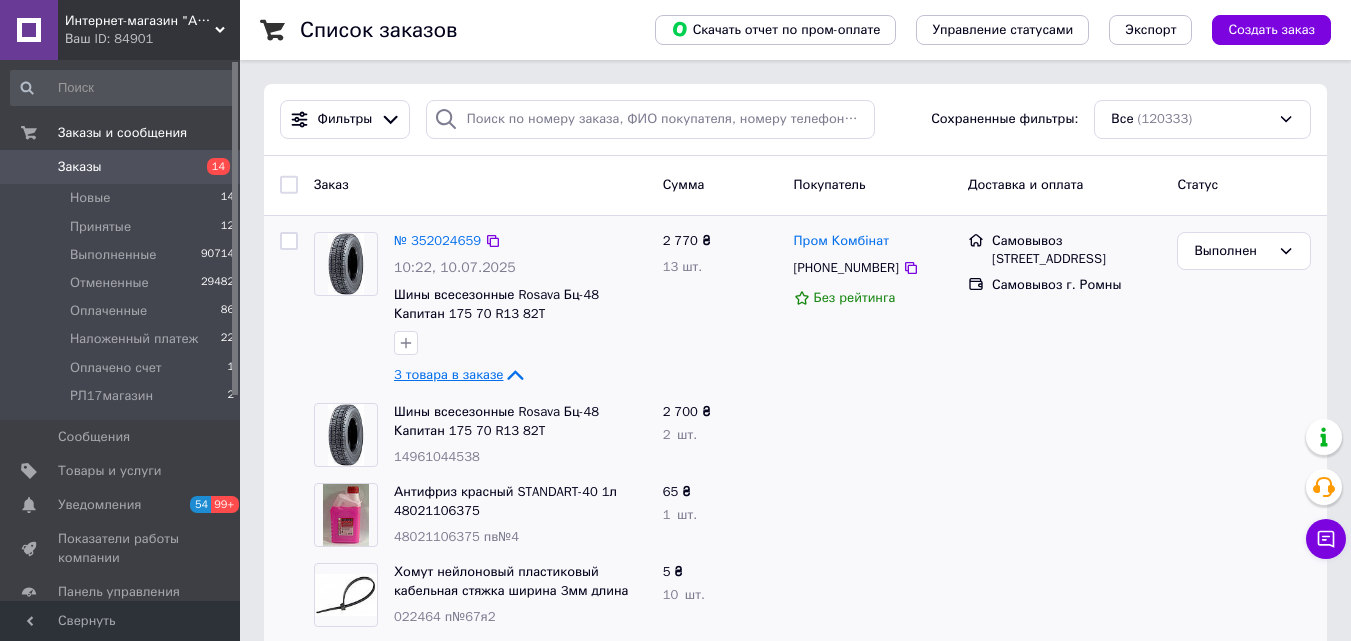click on "3 товара в заказе" at bounding box center [448, 374] 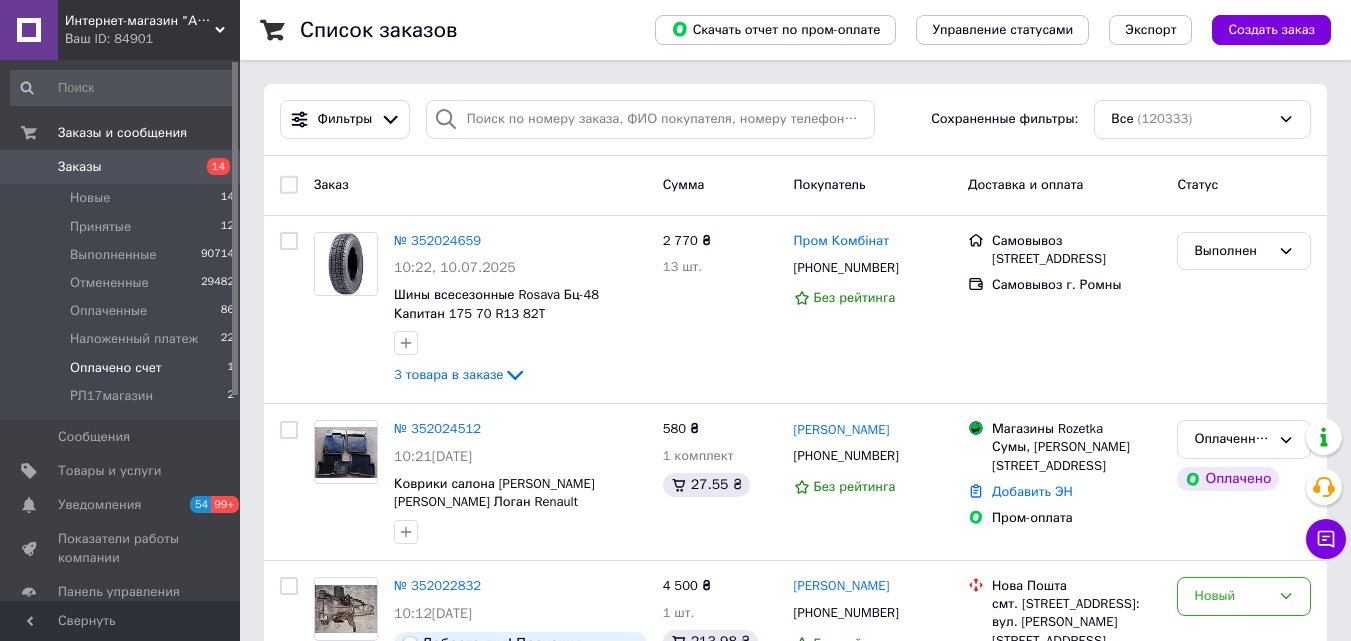 click on "Оплачено счет" at bounding box center [116, 368] 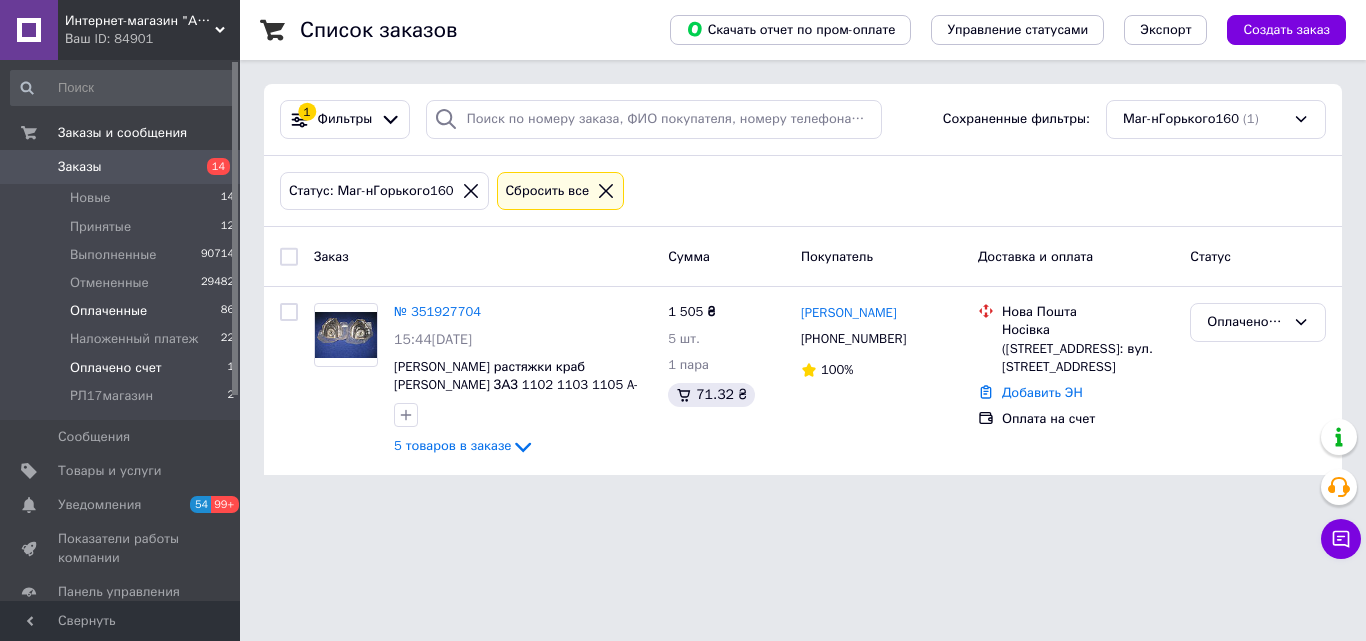 click on "Оплаченные 86" at bounding box center [123, 311] 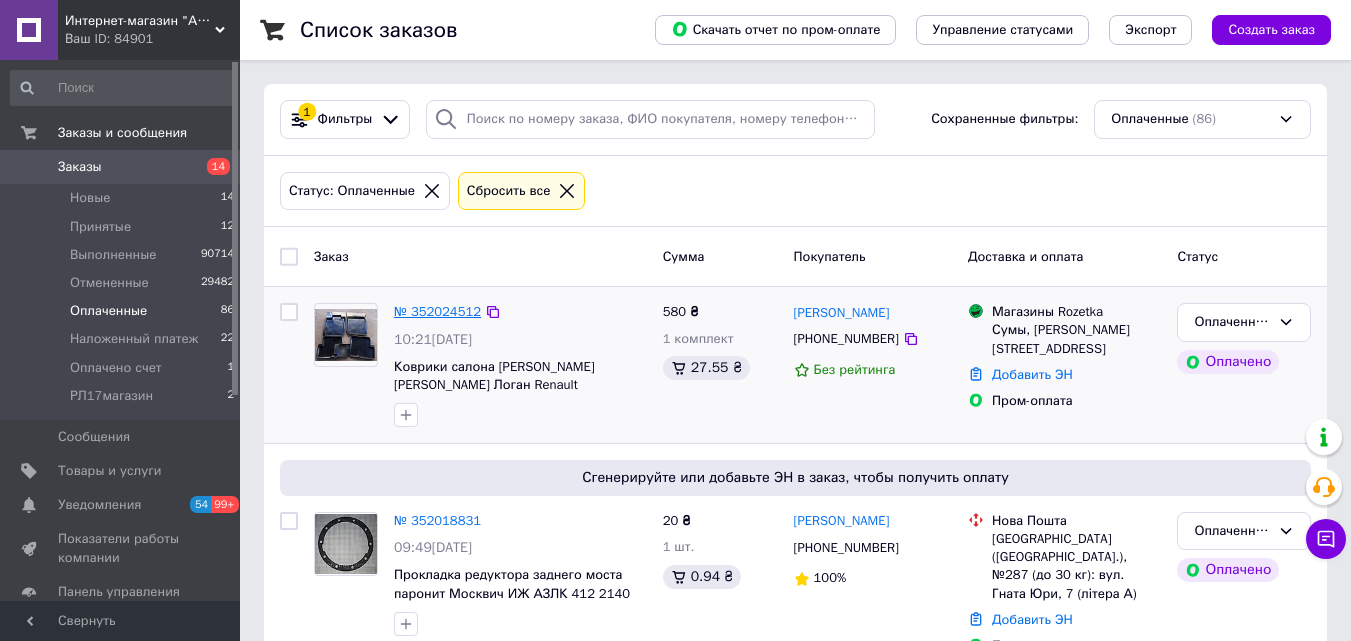 click on "№ 352024512" at bounding box center [437, 311] 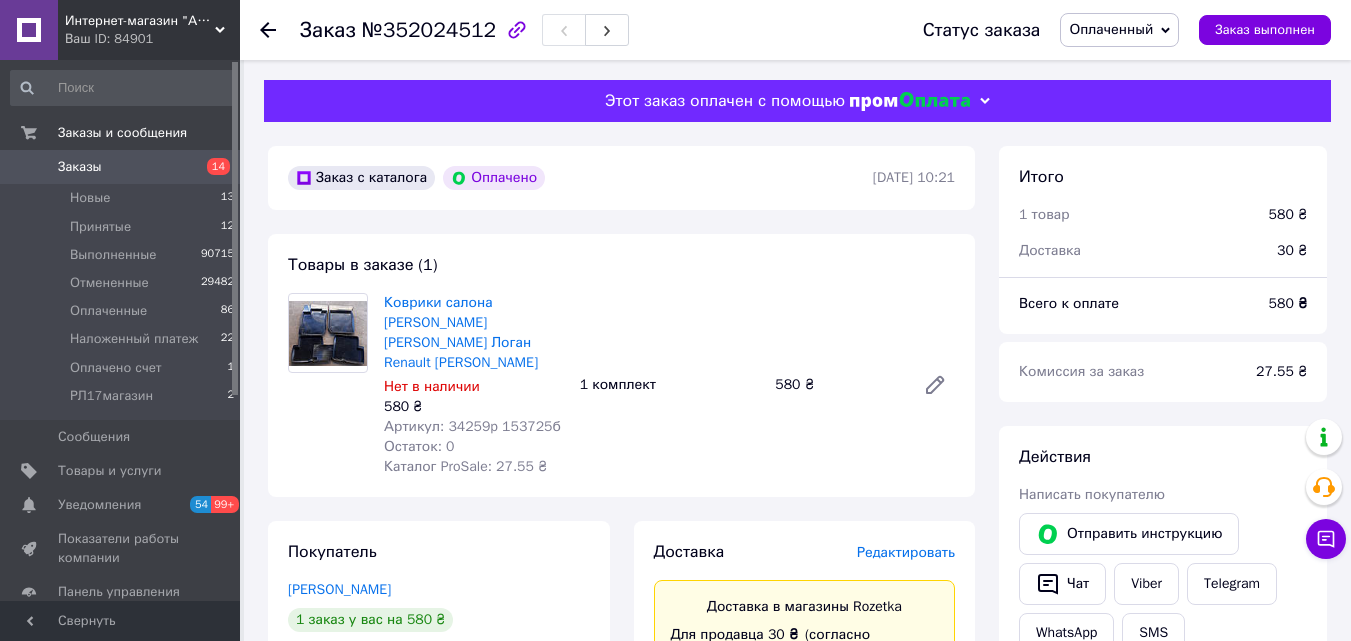 click 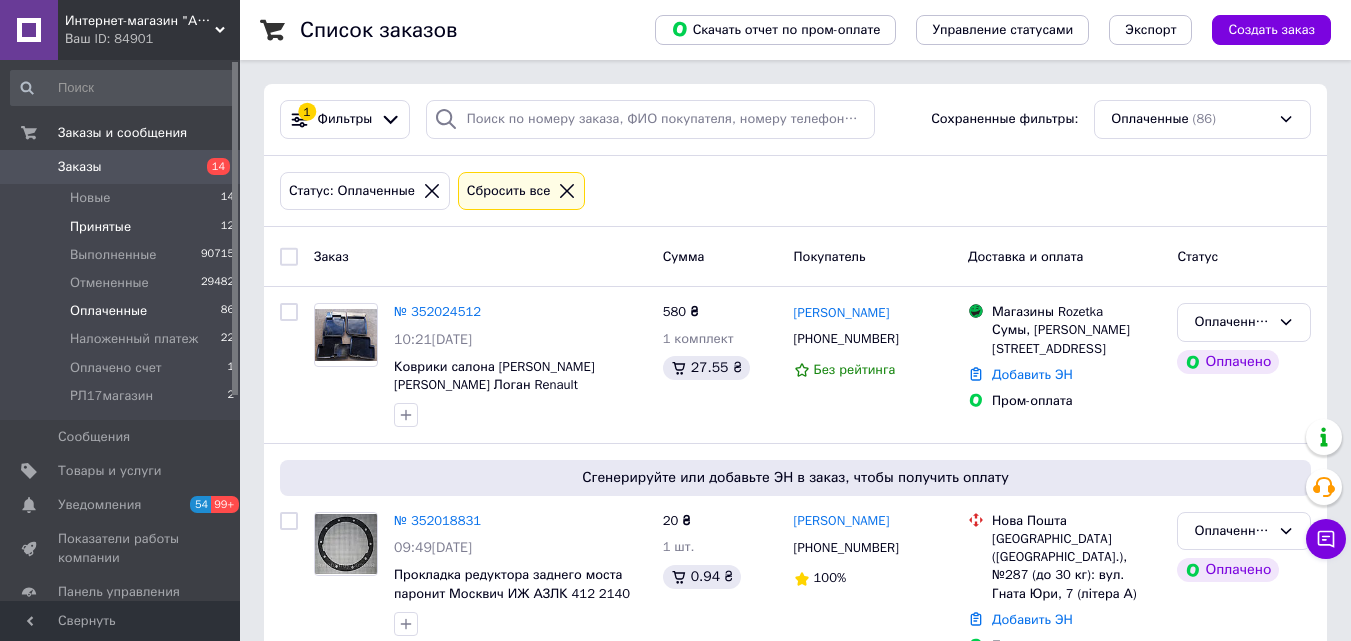 click on "Принятые" at bounding box center [100, 227] 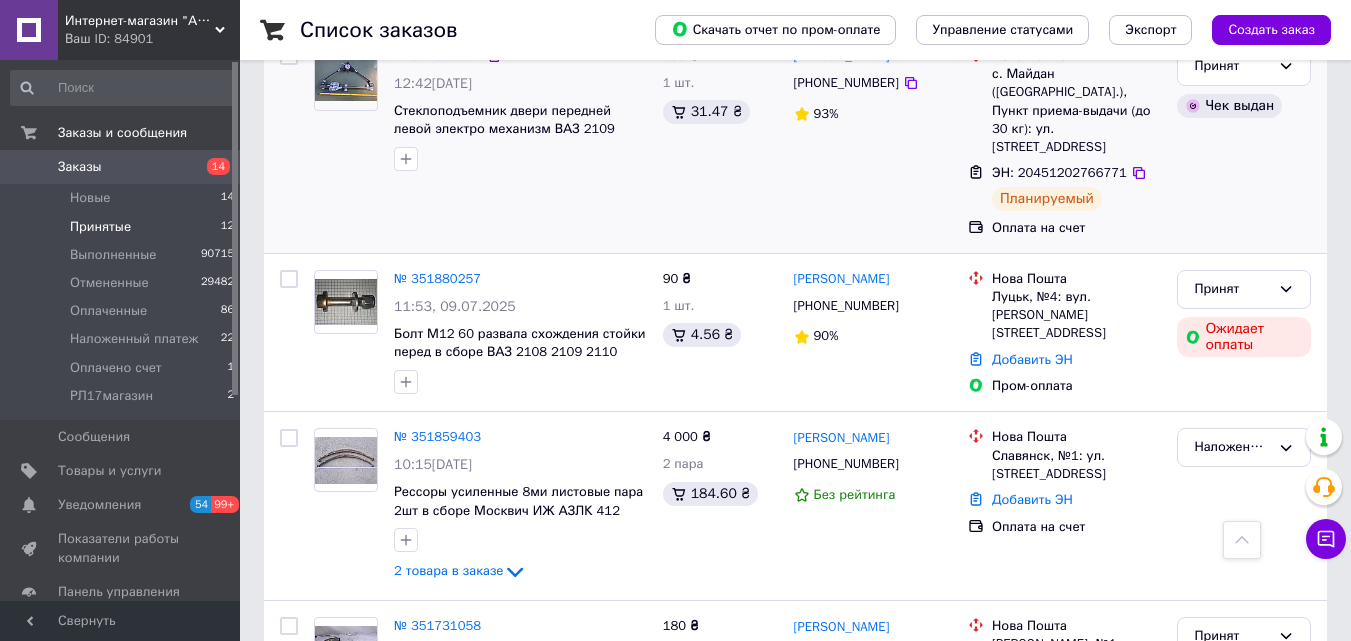 scroll, scrollTop: 1500, scrollLeft: 0, axis: vertical 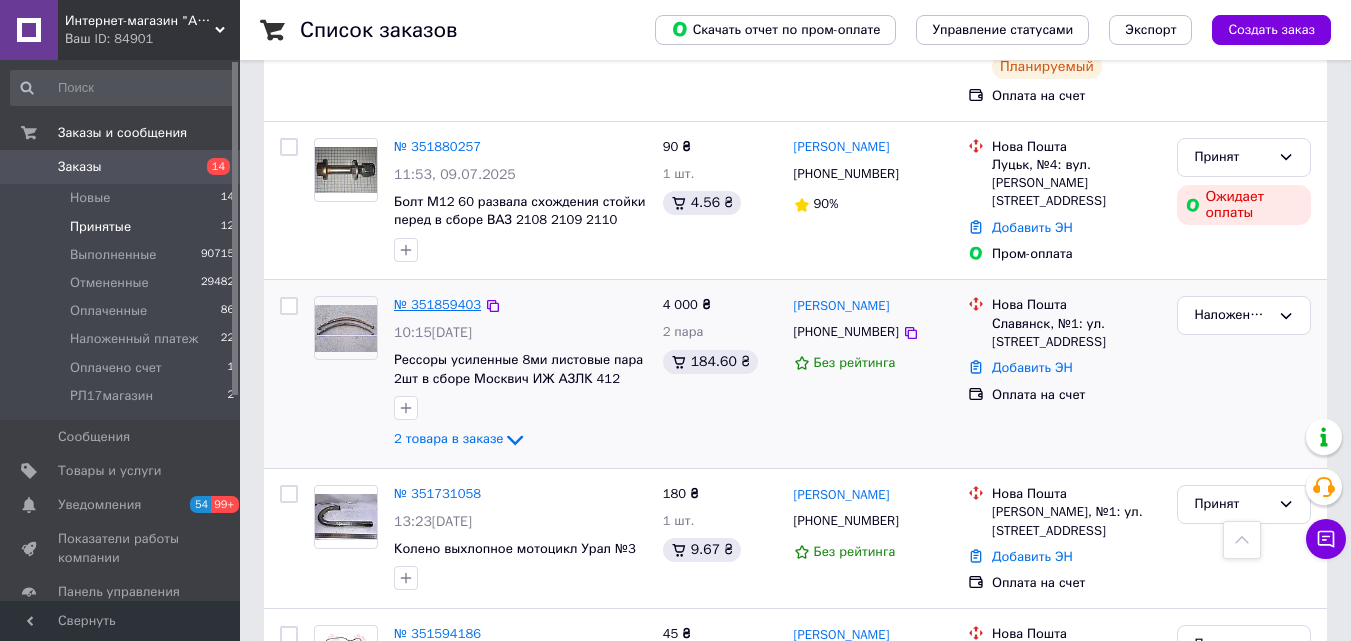click on "№ 351859403" at bounding box center (437, 304) 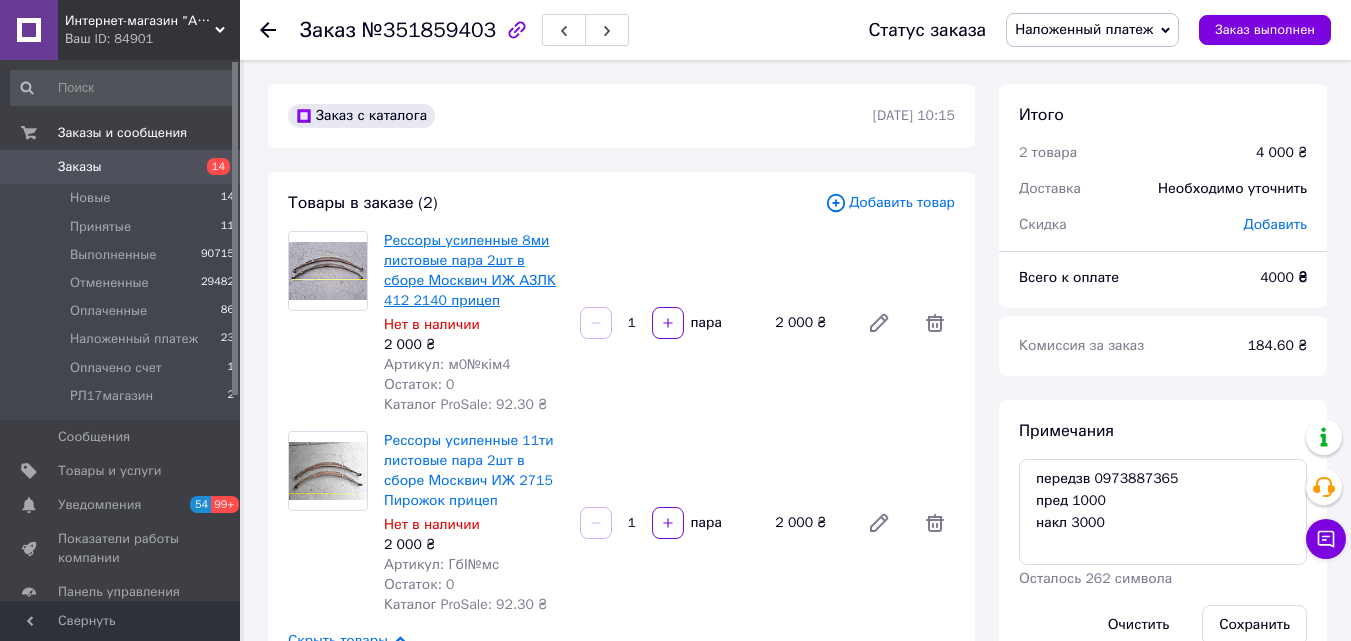 scroll, scrollTop: 100, scrollLeft: 0, axis: vertical 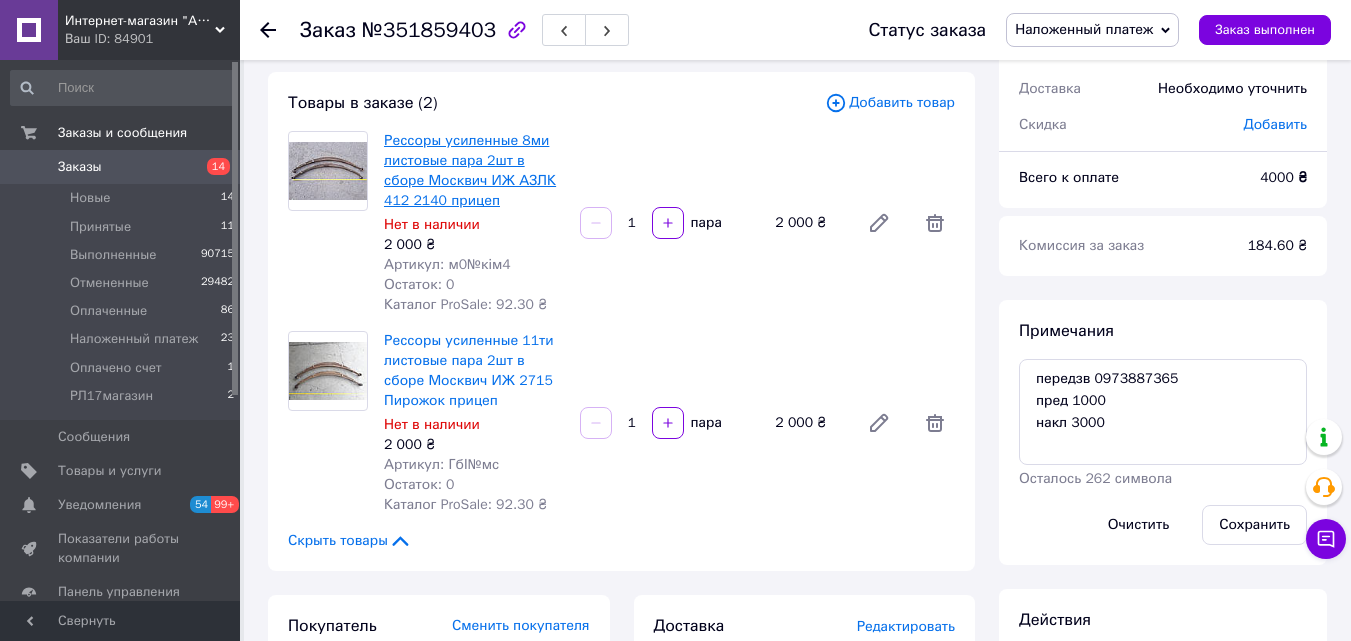 click on "Рессоры усиленные 8ми листовые пара 2шт в сборе Москвич ИЖ АЗЛК 412 2140 прицеп" at bounding box center (470, 170) 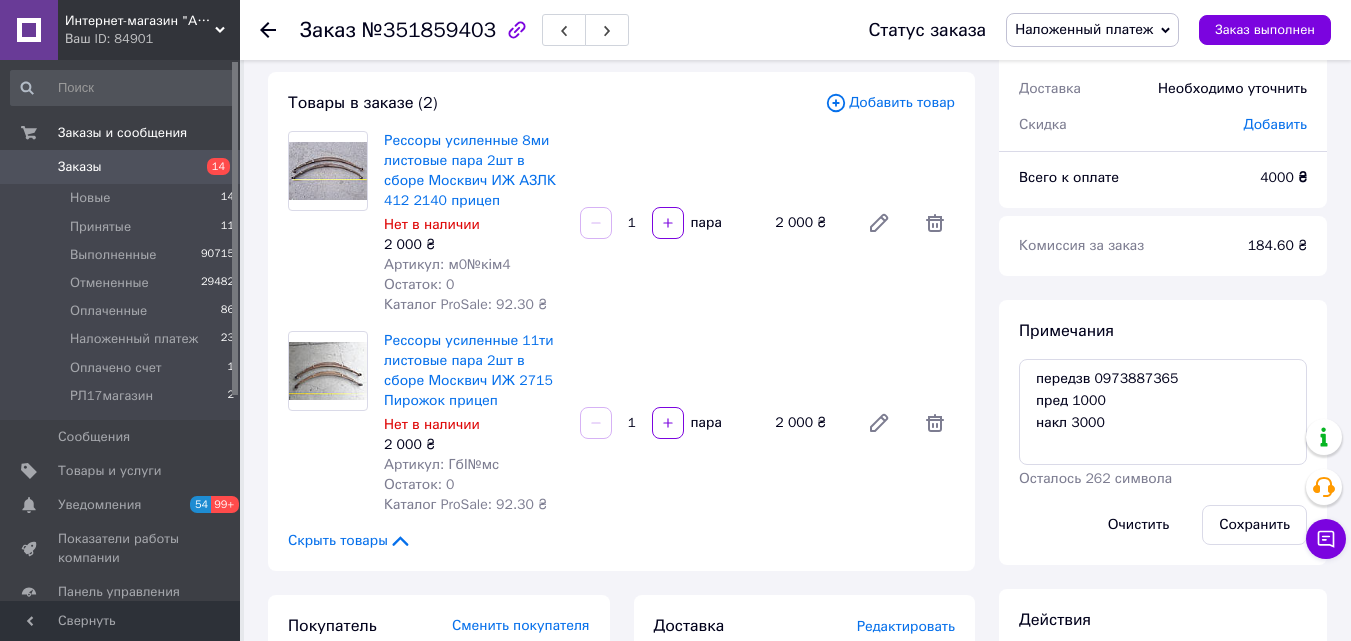 click 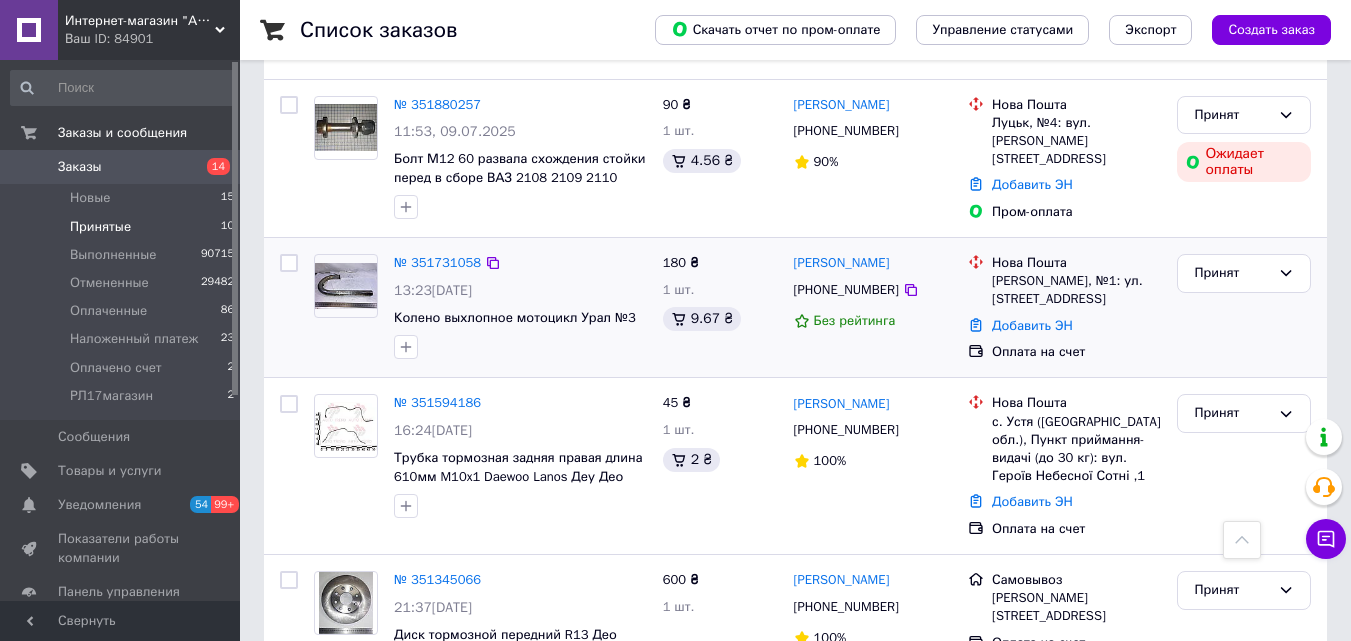 scroll, scrollTop: 1215, scrollLeft: 0, axis: vertical 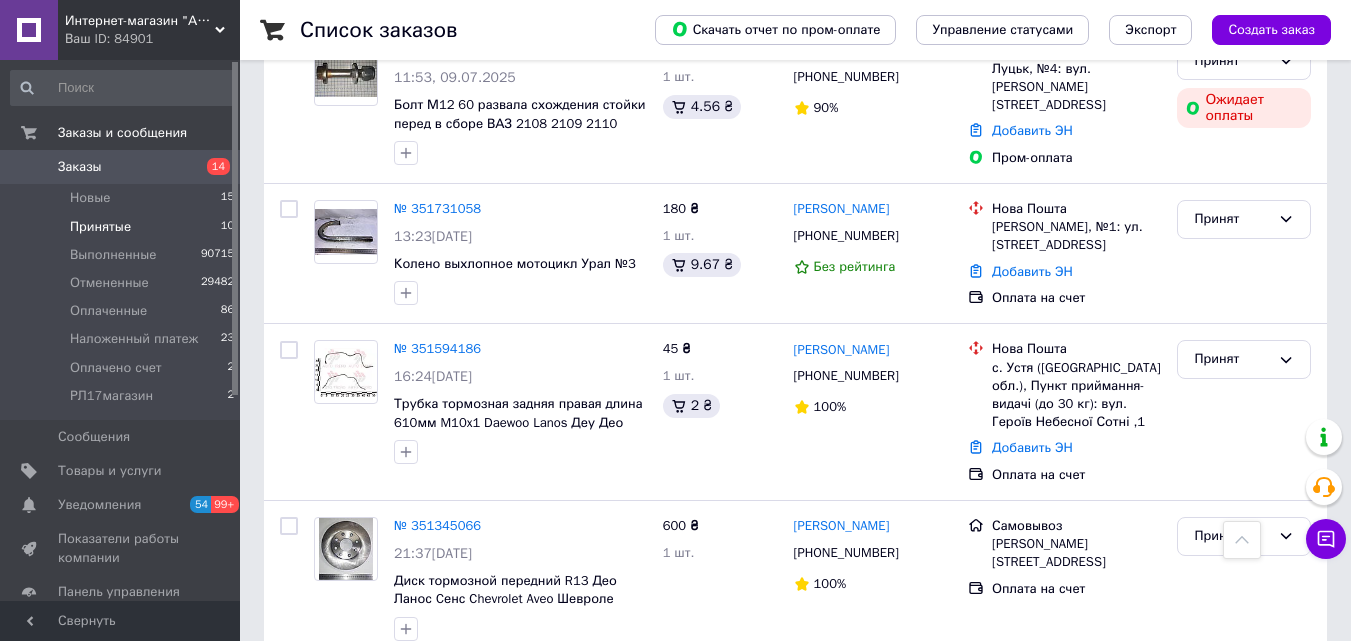 click on "Заказы" at bounding box center [80, 167] 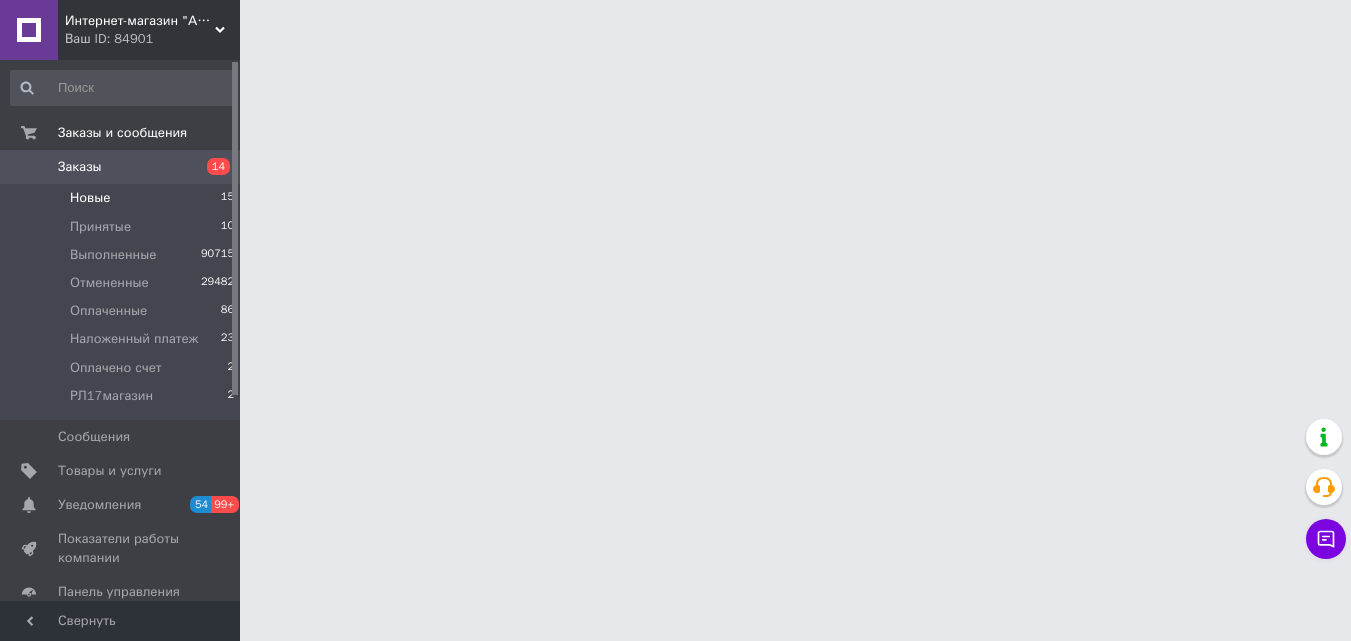 scroll, scrollTop: 0, scrollLeft: 0, axis: both 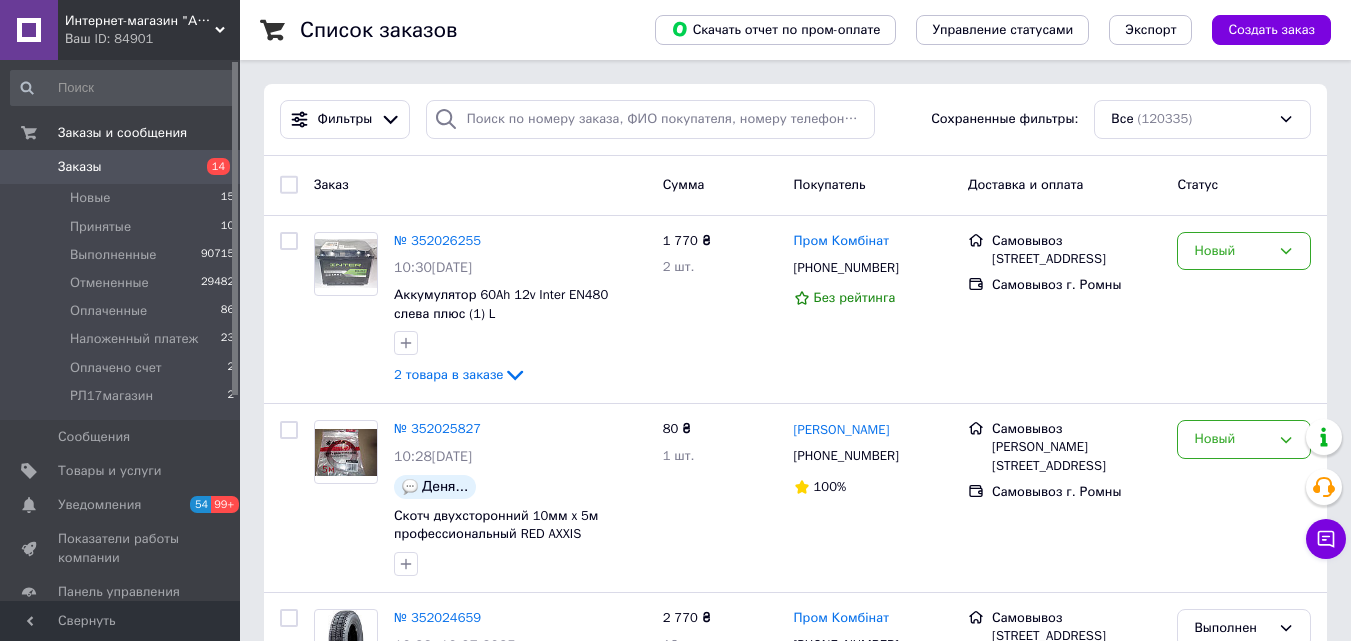 click on "Заказы" at bounding box center [80, 167] 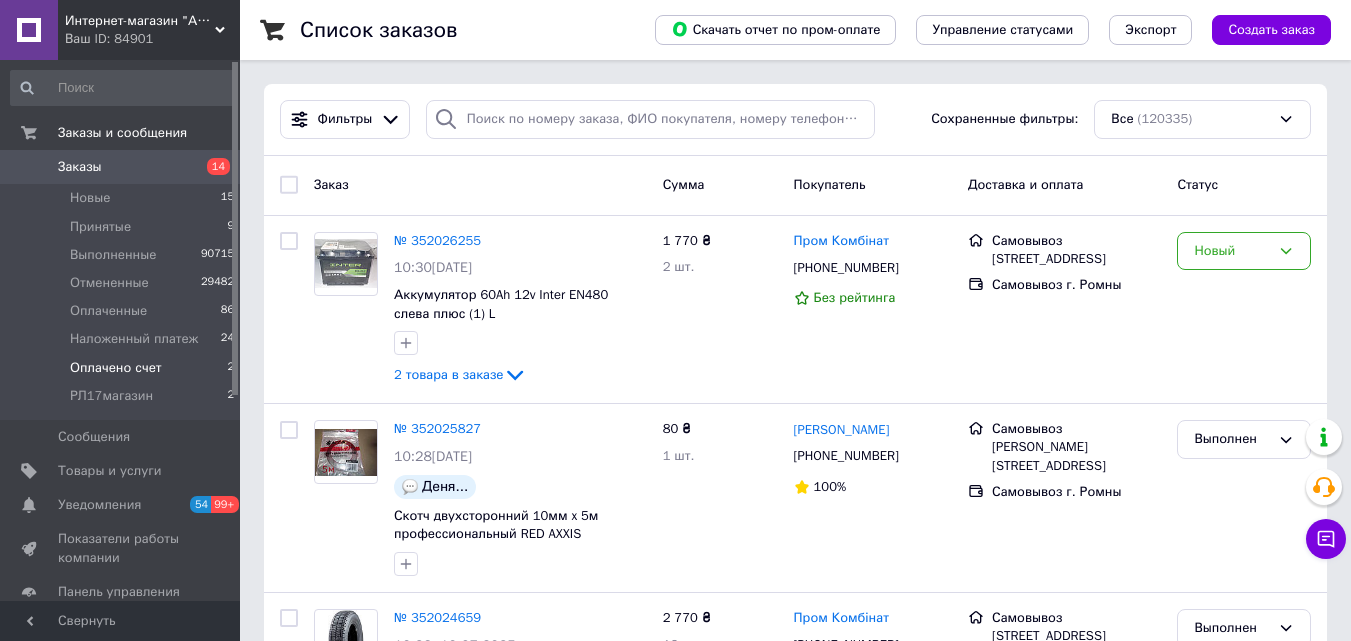 click on "Оплачено счет" at bounding box center (116, 368) 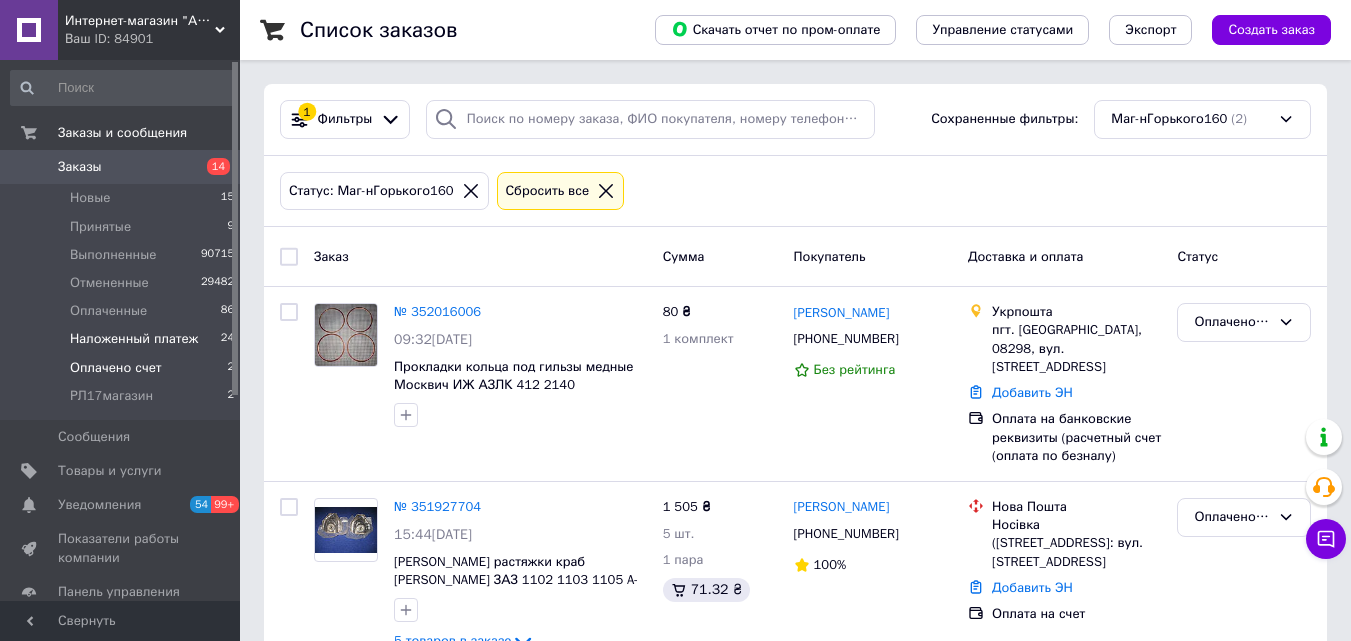 click on "Наложенный платеж" at bounding box center [134, 339] 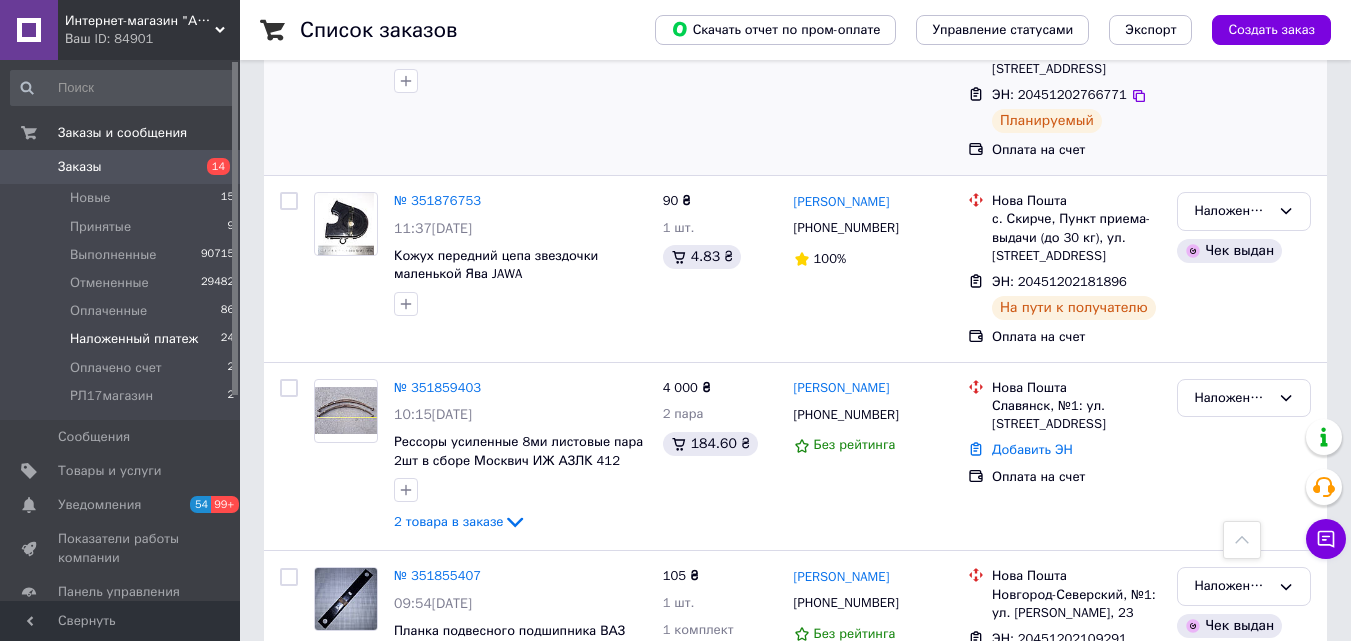 scroll, scrollTop: 1000, scrollLeft: 0, axis: vertical 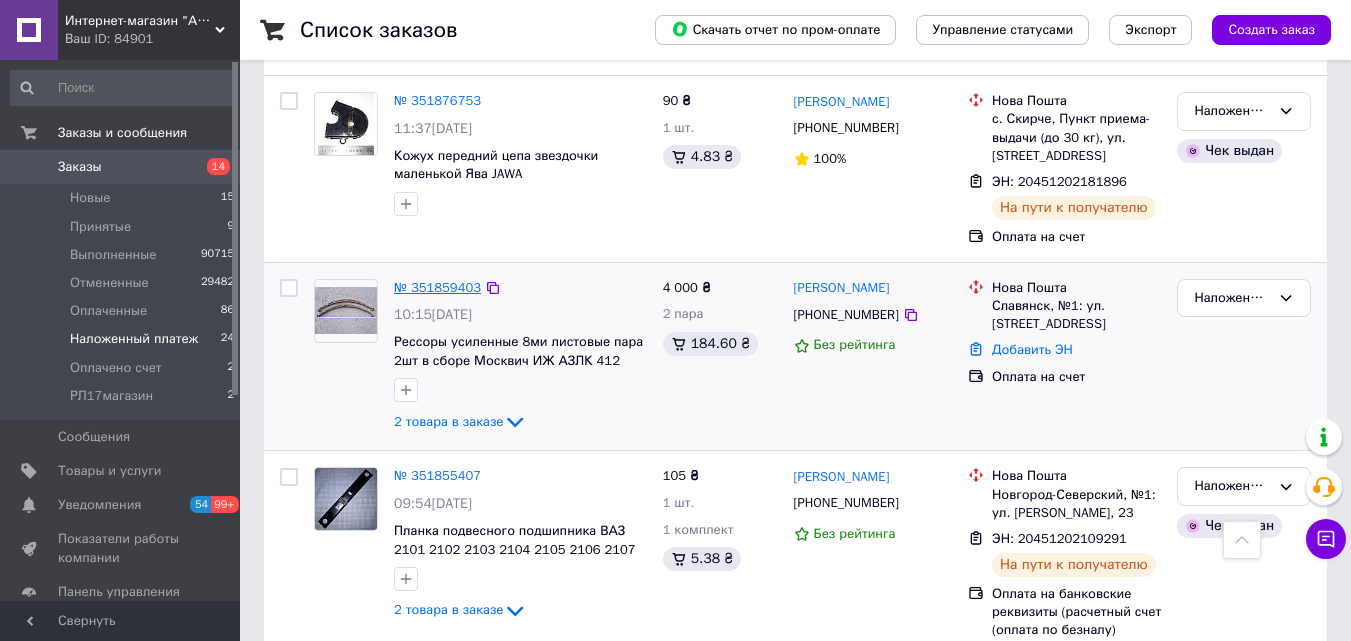 click on "№ 351859403" at bounding box center (437, 287) 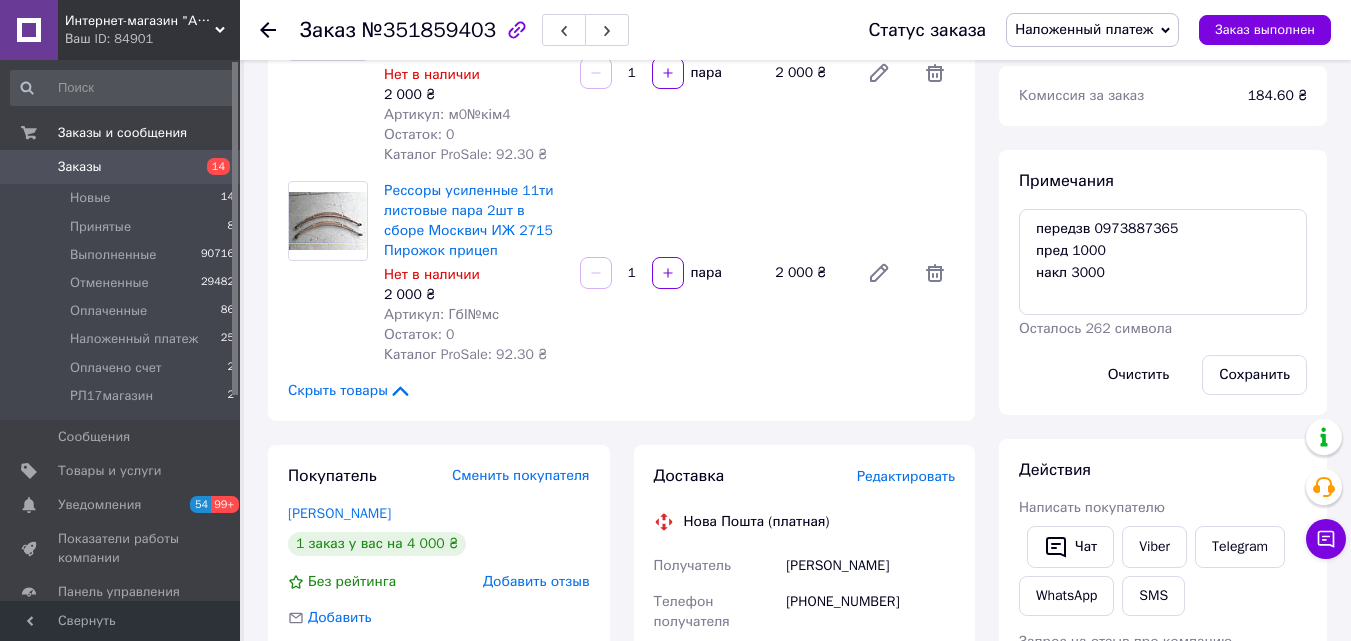 scroll, scrollTop: 28, scrollLeft: 0, axis: vertical 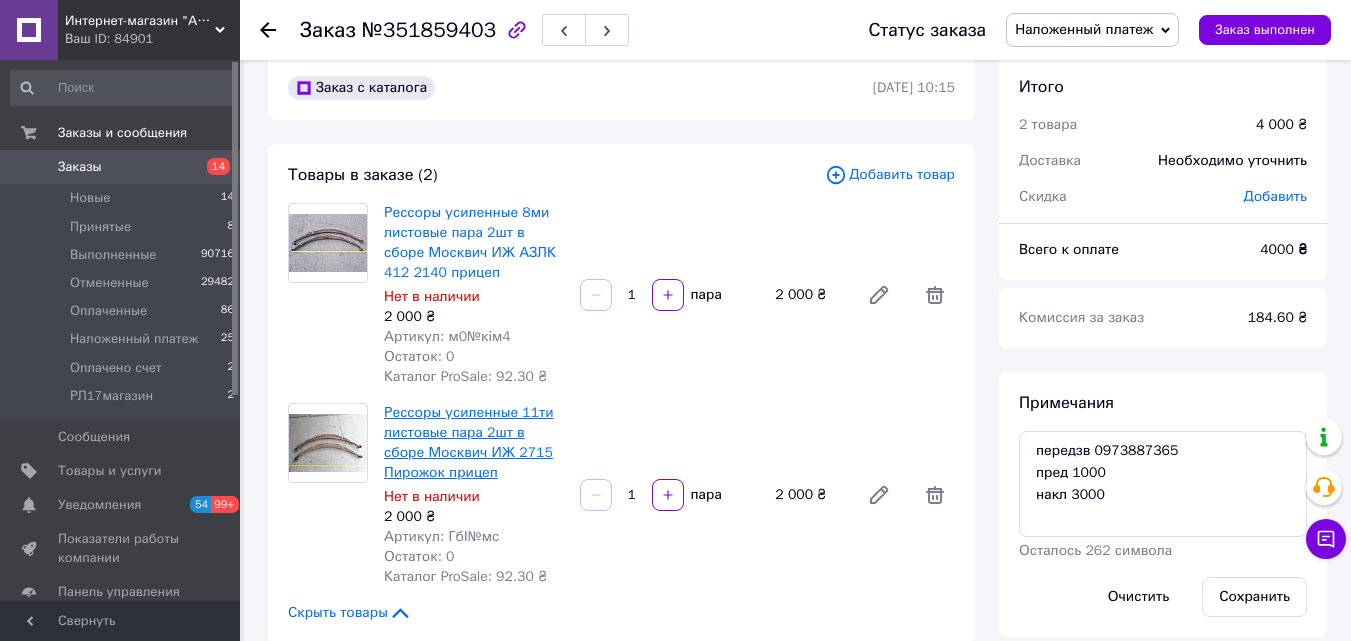 click on "Рессоры усиленные 11ти листовые пара 2шт в сборе Москвич ИЖ 2715 Пирожок прицеп" at bounding box center [469, 442] 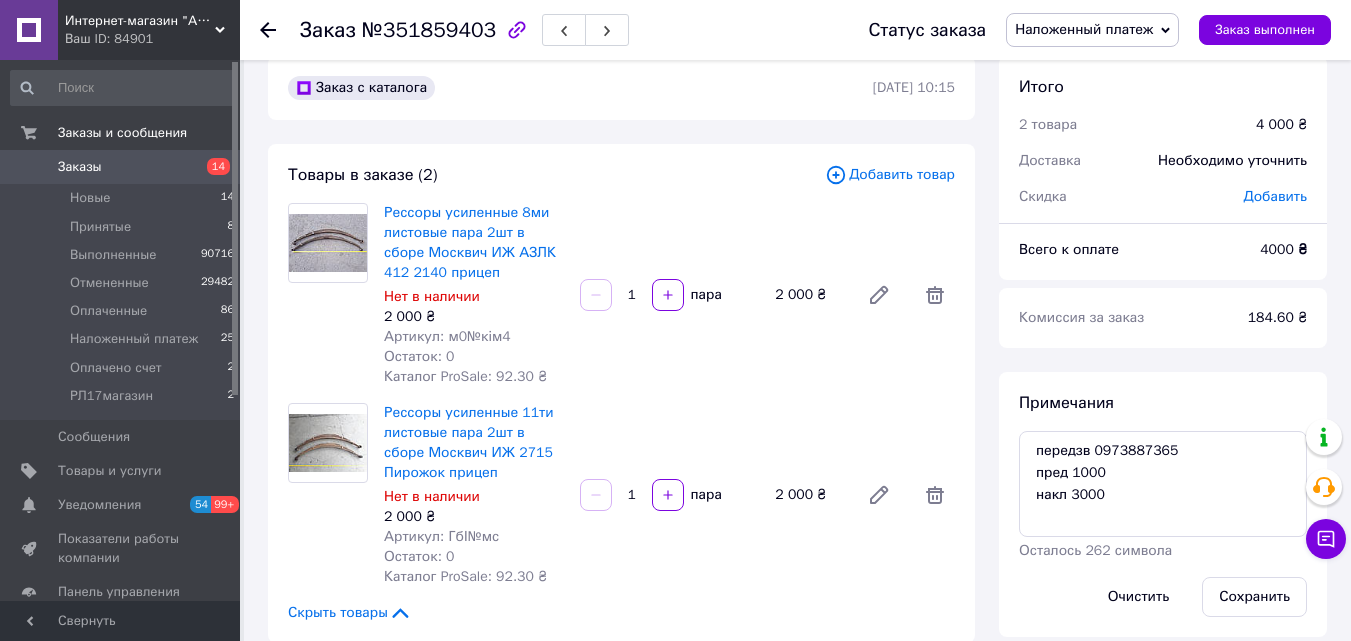 click at bounding box center [280, 30] 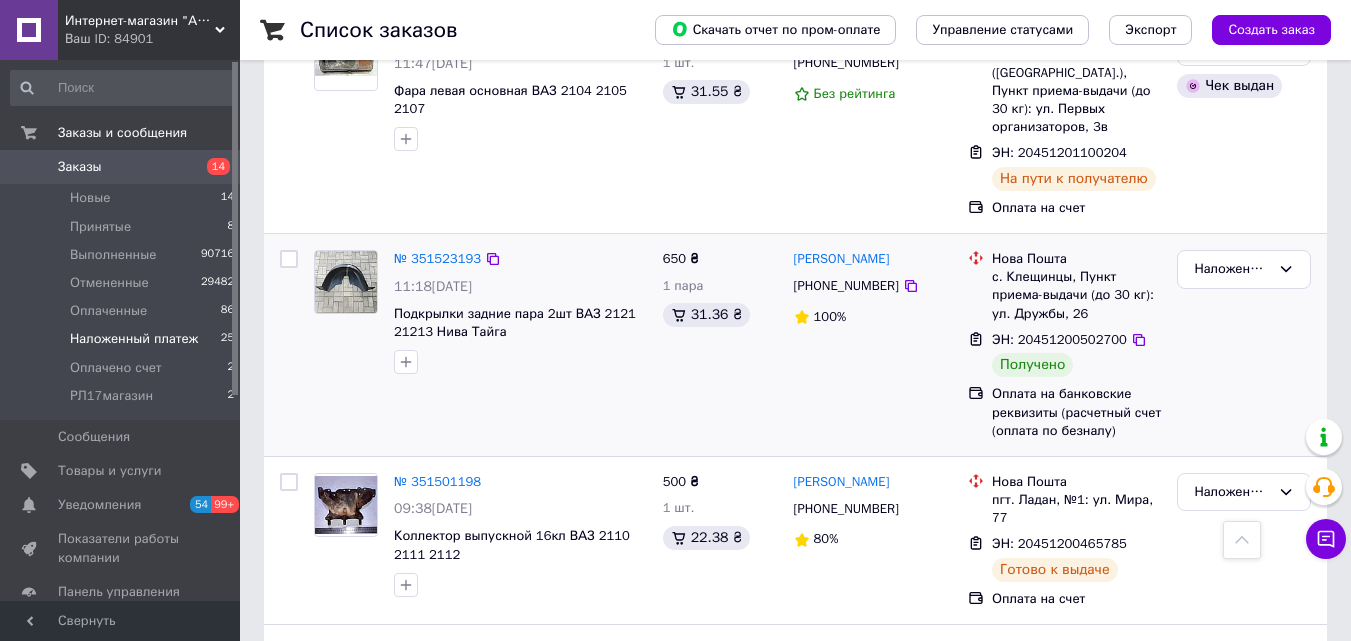scroll, scrollTop: 3678, scrollLeft: 0, axis: vertical 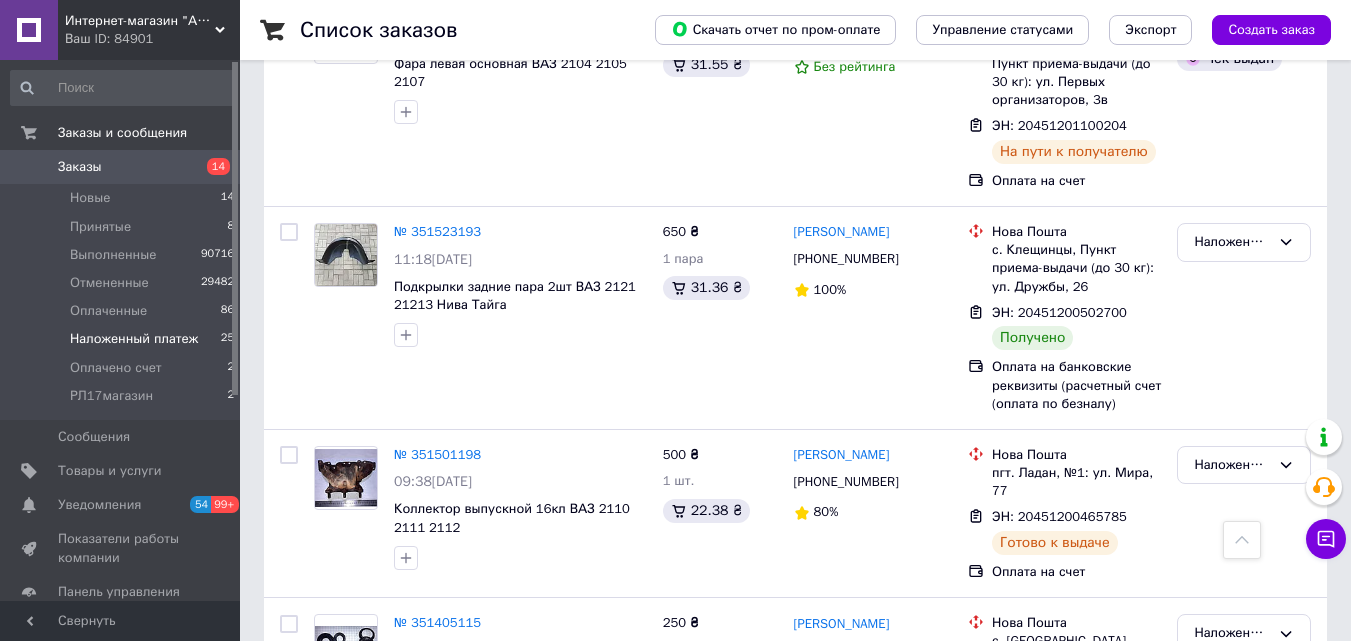 click on "Следующая" at bounding box center [412, 865] 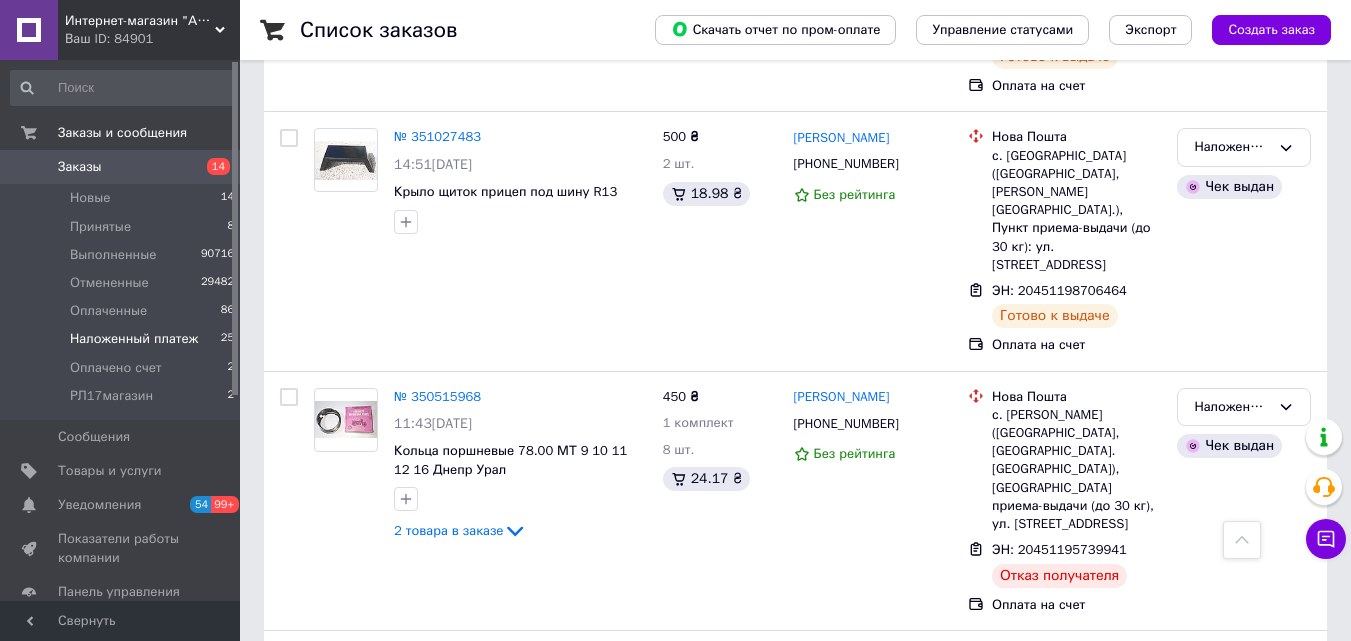 scroll, scrollTop: 774, scrollLeft: 0, axis: vertical 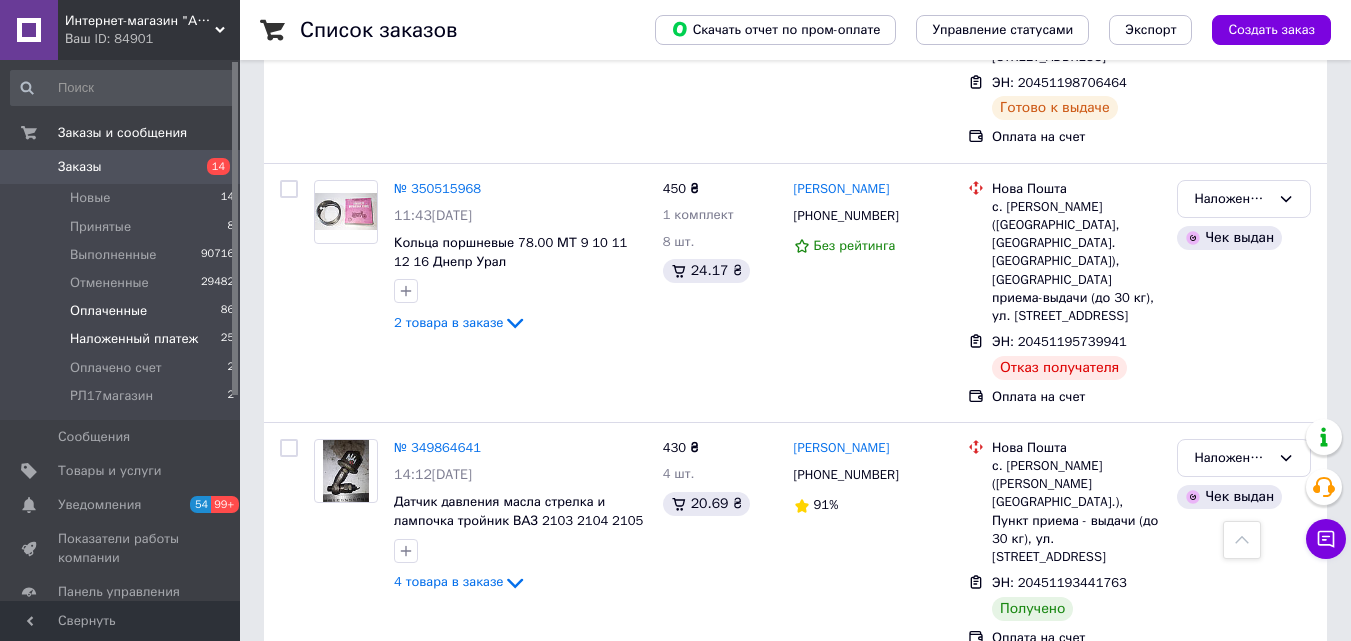 click on "Оплаченные" at bounding box center [108, 311] 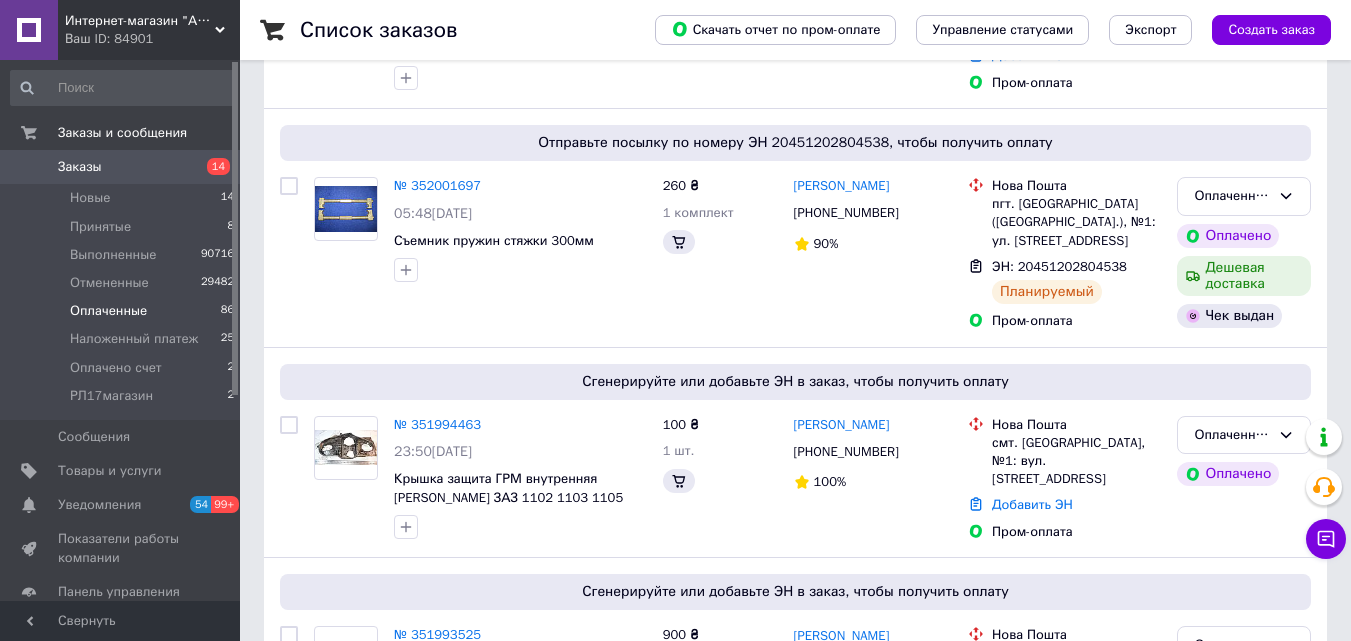 scroll, scrollTop: 0, scrollLeft: 0, axis: both 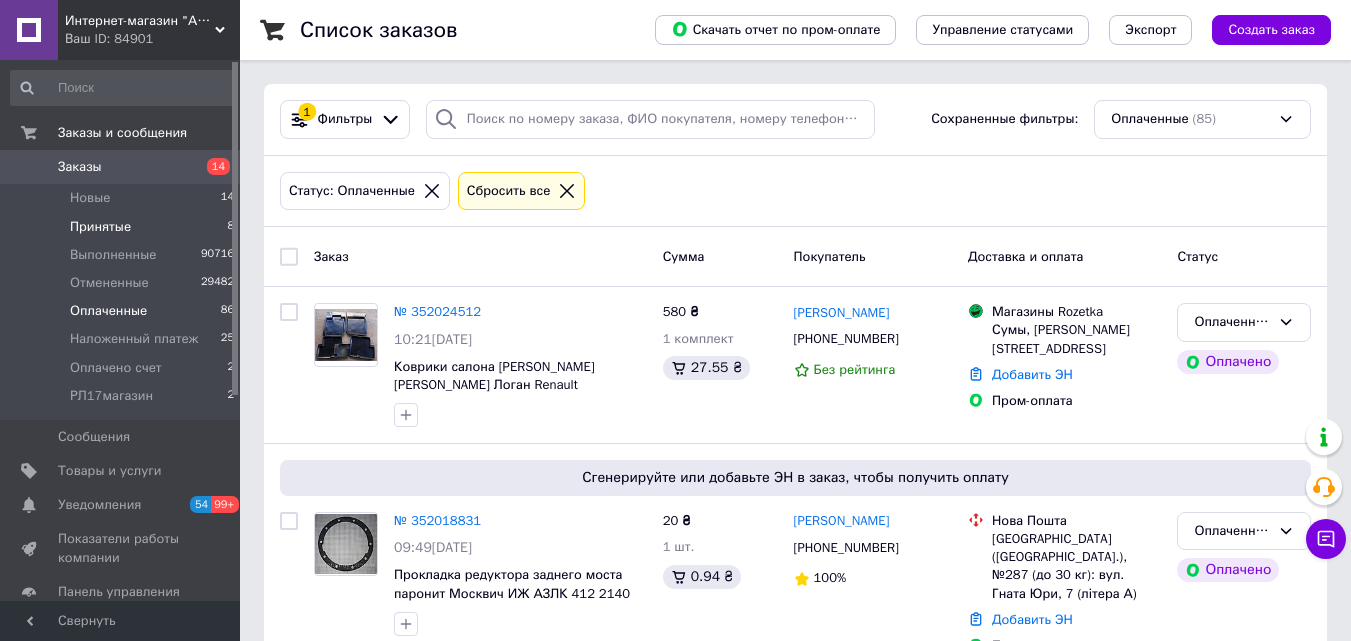 click on "Принятые" at bounding box center (100, 227) 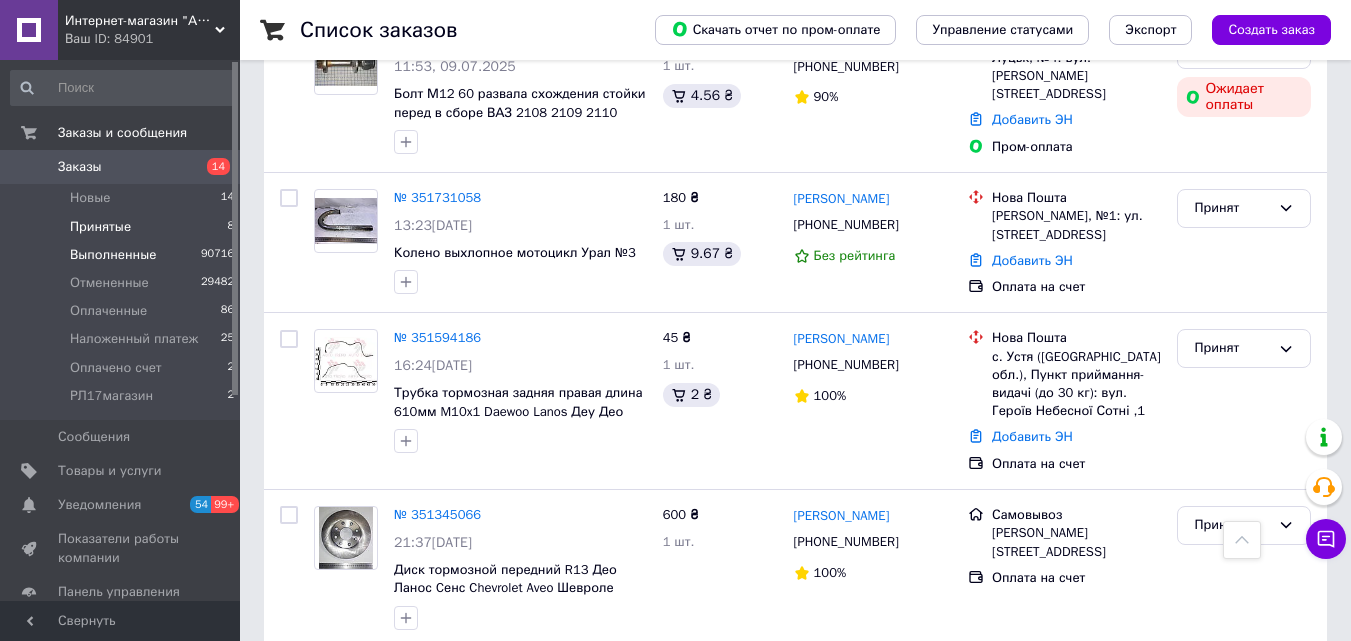 scroll, scrollTop: 1010, scrollLeft: 0, axis: vertical 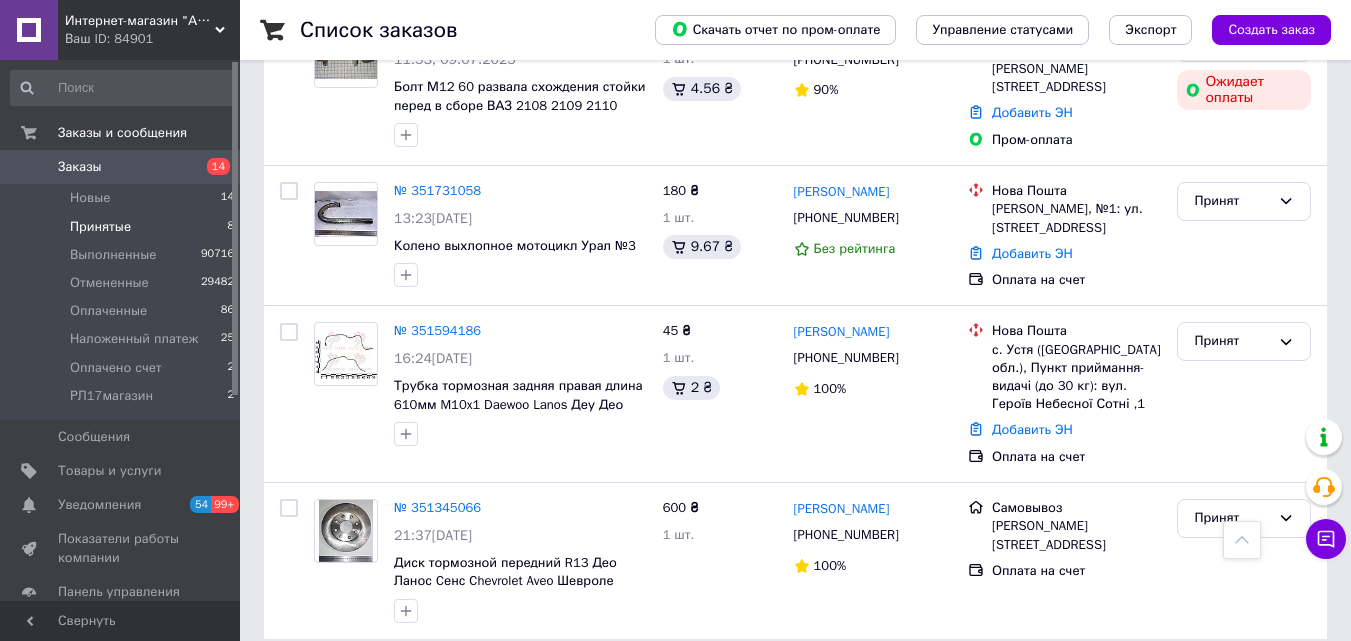 click on "Заказы" at bounding box center (121, 167) 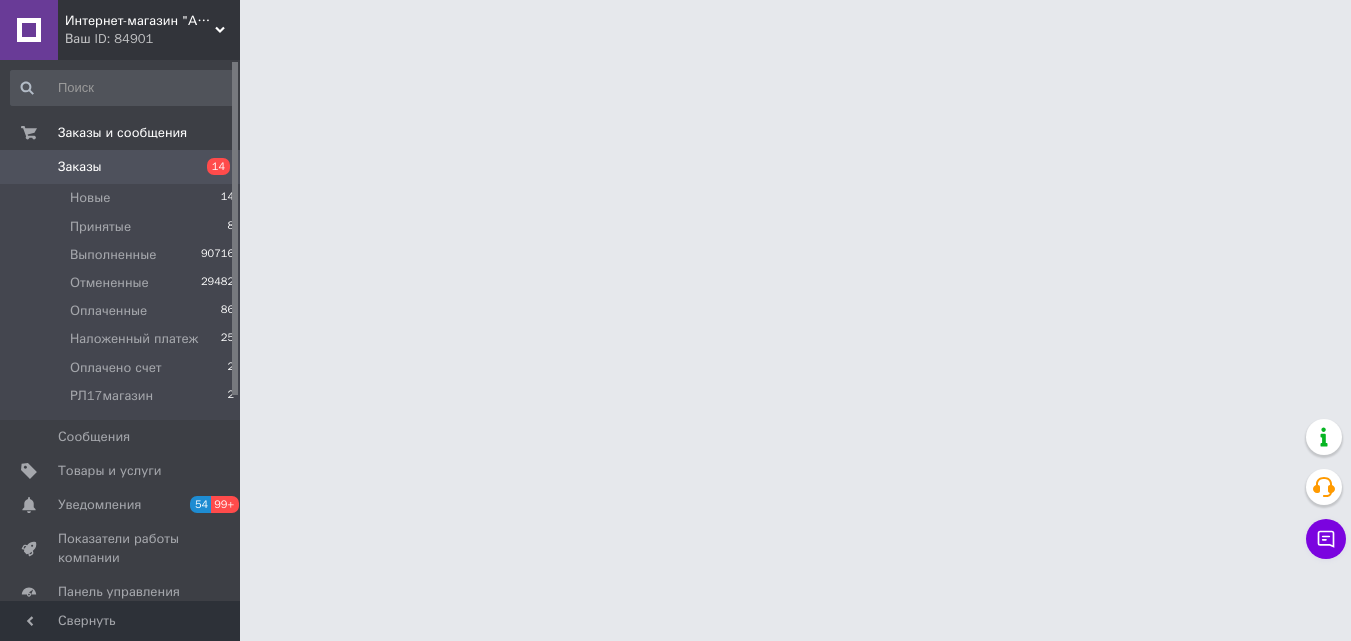 scroll, scrollTop: 0, scrollLeft: 0, axis: both 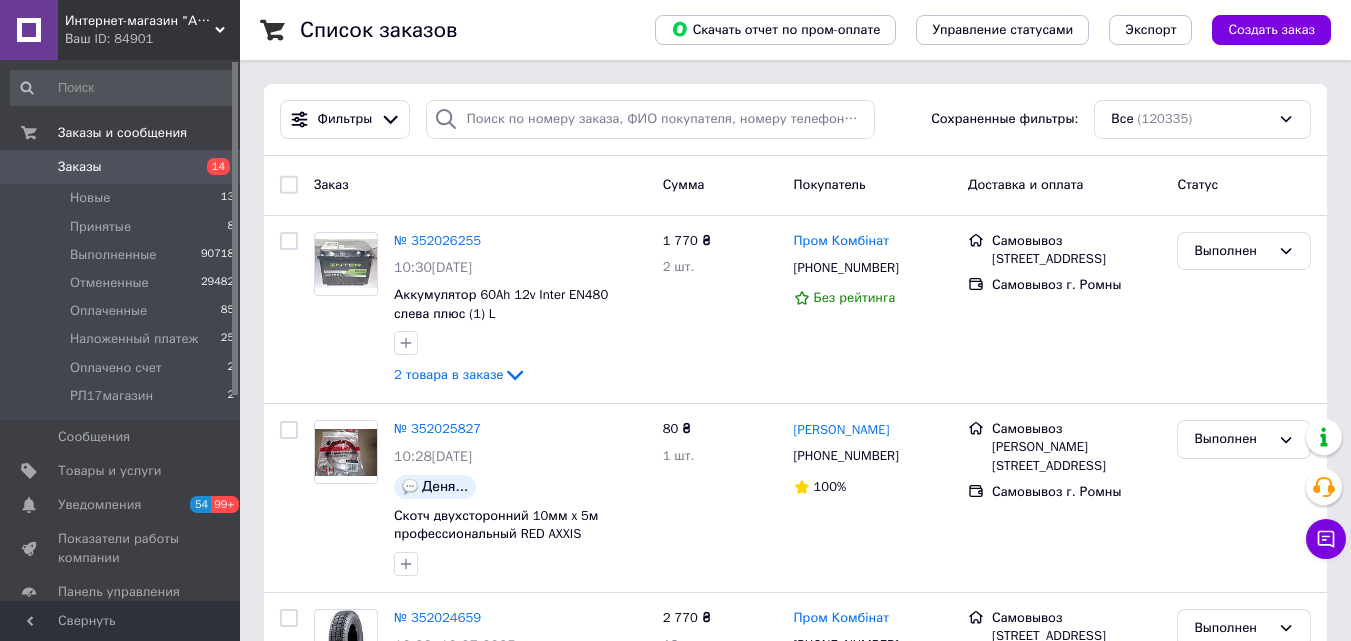click on "Заказы" at bounding box center [80, 167] 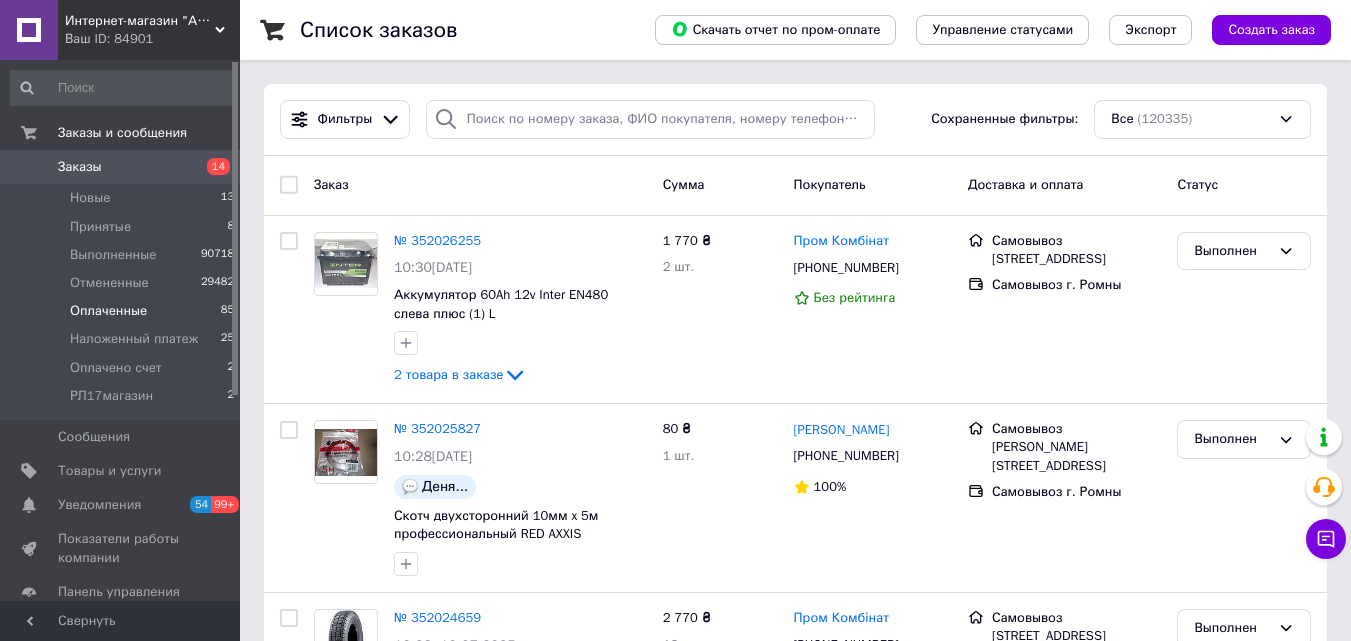 click on "Оплаченные" at bounding box center [108, 311] 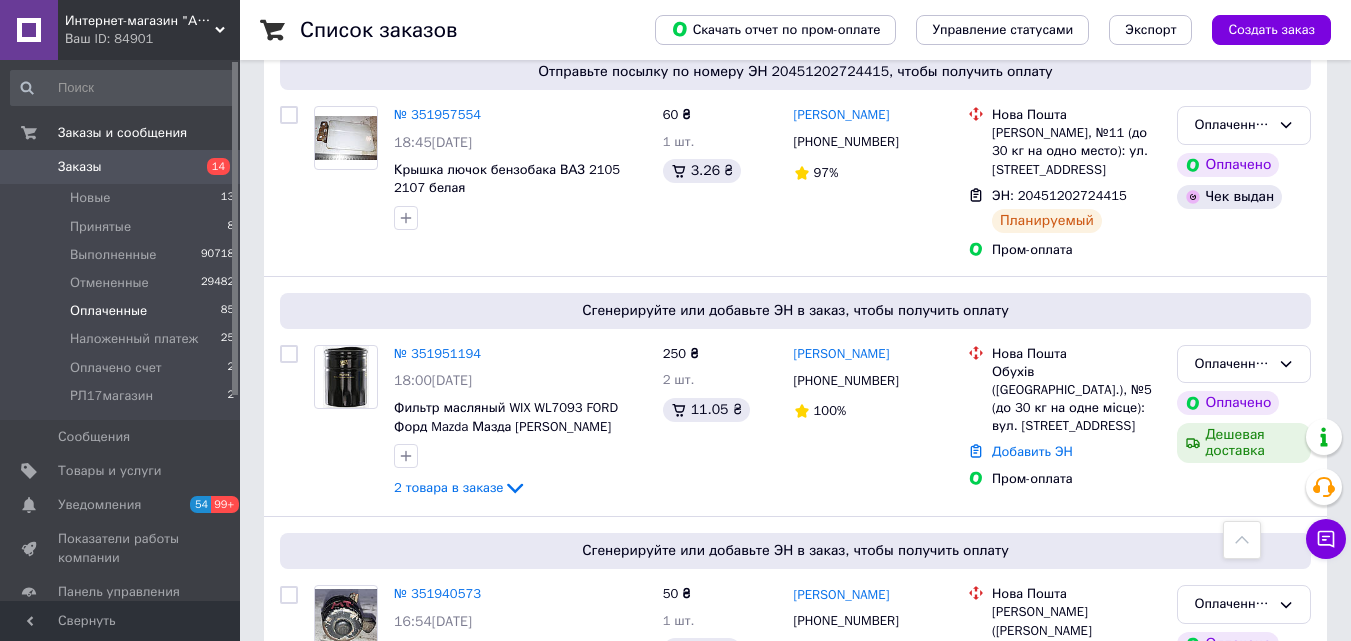 scroll, scrollTop: 2600, scrollLeft: 0, axis: vertical 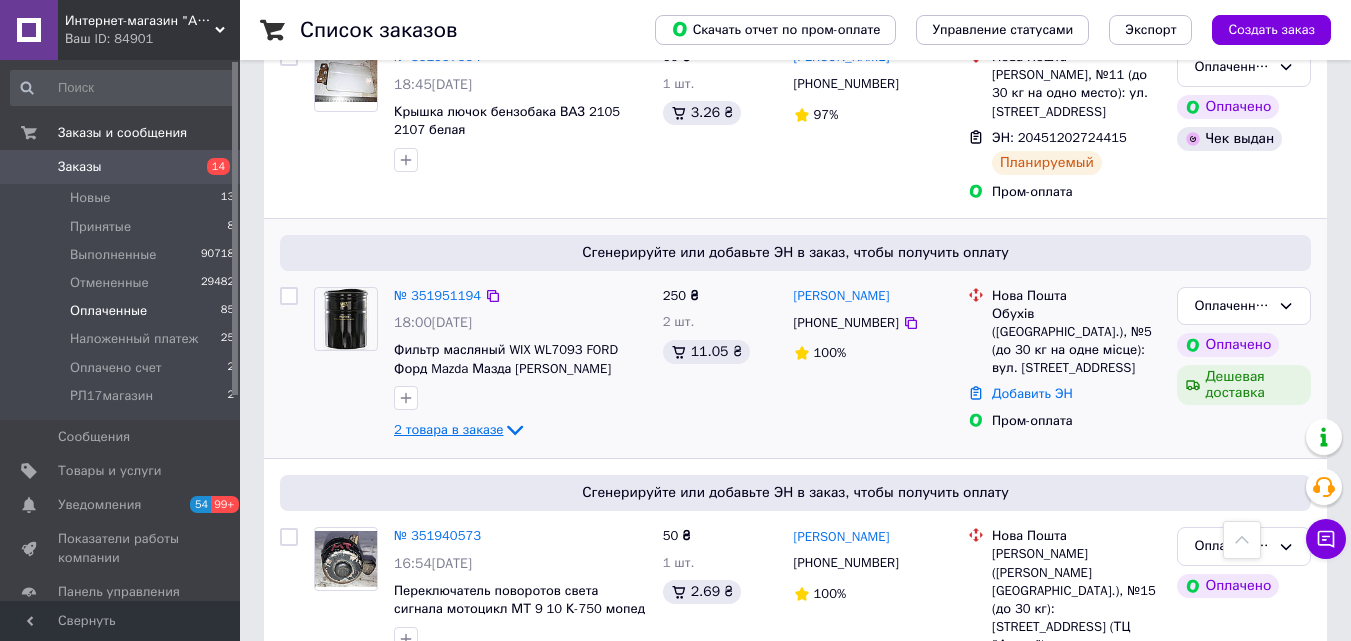 click on "2 товара в заказе" at bounding box center (448, 429) 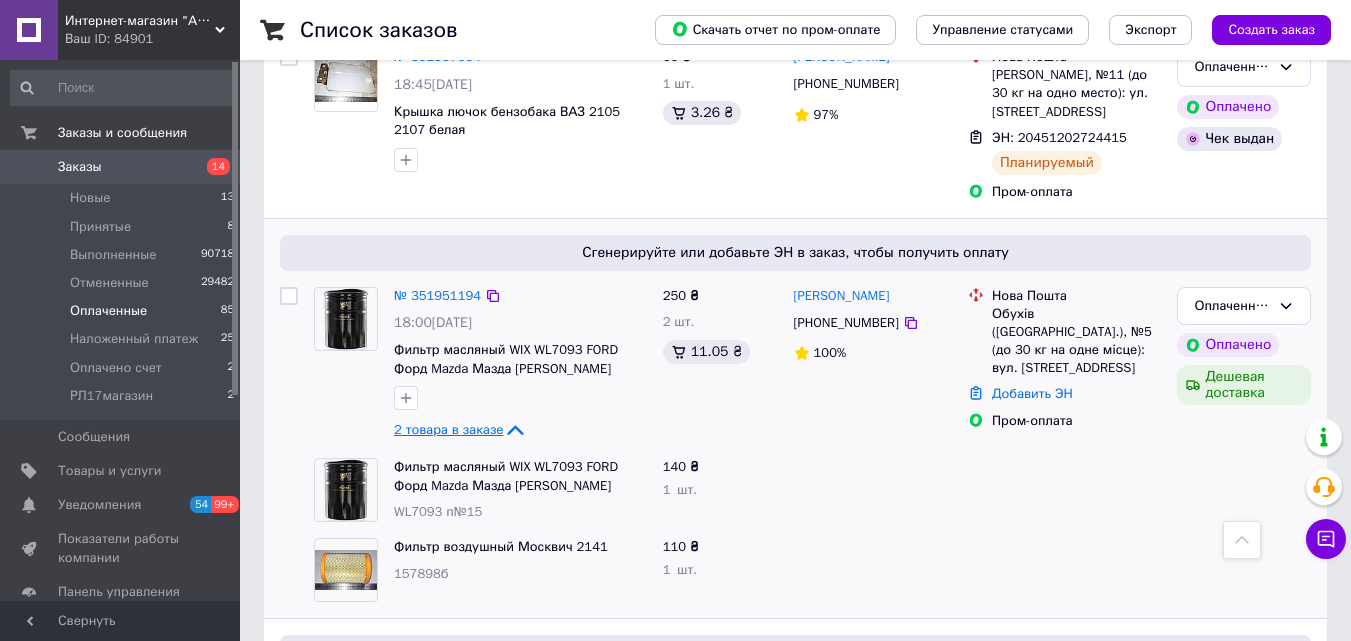click on "2 товара в заказе" at bounding box center (448, 429) 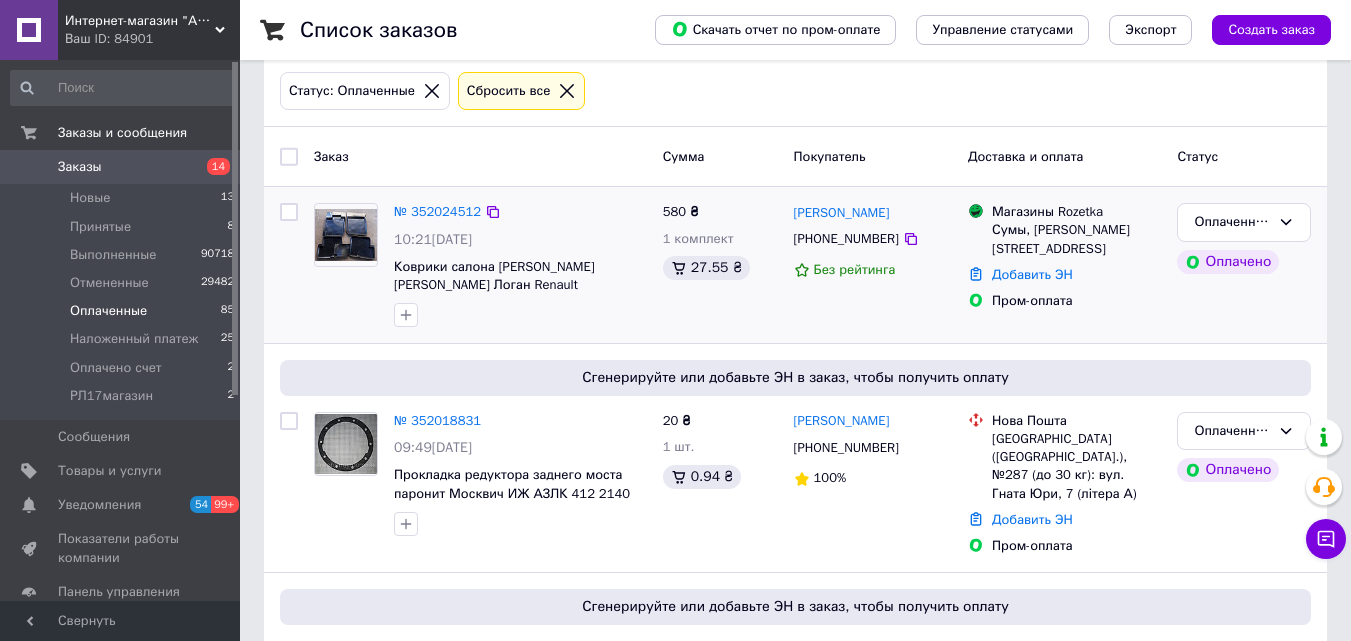 scroll, scrollTop: 0, scrollLeft: 0, axis: both 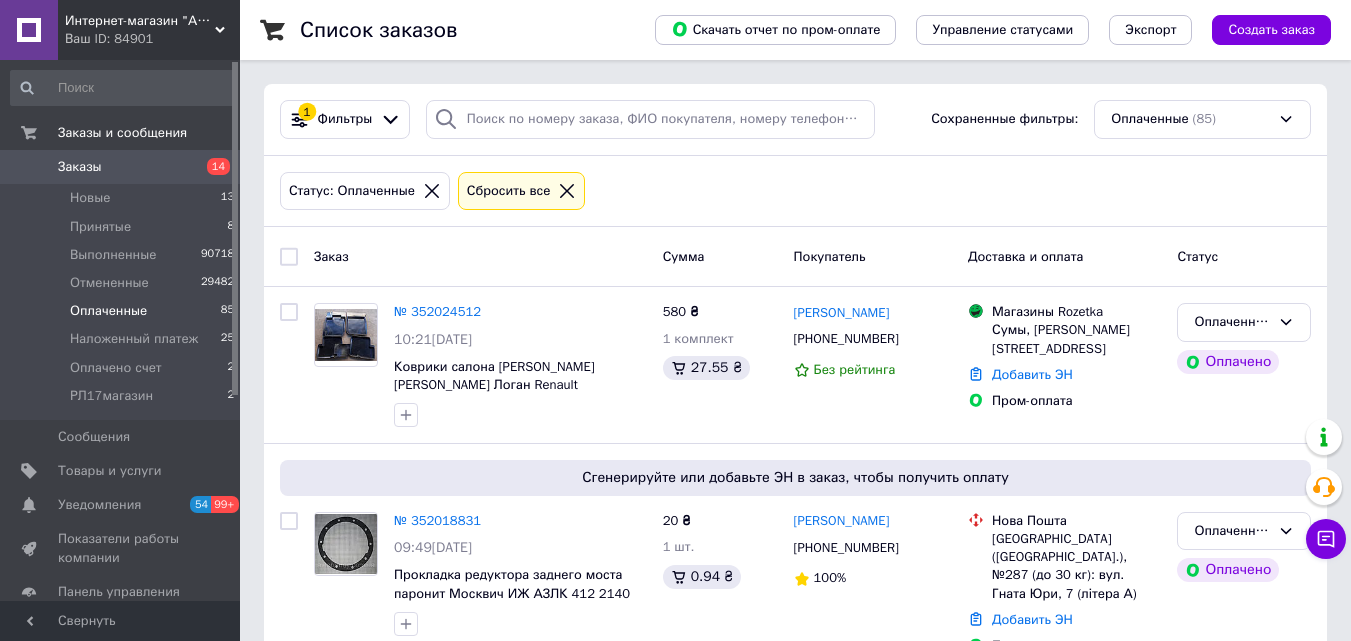 click on "Заказы" at bounding box center (80, 167) 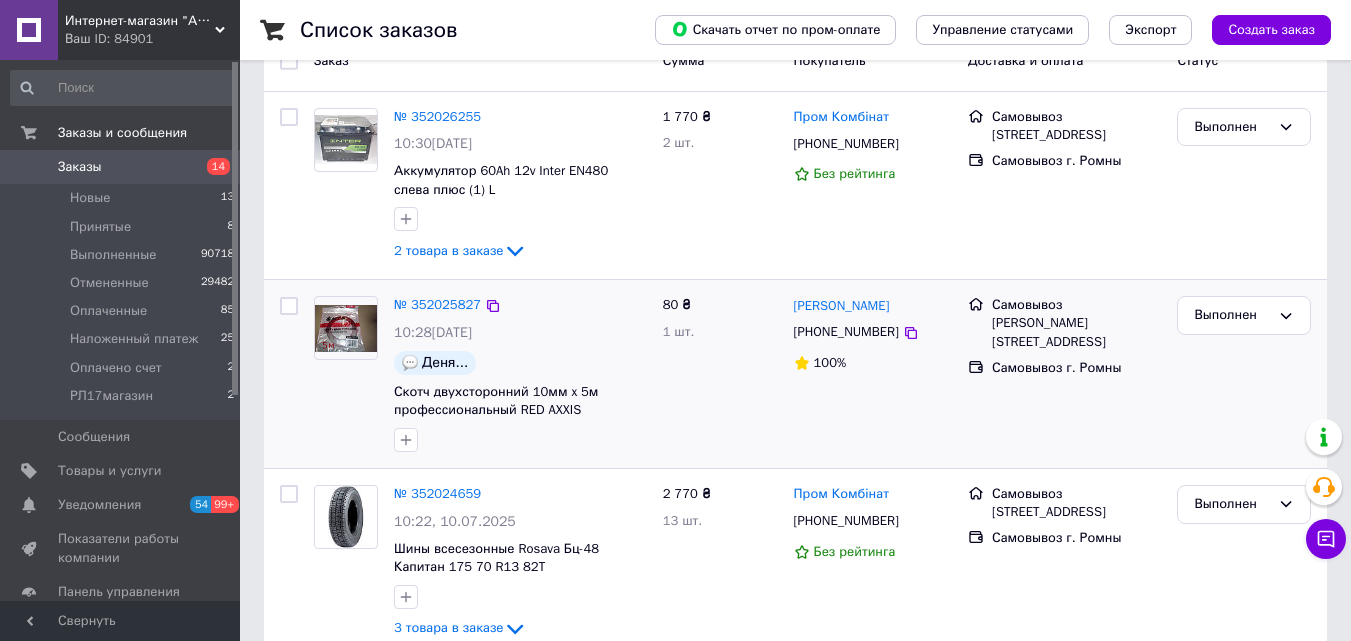 scroll, scrollTop: 0, scrollLeft: 0, axis: both 